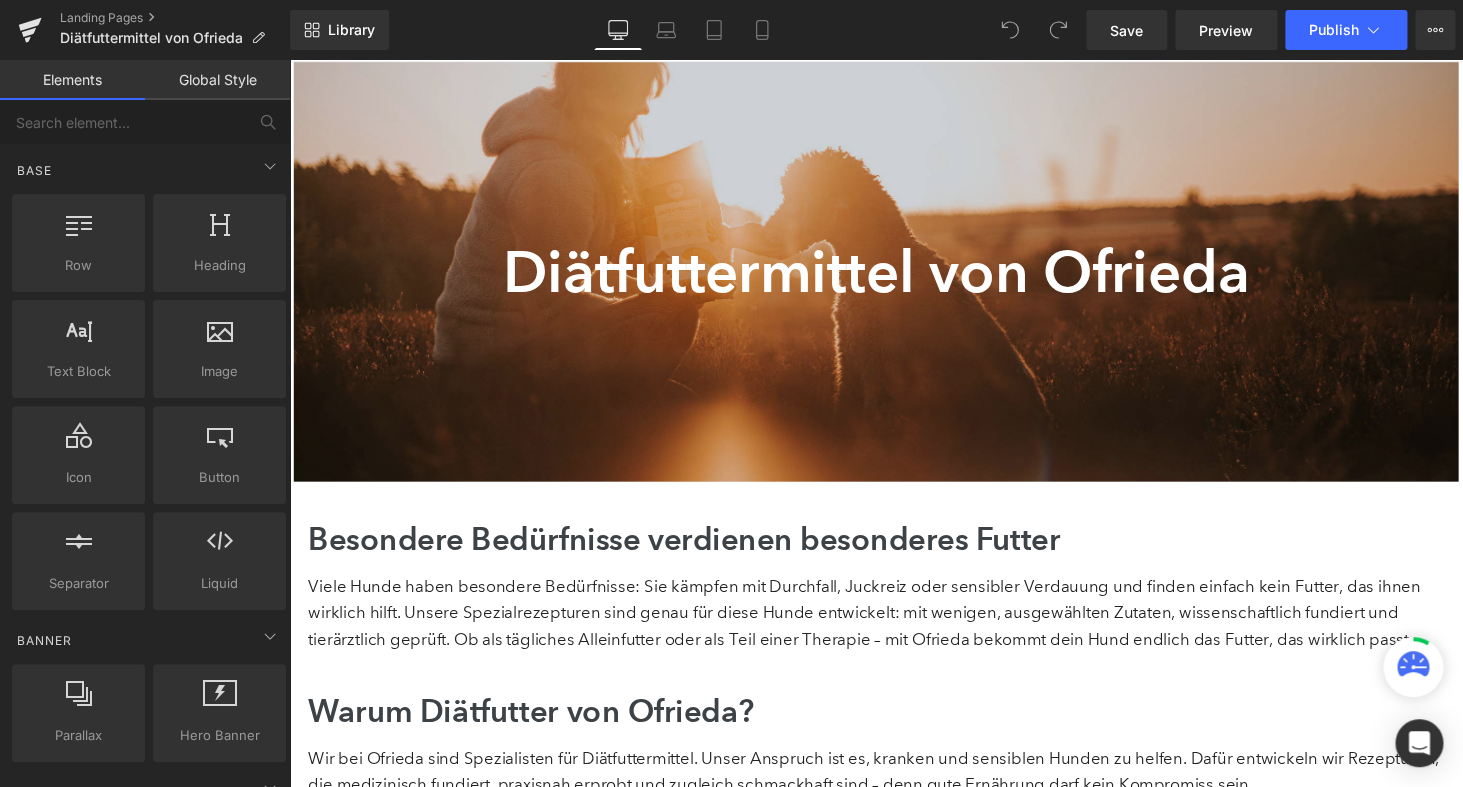 scroll, scrollTop: 135, scrollLeft: 0, axis: vertical 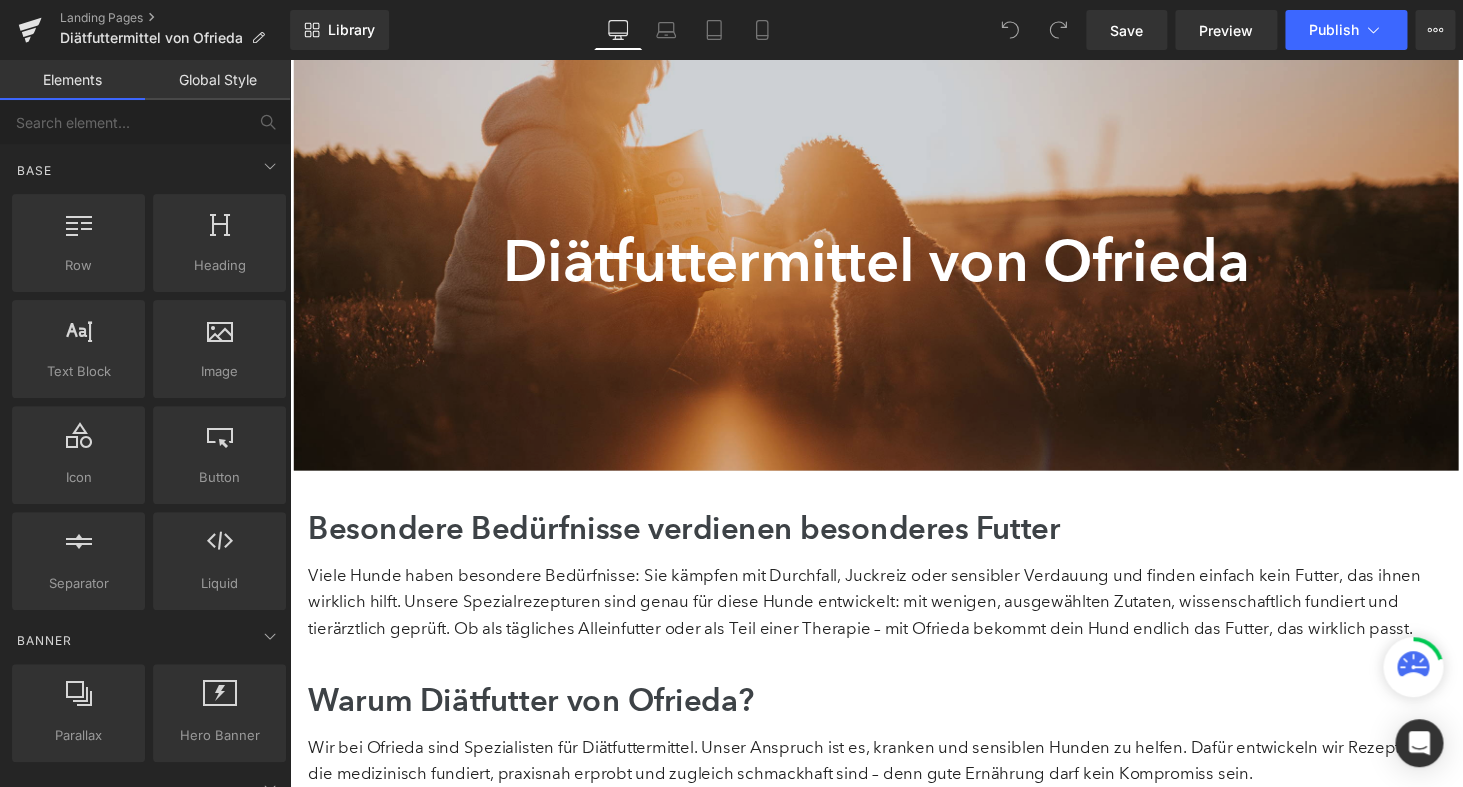 click on "Viele Hunde haben besondere Bedürfnisse: Sie kämpfen mit Durchfall, Juckreiz oder sensibler Verdauung und finden einfach kein Futter, das ihnen wirklich hilft. Unsere Spezialrezepturen sind genau für diese Hunde entwickelt: mit wenigen, ausgewählten Zutaten, wissenschaftlich fundiert und tierärztlich geprüft. Ob als tägliches Alleinfutter oder als Teil einer Therapie – mit Ofrieda bekommt dein Hund endlich das Futter, das wirklich passt." at bounding box center (894, 619) 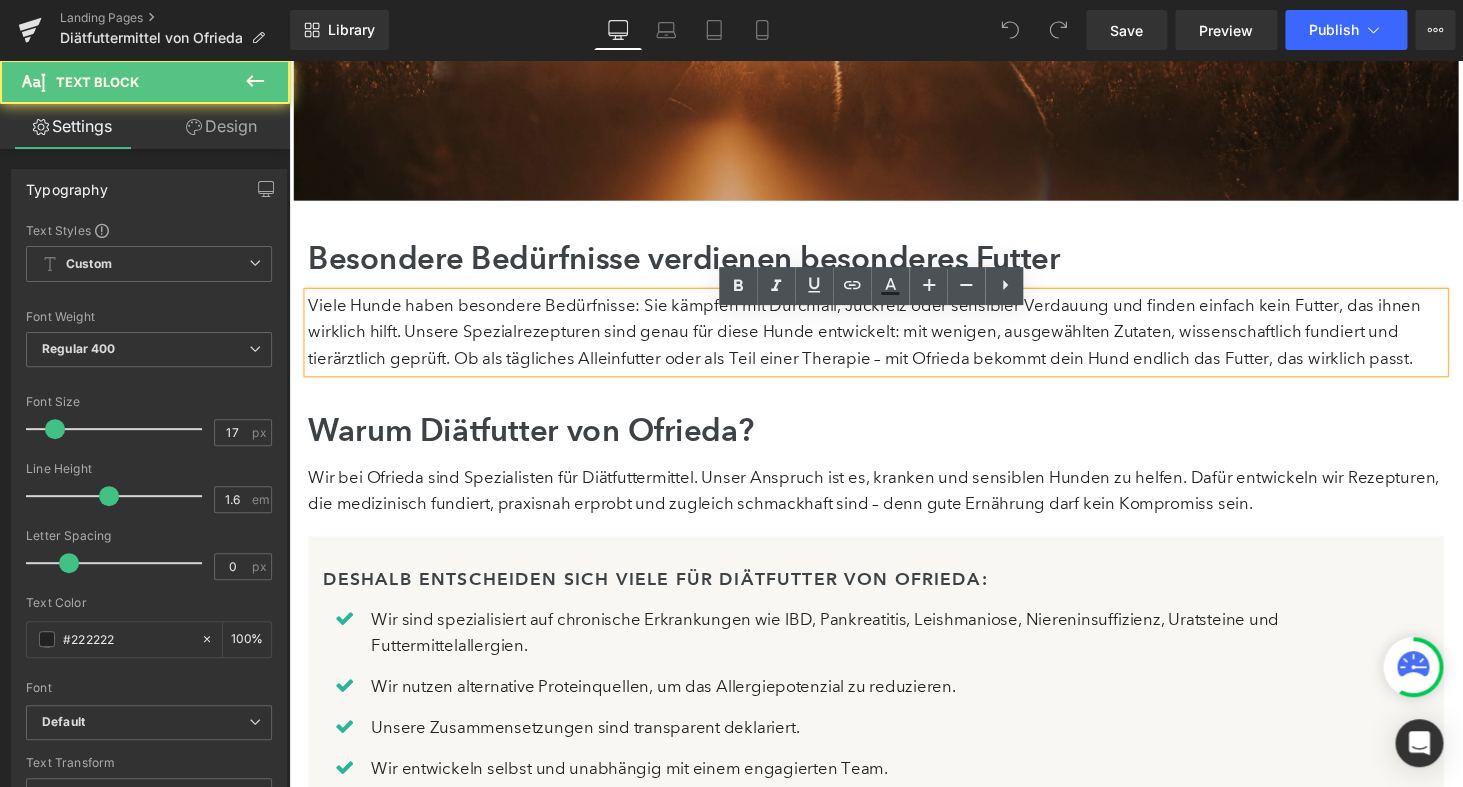 scroll, scrollTop: 487, scrollLeft: 0, axis: vertical 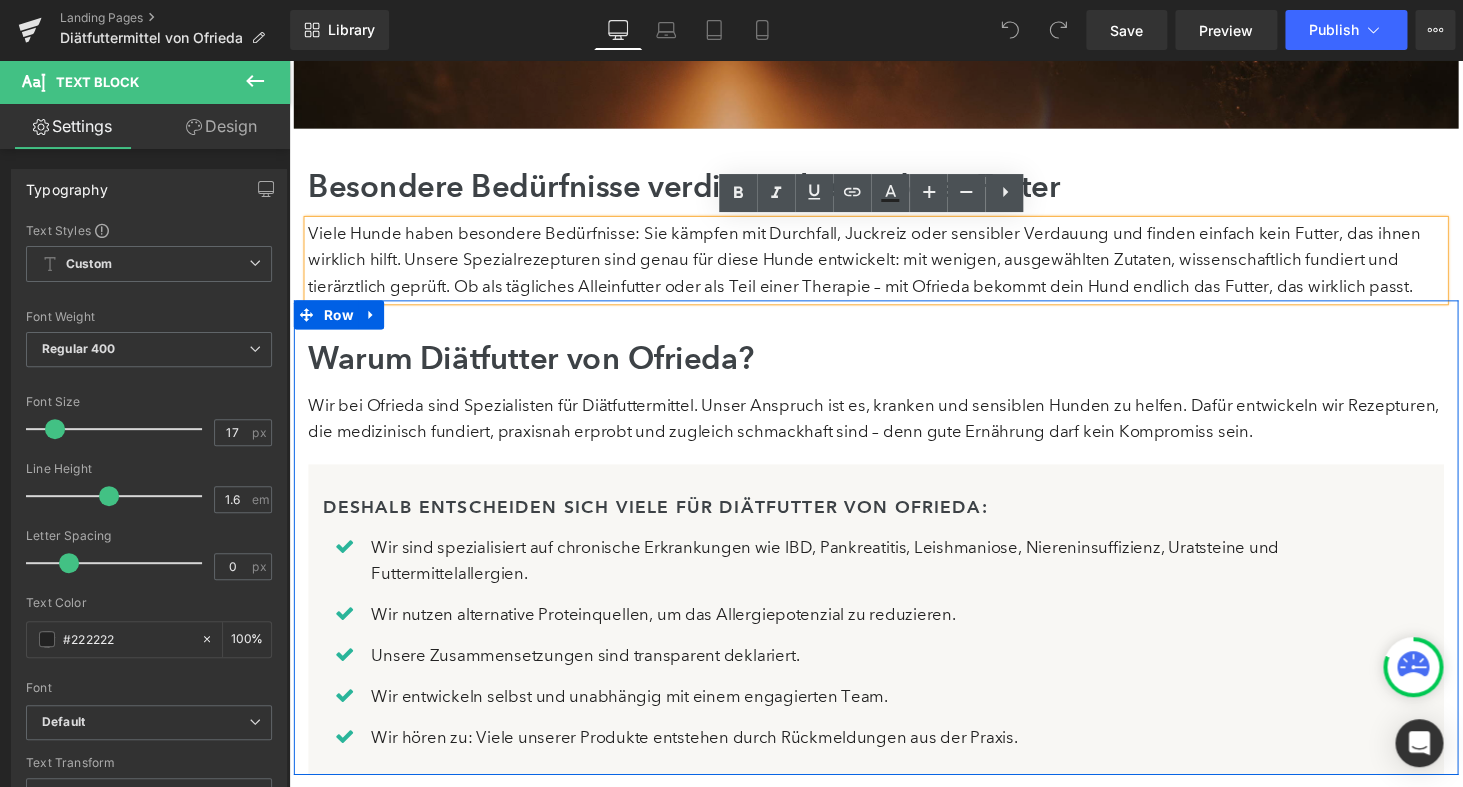 click on "Wir bei Ofrieda sind Spezialisten für Diätfuttermittel. Unser Anspruch ist es, kranken und sensiblen Hunden zu helfen. Dafür entwickeln wir Rezepturen, die medizinisch fundiert, praxisnah erprobt und zugleich schmackhaft sind – denn gute Ernährung darf kein Kompromiss sein." at bounding box center (894, 430) 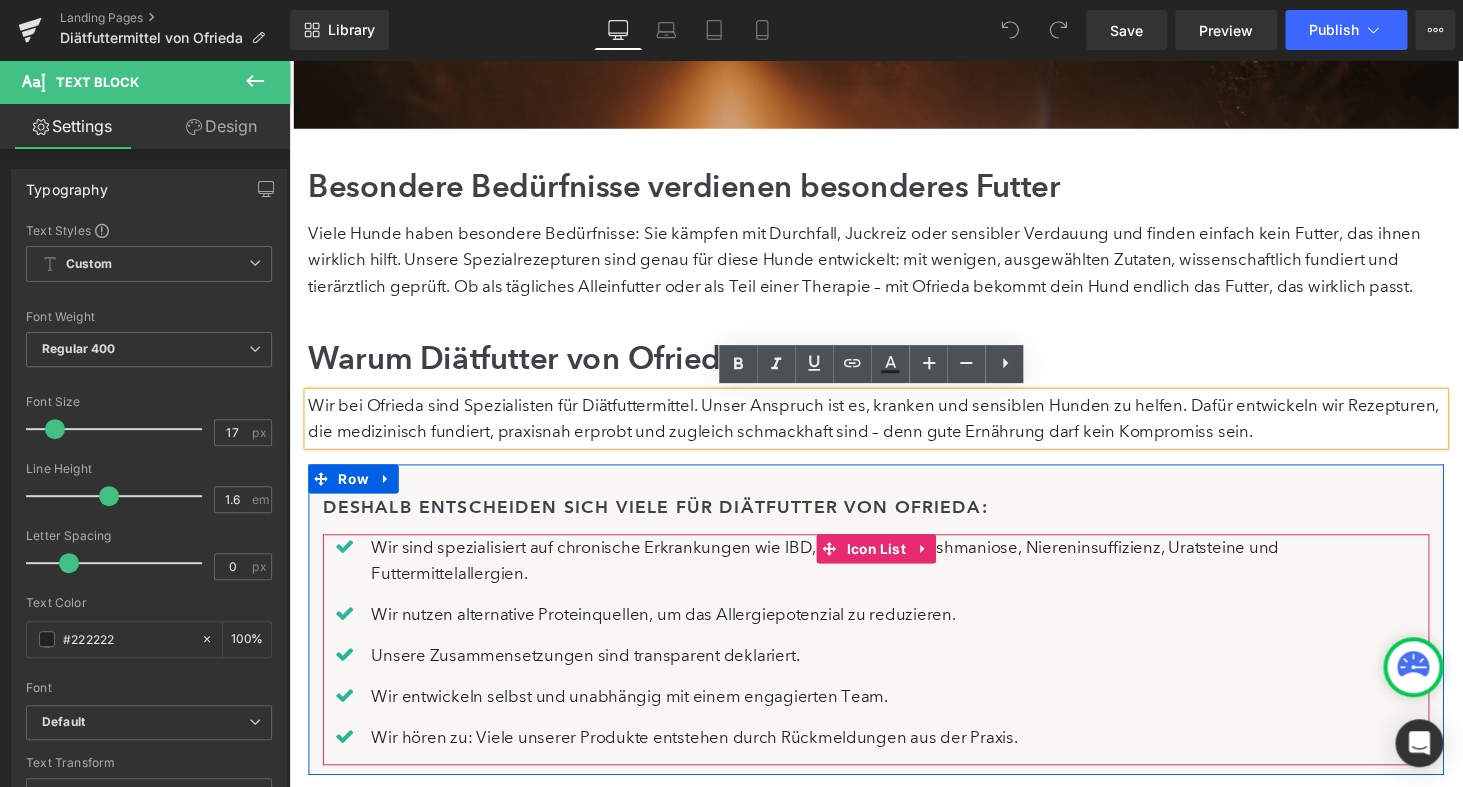 click at bounding box center (289, 60) 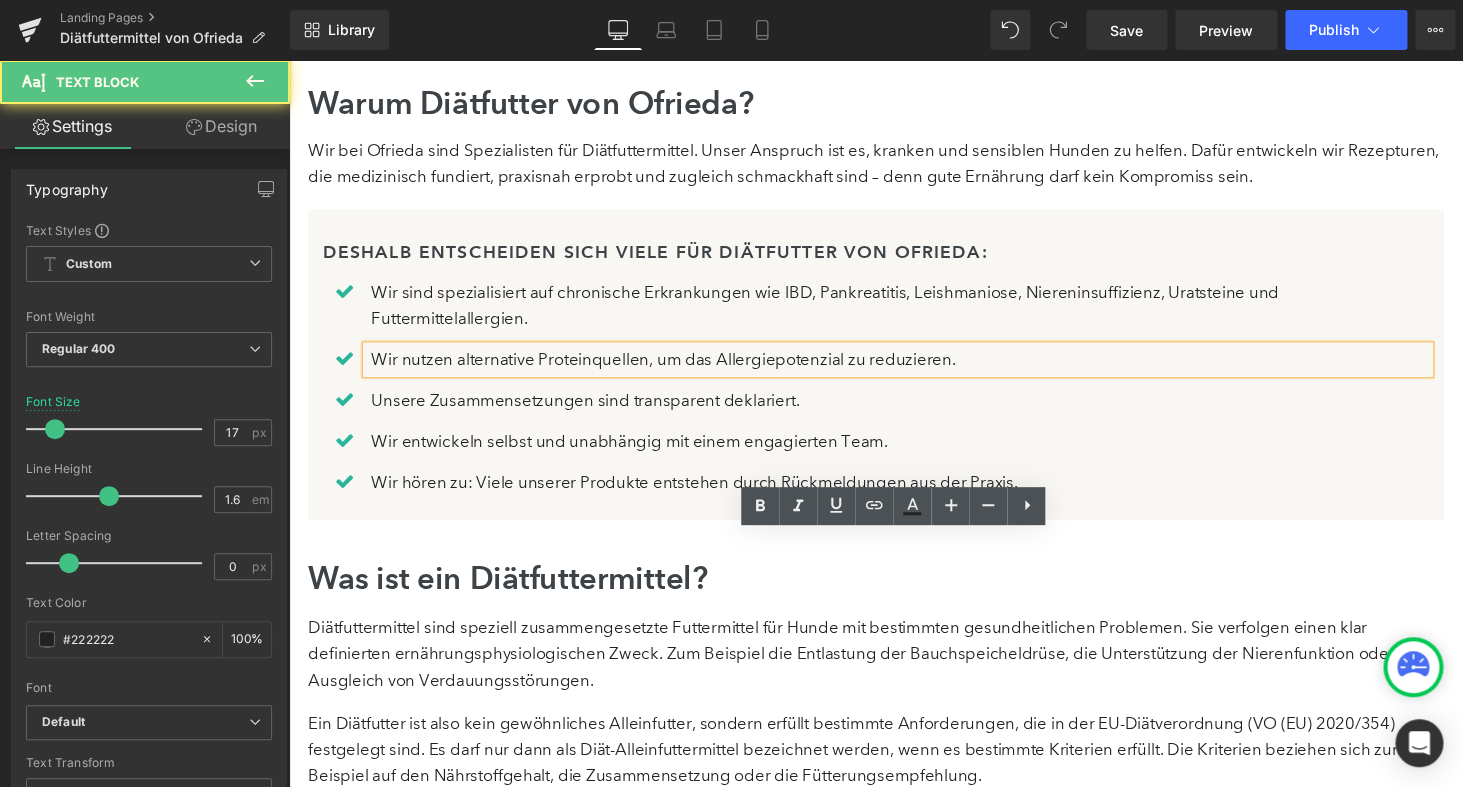 scroll, scrollTop: 856, scrollLeft: 0, axis: vertical 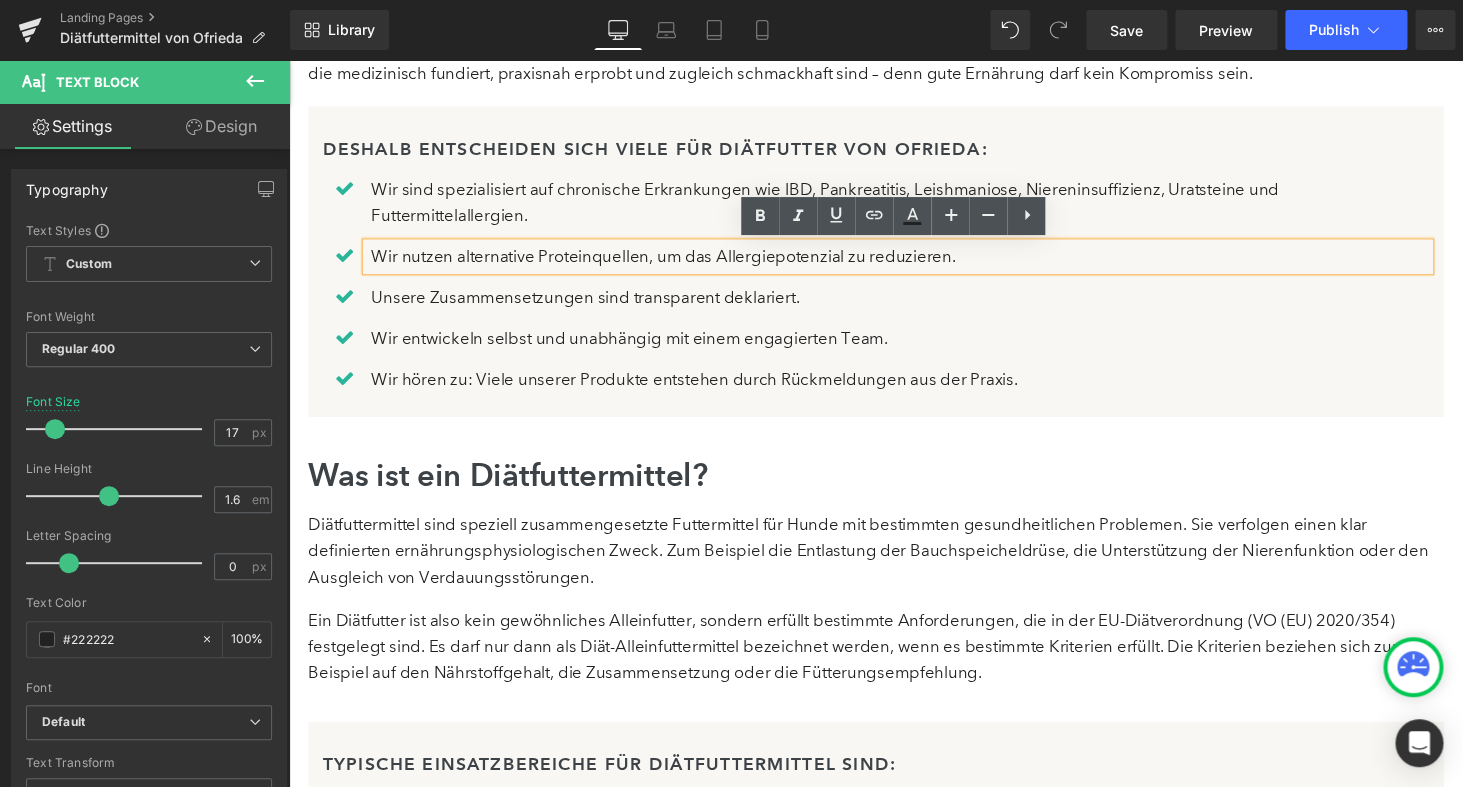 click on "Diätfuttermittel sind speziell zusammengesetzte Futtermittel für Hunde mit bestimmten gesundheitlichen Problemen. Sie verfolgen einen klar definierten ernährungsphysiologischen Zweck. Zum Beispiel die Entlastung der Bauchspeicheldrüse, die Unterstützung der Nierenfunktion oder den Ausgleich von Verdauungsstörungen." at bounding box center (894, 566) 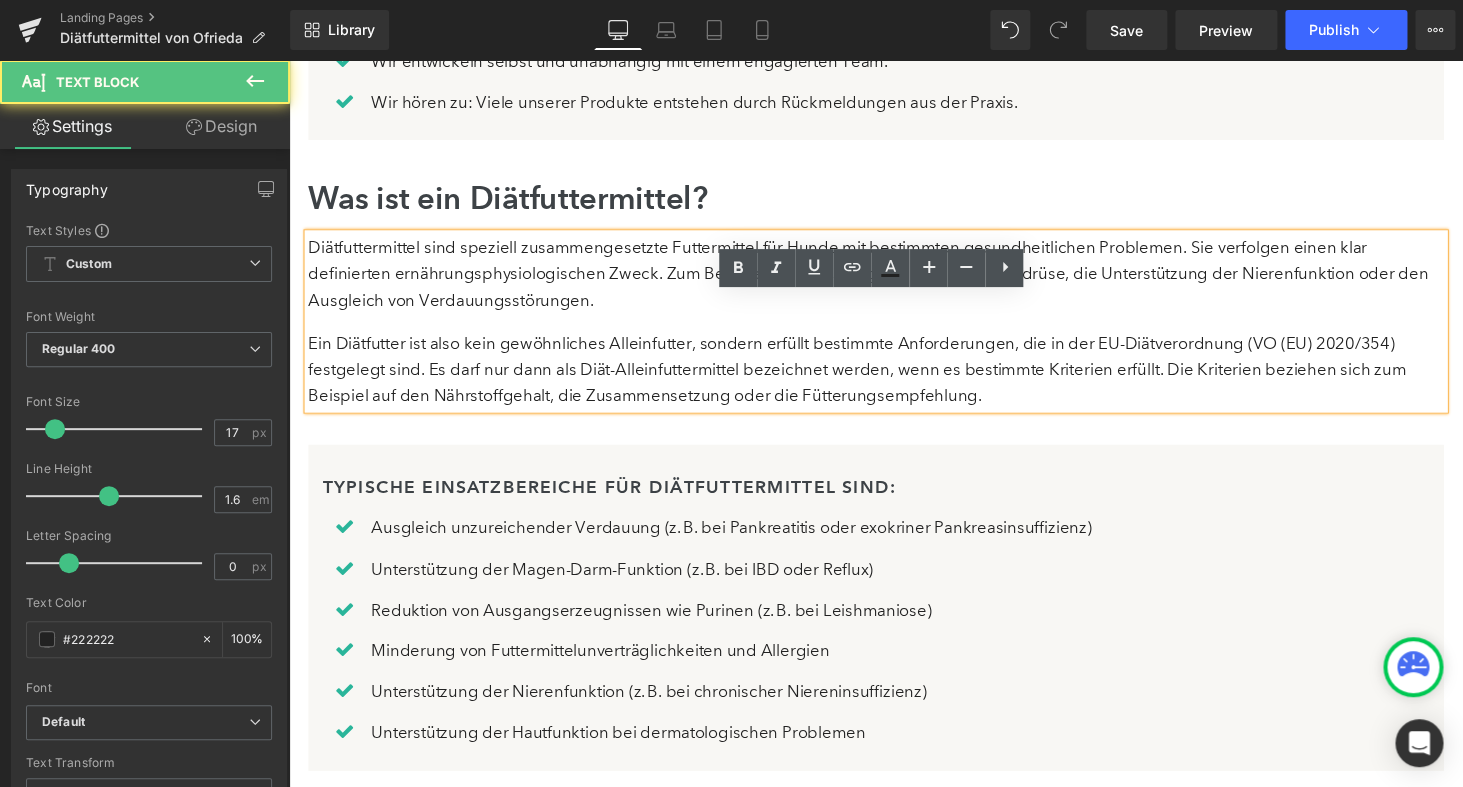 scroll, scrollTop: 1182, scrollLeft: 0, axis: vertical 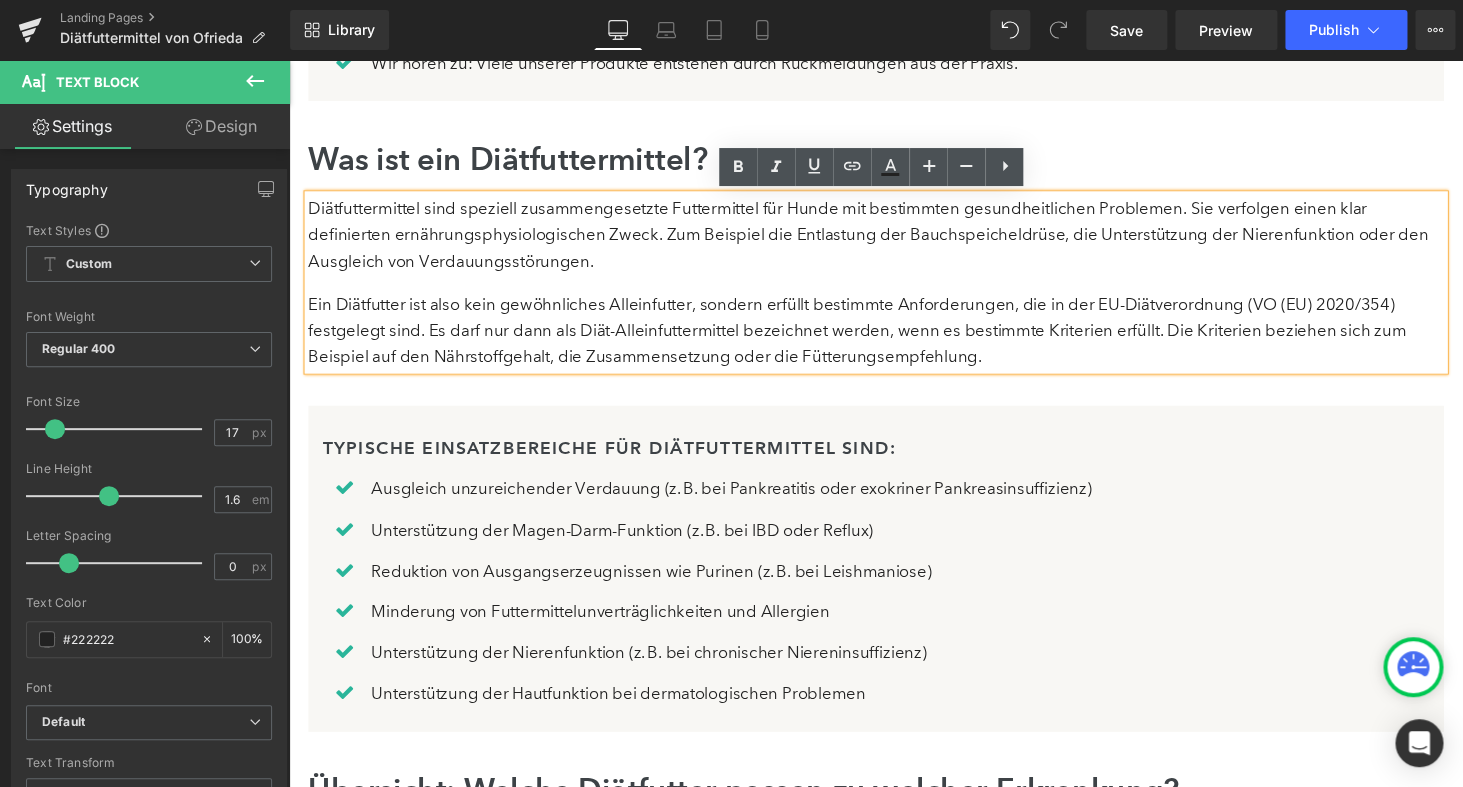 click on "Reduktion von Ausgangserzeugnissen wie Purinen (z. B. bei Leishmaniose)" at bounding box center [745, 586] 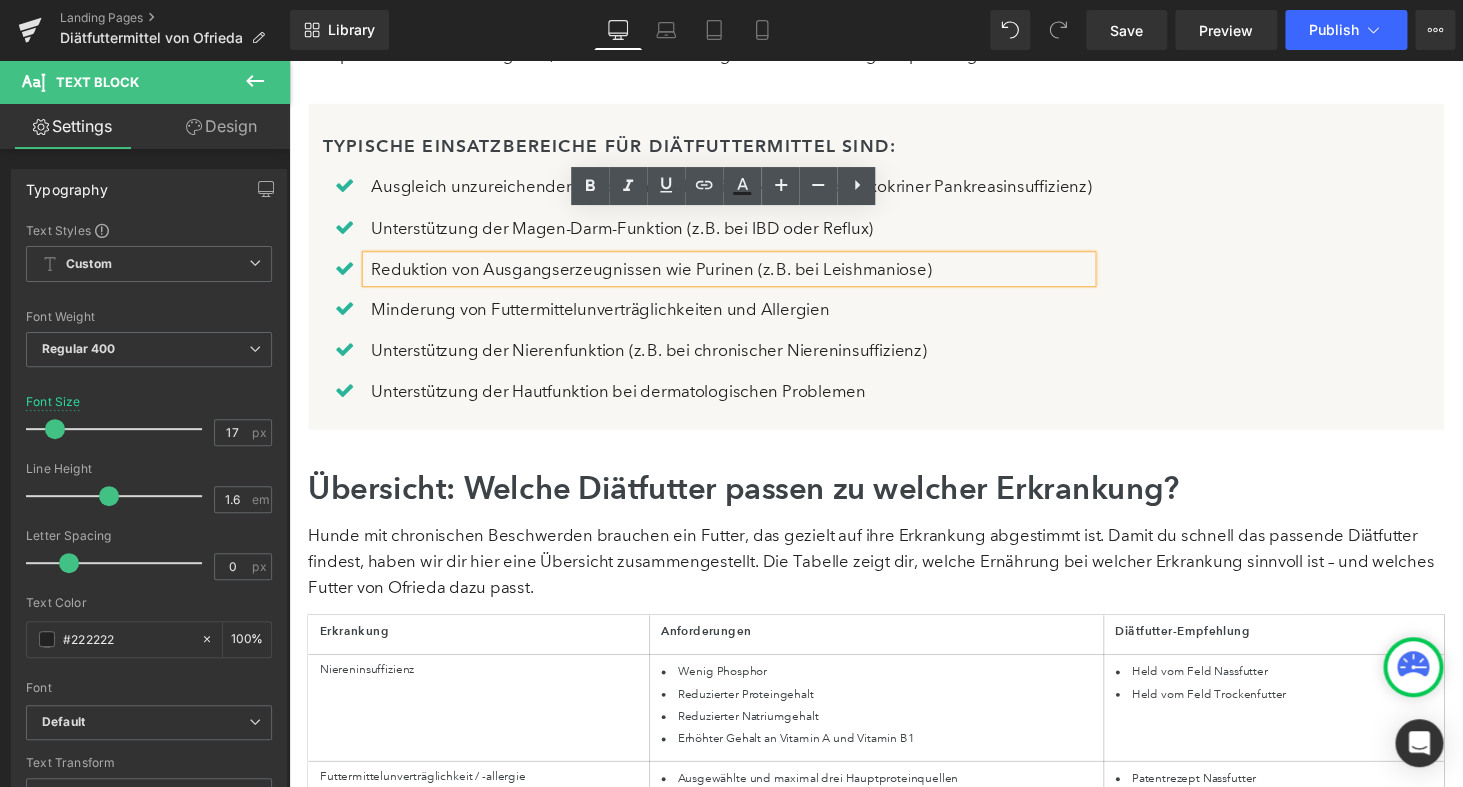scroll, scrollTop: 1575, scrollLeft: 0, axis: vertical 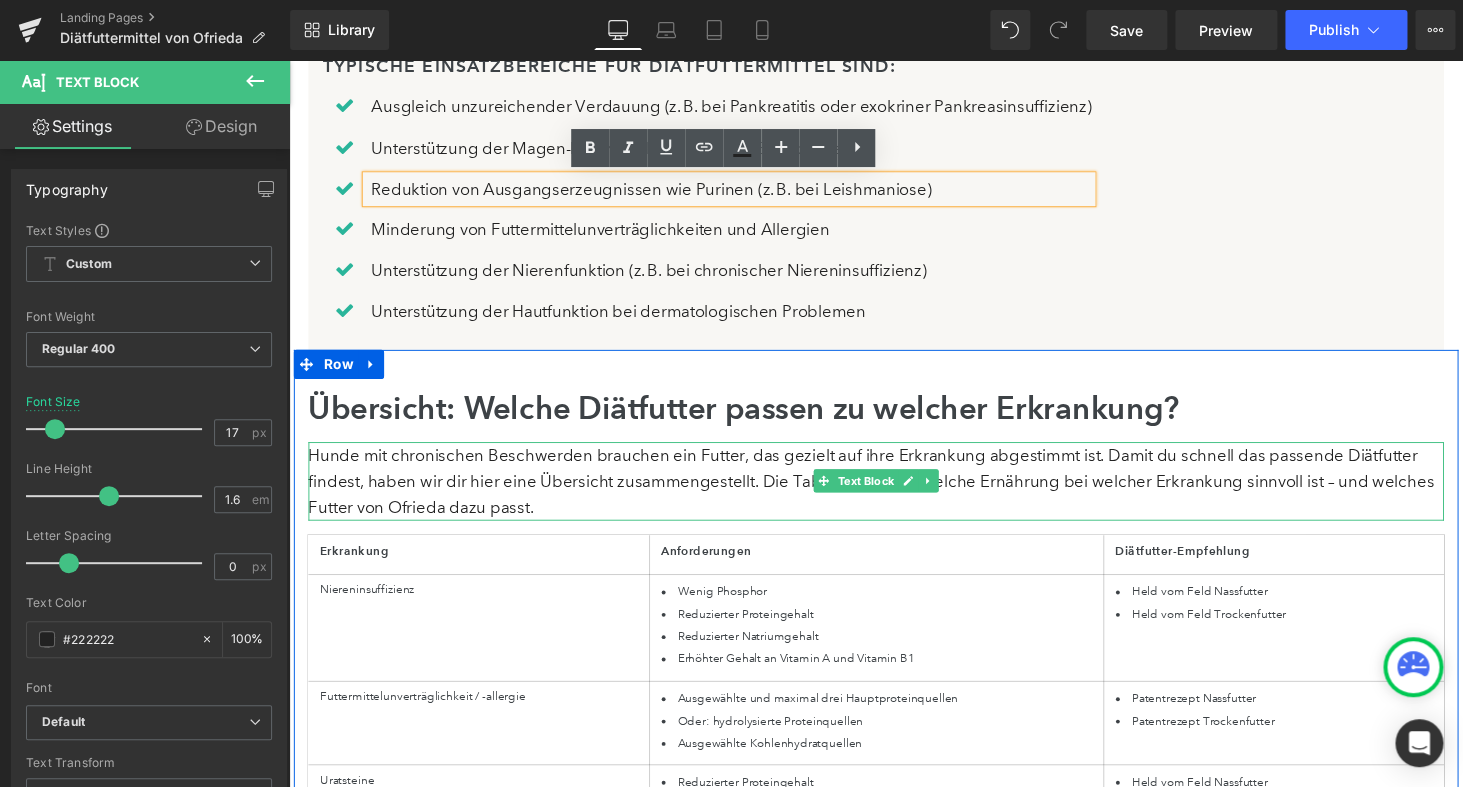 click on "Hunde mit chronischen Beschwerden brauchen ein Futter, das gezielt auf ihre Erkrankung abgestimmt ist. Damit du schnell das passende Diätfutter findest, haben wir dir hier eine Übersicht zusammengestellt. Die Tabelle zeigt dir, welche Ernährung bei welcher Erkrankung sinnvoll ist – und welches Futter von Ofrieda dazu passt." at bounding box center [894, 495] 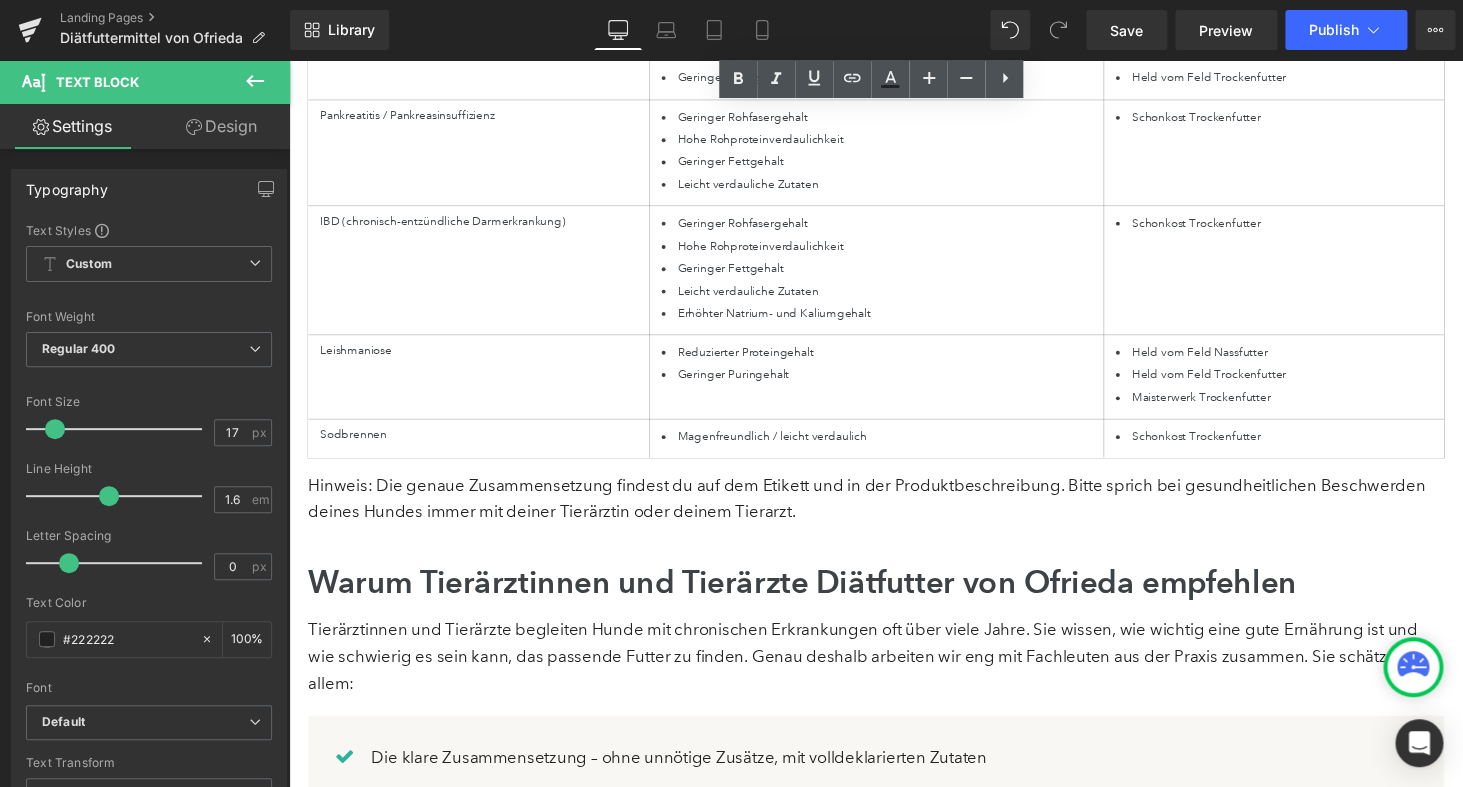scroll, scrollTop: 2435, scrollLeft: 0, axis: vertical 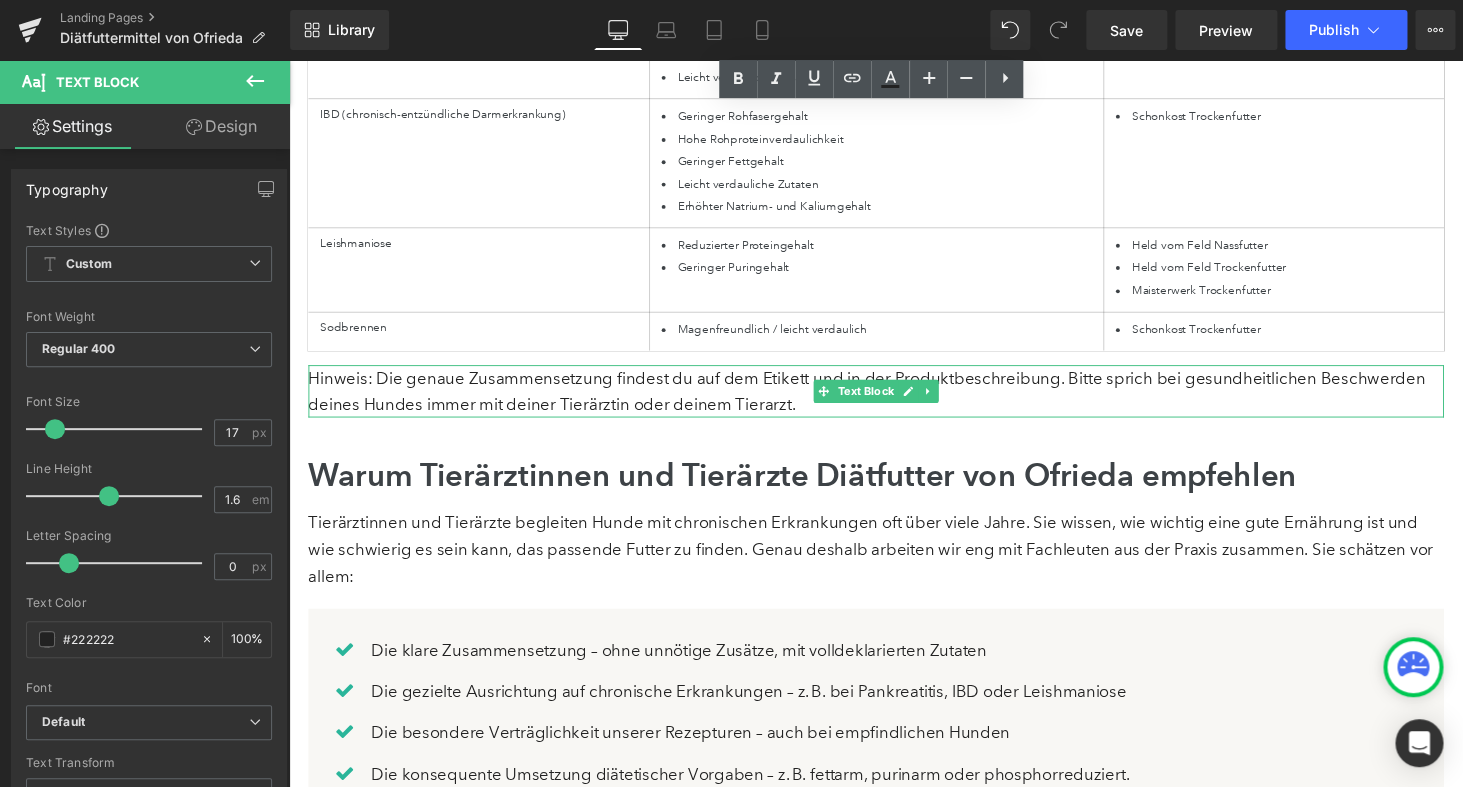 click on "Hinweis: Die genaue Zusammensetzung findest du auf dem Etikett und in der Produktbeschreibung. Bitte sprich bei gesundheitlichen Beschwerden deines Hundes immer mit deiner Tierärztin oder deinem Tierarzt." at bounding box center (894, 401) 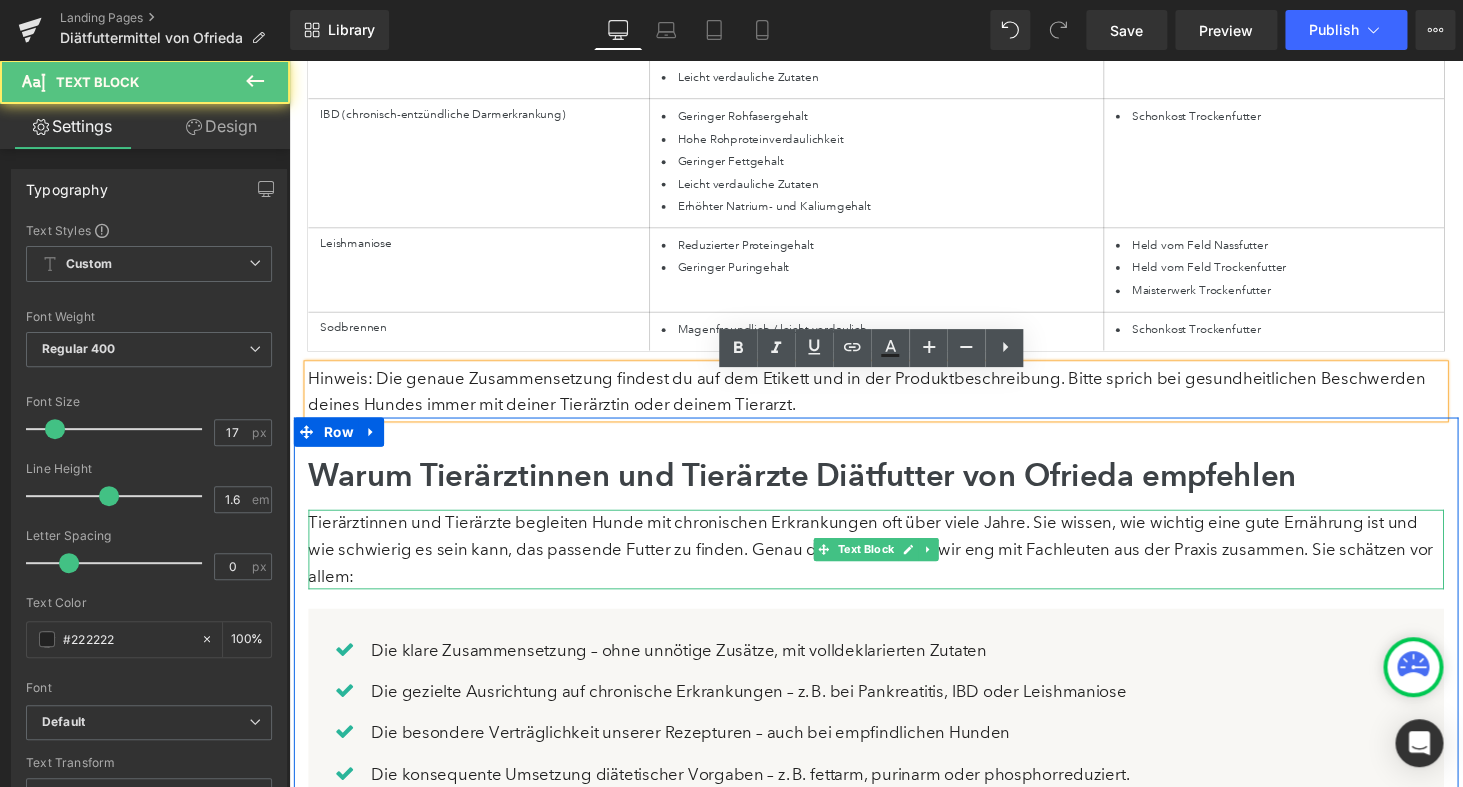 click on "Tierärztinnen und Tierärzte begleiten Hunde mit chronischen Erkrankungen oft über viele Jahre. Sie wissen, wie wichtig eine gute Ernährung ist und wie schwierig es sein kann, das passende Futter zu finden. Genau deshalb arbeiten wir eng mit Fachleuten aus der Praxis zusammen. Sie schätzen vor allem:" at bounding box center [894, 564] 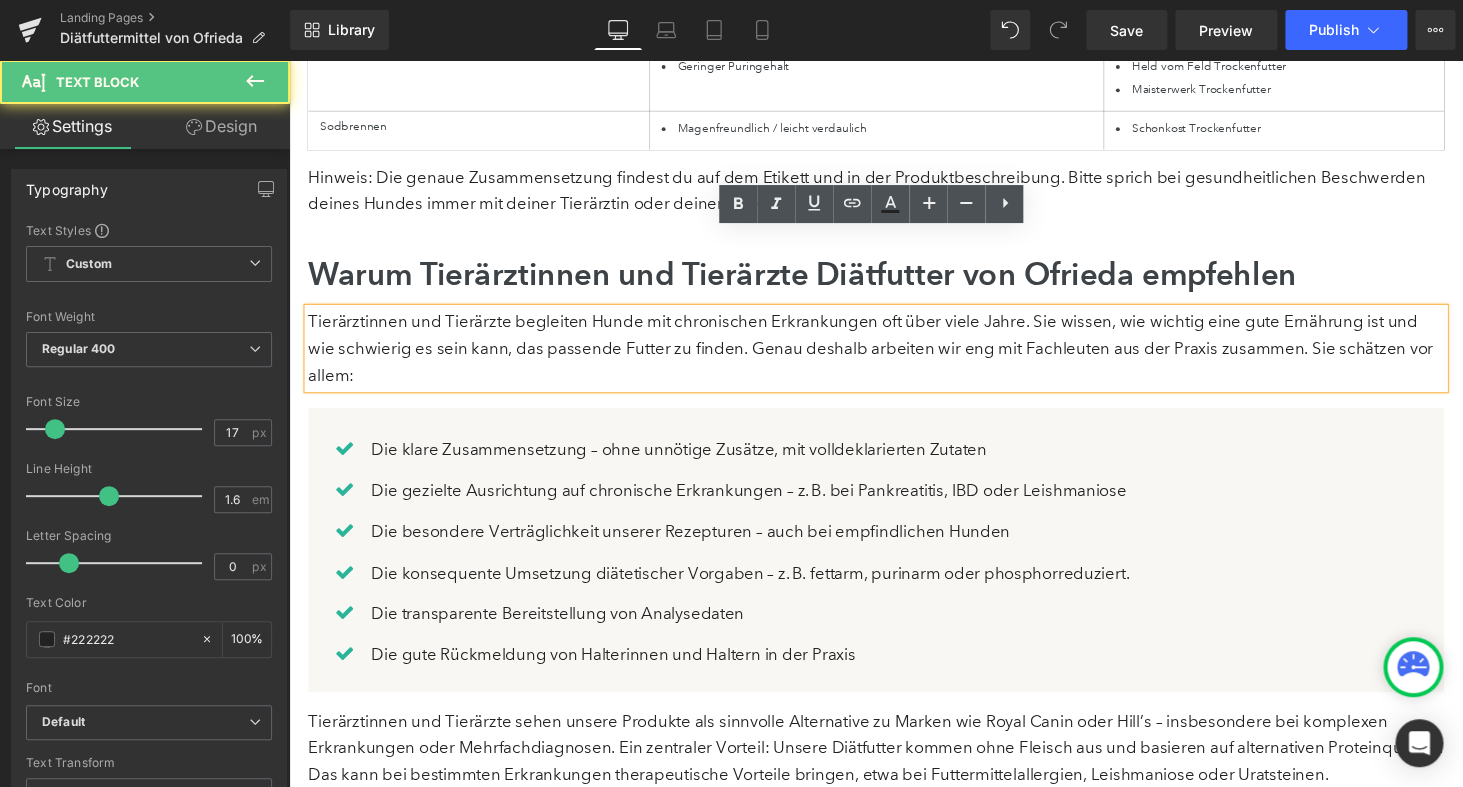 scroll, scrollTop: 2733, scrollLeft: 0, axis: vertical 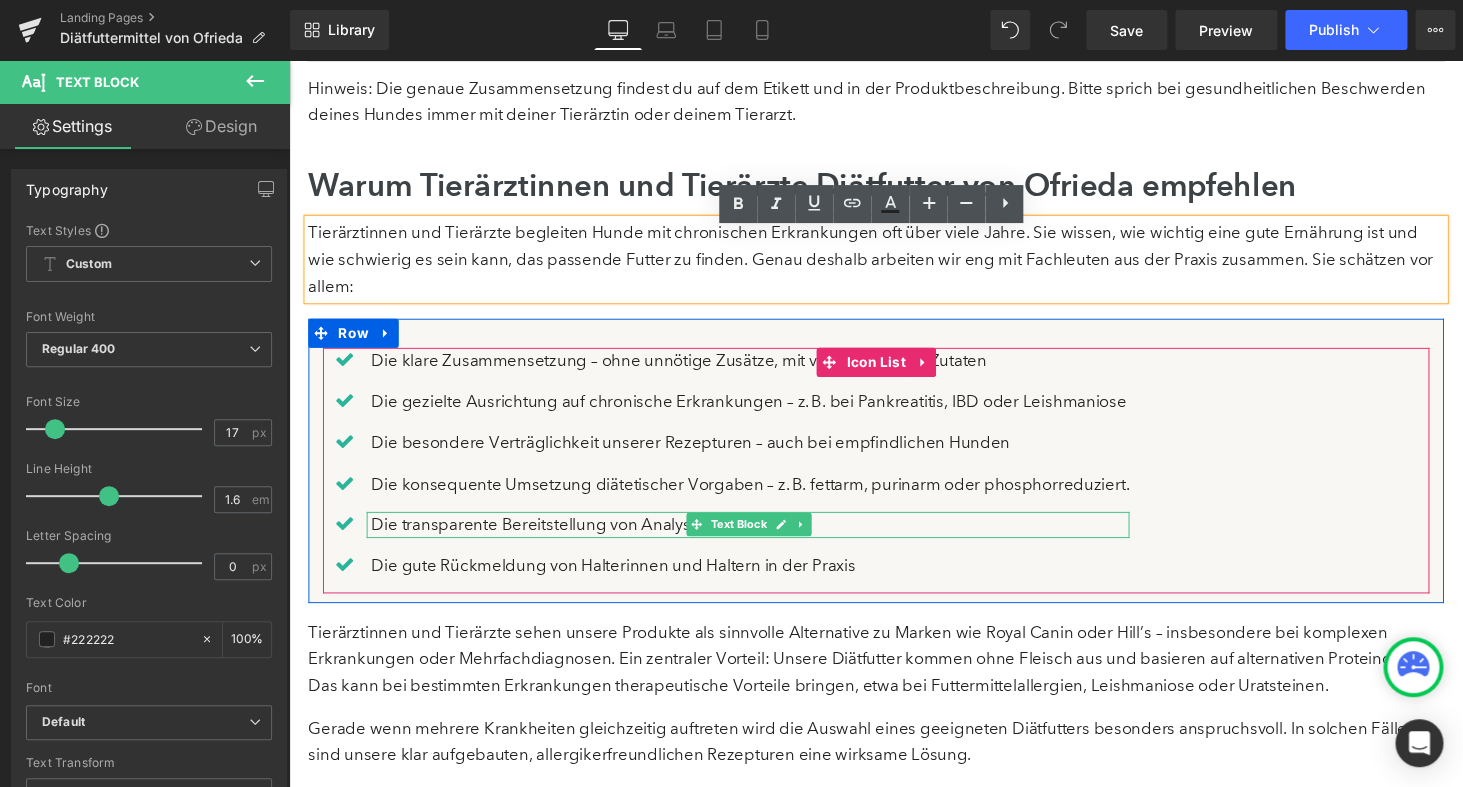 click on "Die transparente Bereitstellung von Analysedaten" at bounding box center [764, 539] 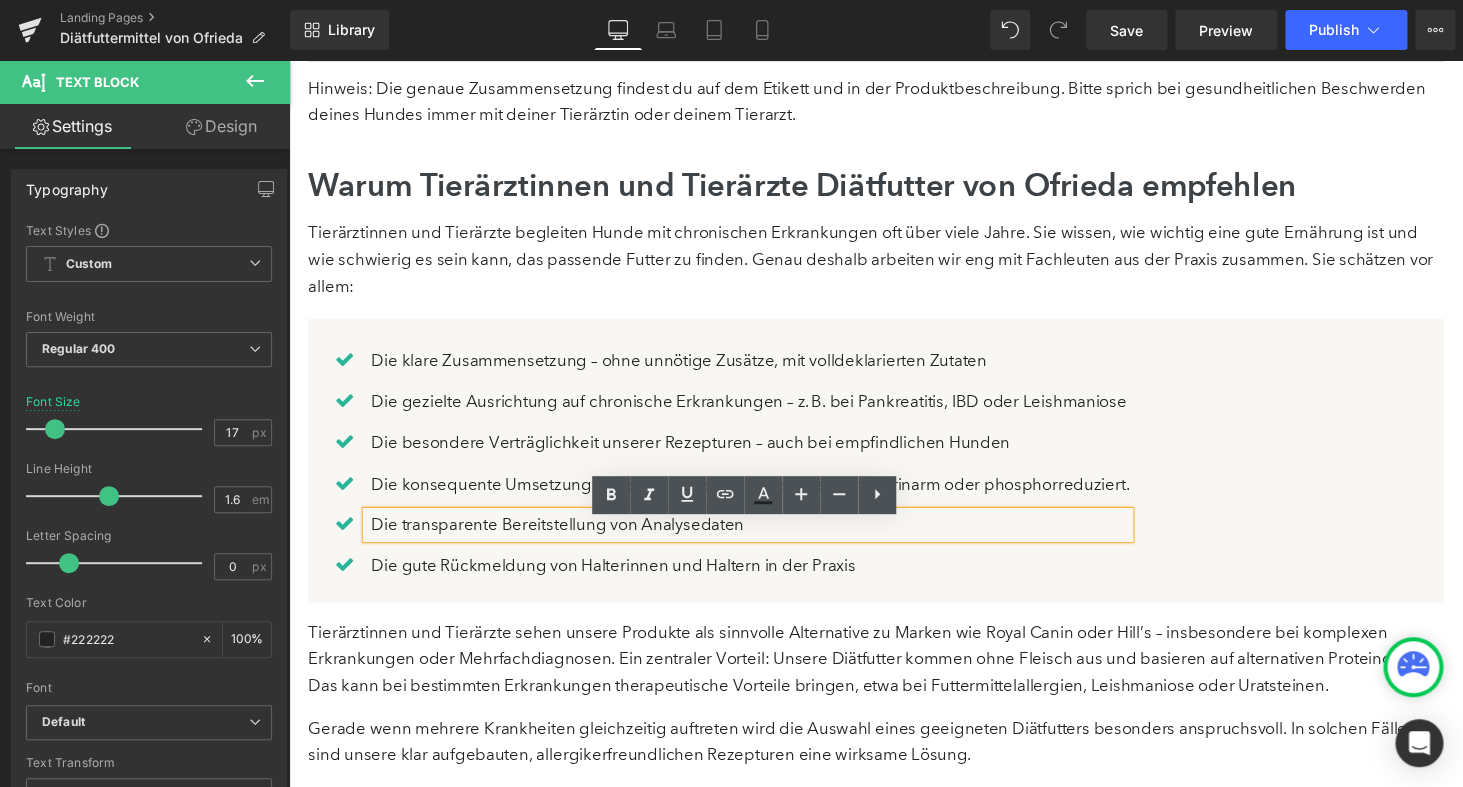 click on "Tierärztinnen und Tierärzte sehen unsere Produkte als sinnvolle Alternative zu Marken wie Royal Canin oder Hill’s – insbesondere bei komplexen Erkrankungen oder Mehrfachdiagnosen. Ein zentraler Vorteil: Unsere Diätfutter kommen ohne Fleisch aus und basieren auf alternativen Proteinquellen. Das kann bei bestimmten Erkrankungen therapeutische Vorteile bringen, etwa bei Futtermittelallergien, Leishmaniose oder Uratsteinen." at bounding box center [894, 678] 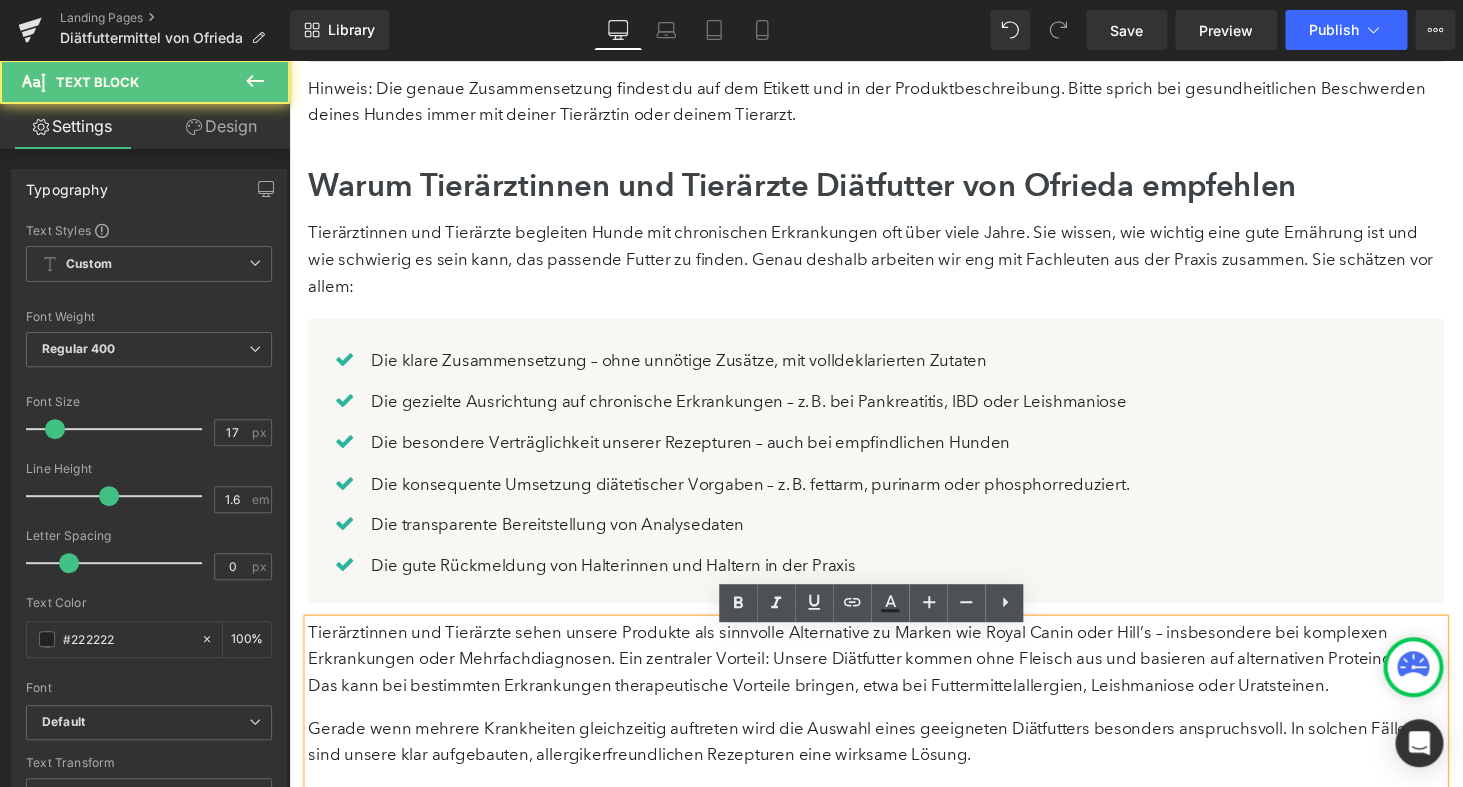 click on "Tierärztinnen und Tierärzte sehen unsere Produkte als sinnvolle Alternative zu Marken wie Royal Canin oder Hill’s – insbesondere bei komplexen Erkrankungen oder Mehrfachdiagnosen. Ein zentraler Vorteil: Unsere Diätfutter kommen ohne Fleisch aus und basieren auf alternativen Proteinquellen. Das kann bei bestimmten Erkrankungen therapeutische Vorteile bringen, etwa bei Futtermittelallergien, Leishmaniose oder Uratsteinen." at bounding box center (894, 678) 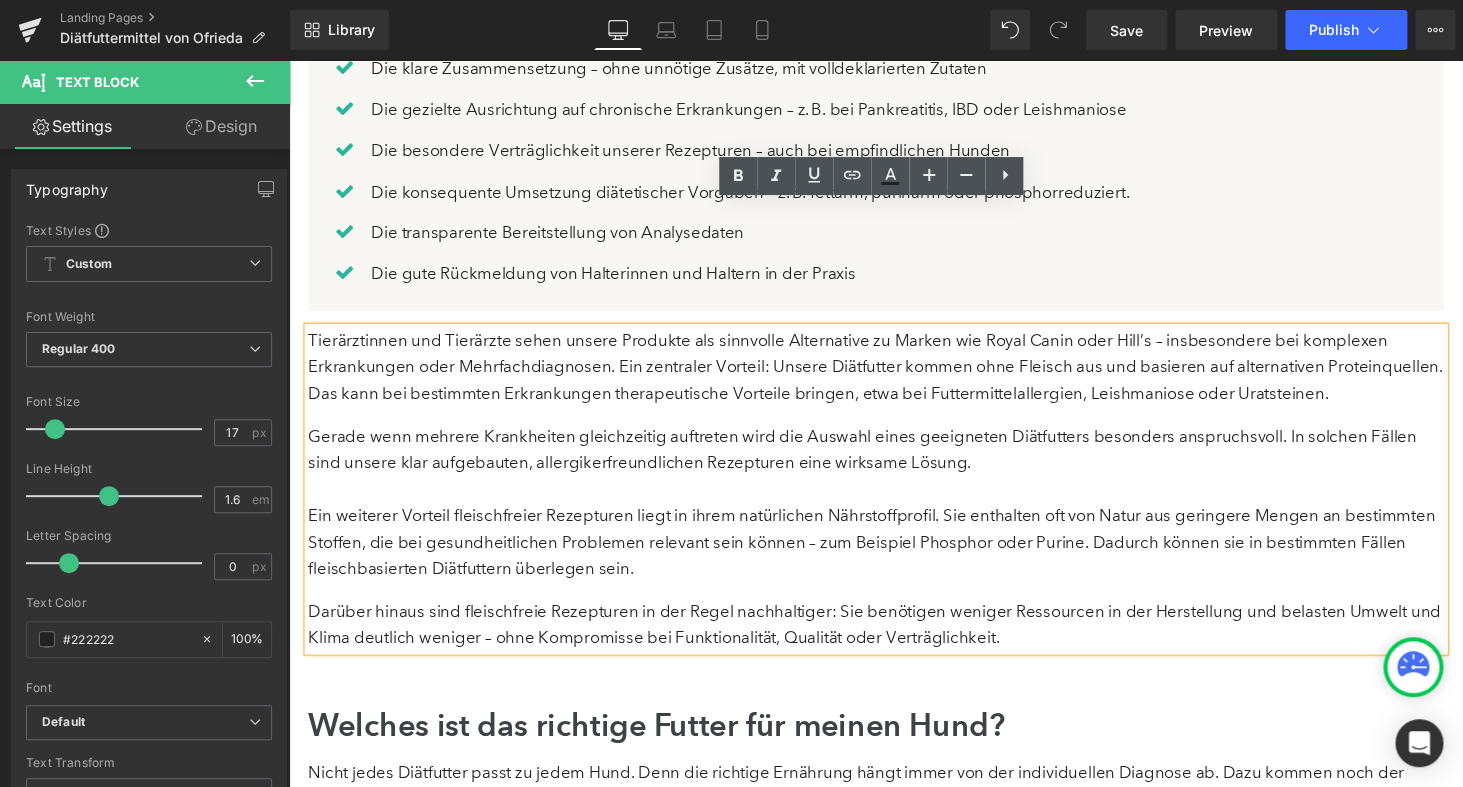 scroll, scrollTop: 3173, scrollLeft: 0, axis: vertical 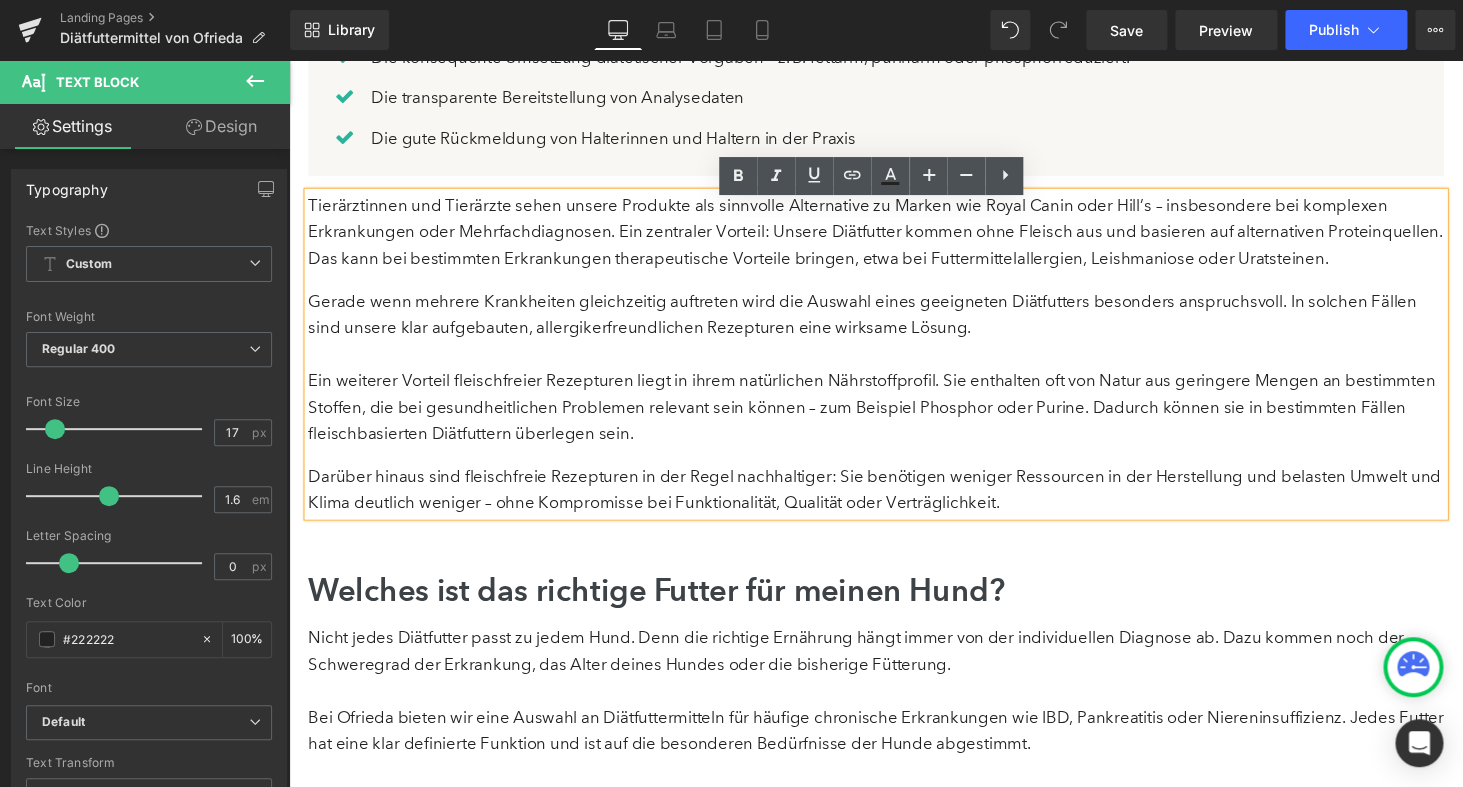click on "Nicht jedes Diätfutter passt zu jedem Hund. Denn die richtige Ernährung hängt immer von der individuellen Diagnose ab. Dazu kommen noch der Schweregrad der Erkrankung, das Alter deines Hundes oder die bisherige Fütterung. Bei Ofrieda bieten wir eine Auswahl an Diätfuttermitteln für häufige chronische Erkrankungen wie IBD, Pankreatitis oder Niereninsuffizienz. Jedes Futter hat eine klar definierte Funktion und ist auf die besonderen Bedürfnisse der Hunde abgestimmt. Damit du schnell herausfindest, welches Produkt zu deinem Hund passt, haben wir einen Futterfinder entwickelt. Er hilft dir dabei, die passende Sorte für deinen Hund auszuwählen." at bounding box center (894, 751) 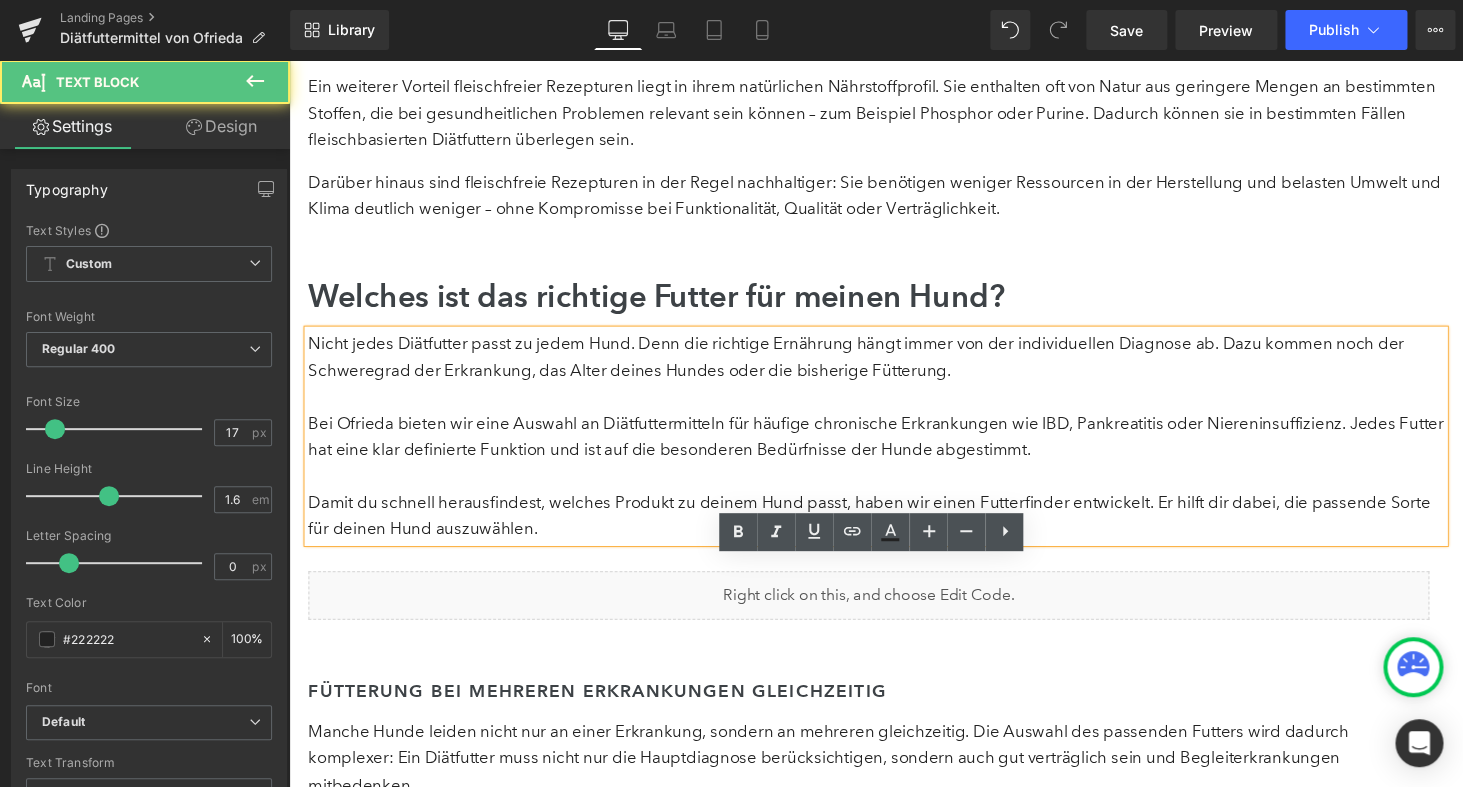 scroll, scrollTop: 3599, scrollLeft: 0, axis: vertical 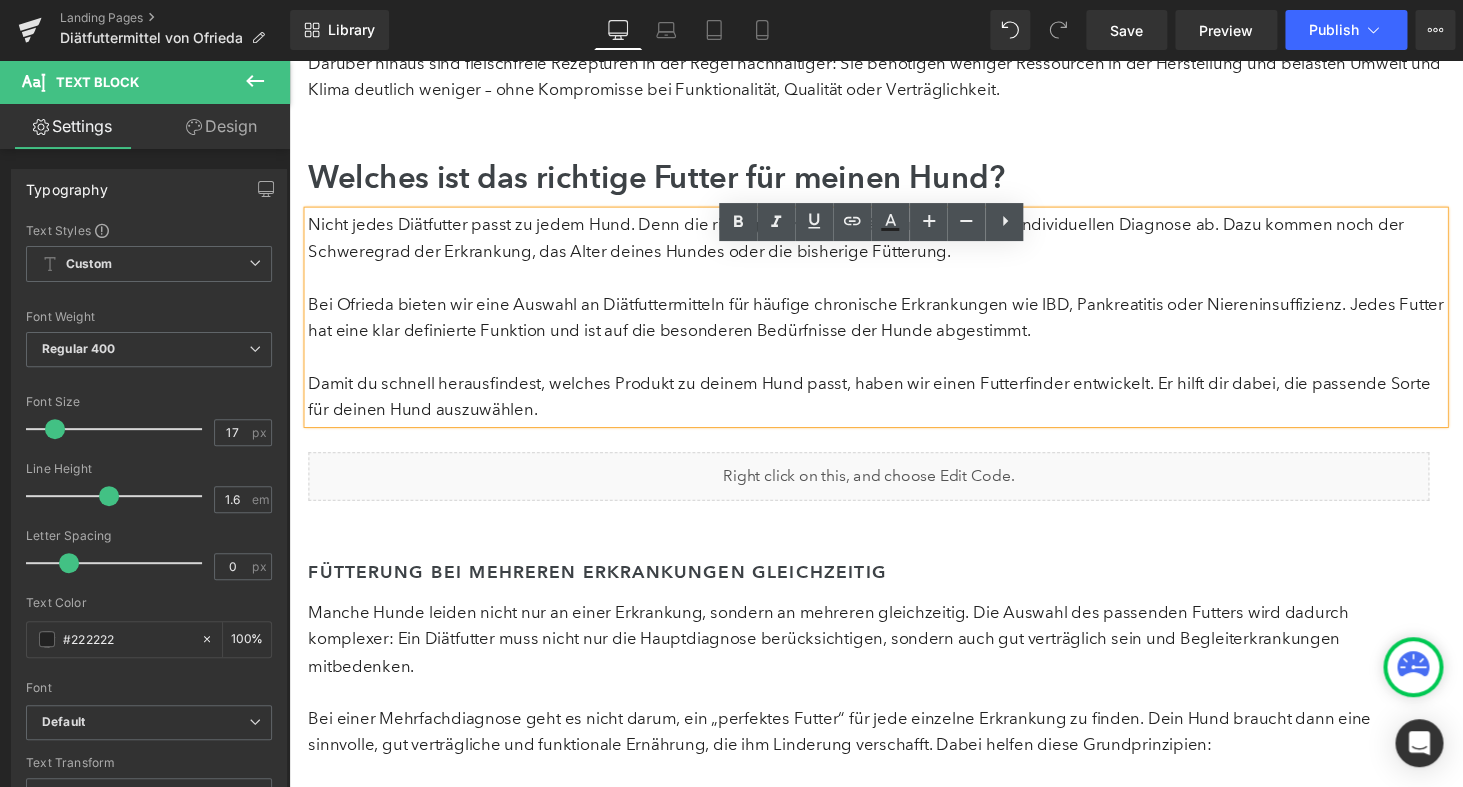 click on "Manche Hunde leiden nicht nur an einer Erkrankung, sondern an mehreren gleichzeitig. Die Auswahl des passenden Futters wird dadurch komplexer: Ein Diätfutter muss nicht nur die Hauptdiagnose berücksichtigen, sondern auch gut verträglich sein und Begleiterkrankungen mitbedenken. Bei einer Mehrfachdiagnose geht es nicht darum, ein „perfektes Futter“ für jede einzelne Erkrankung zu finden. Dein Hund braucht dann eine sinnvolle, gut verträgliche und funktionale Ernährung, die ihm Linderung verschafft. Dabei helfen diese Grundprinzipien: Text Block" at bounding box center (886, 697) 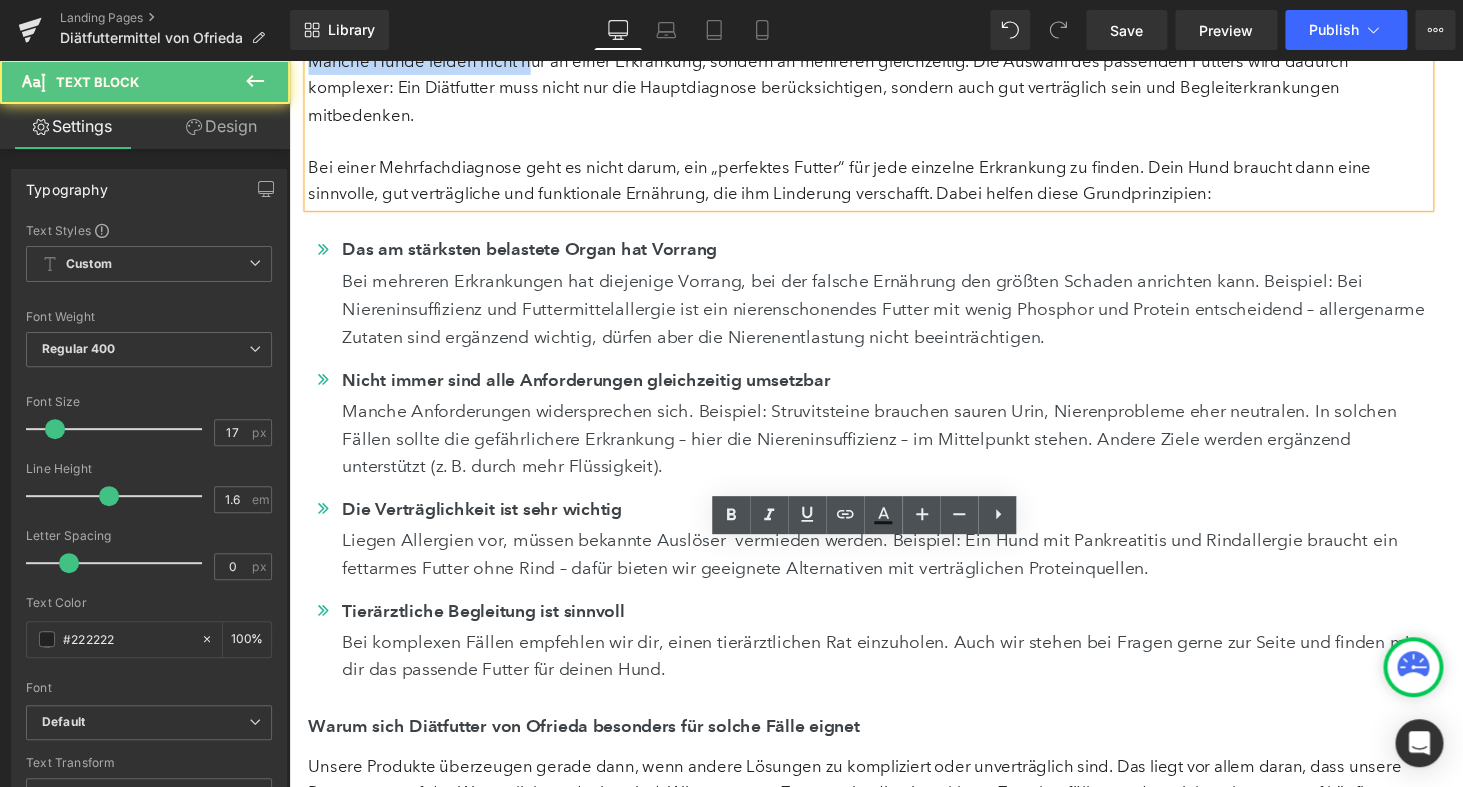 scroll, scrollTop: 4198, scrollLeft: 0, axis: vertical 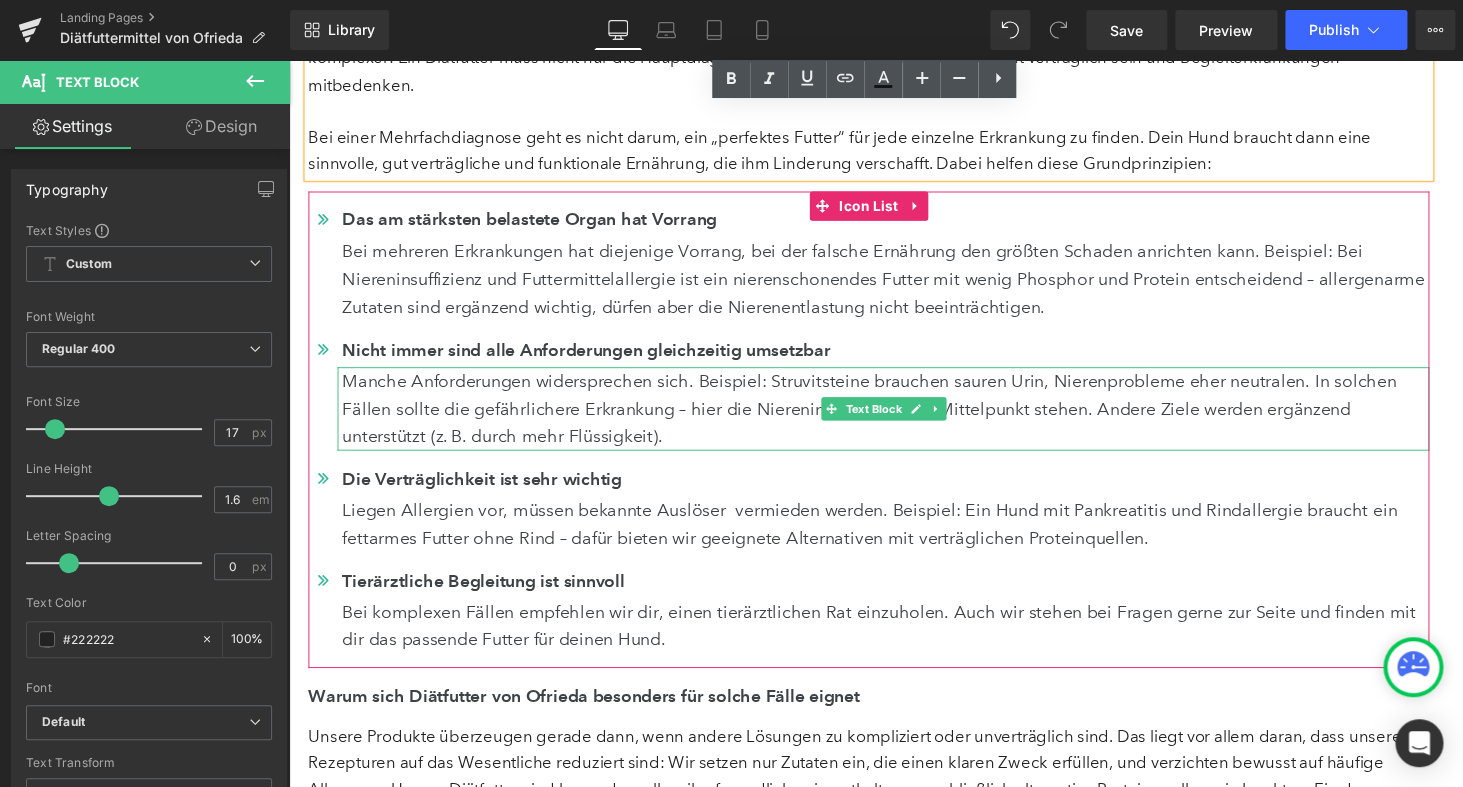 click on "Manche Anforderungen widersprechen sich. Beispiel: Struvitsteine brauchen sauren Urin, Nierenprobleme eher neutralen. In solchen Fällen sollte die gefährlichere Erkrankung – hier die Niereninsuffizienz – im Mittelpunkt stehen. Andere Ziele werden ergänzend unterstützt (z. B. durch mehr Flüssigkeit)." at bounding box center [904, 419] 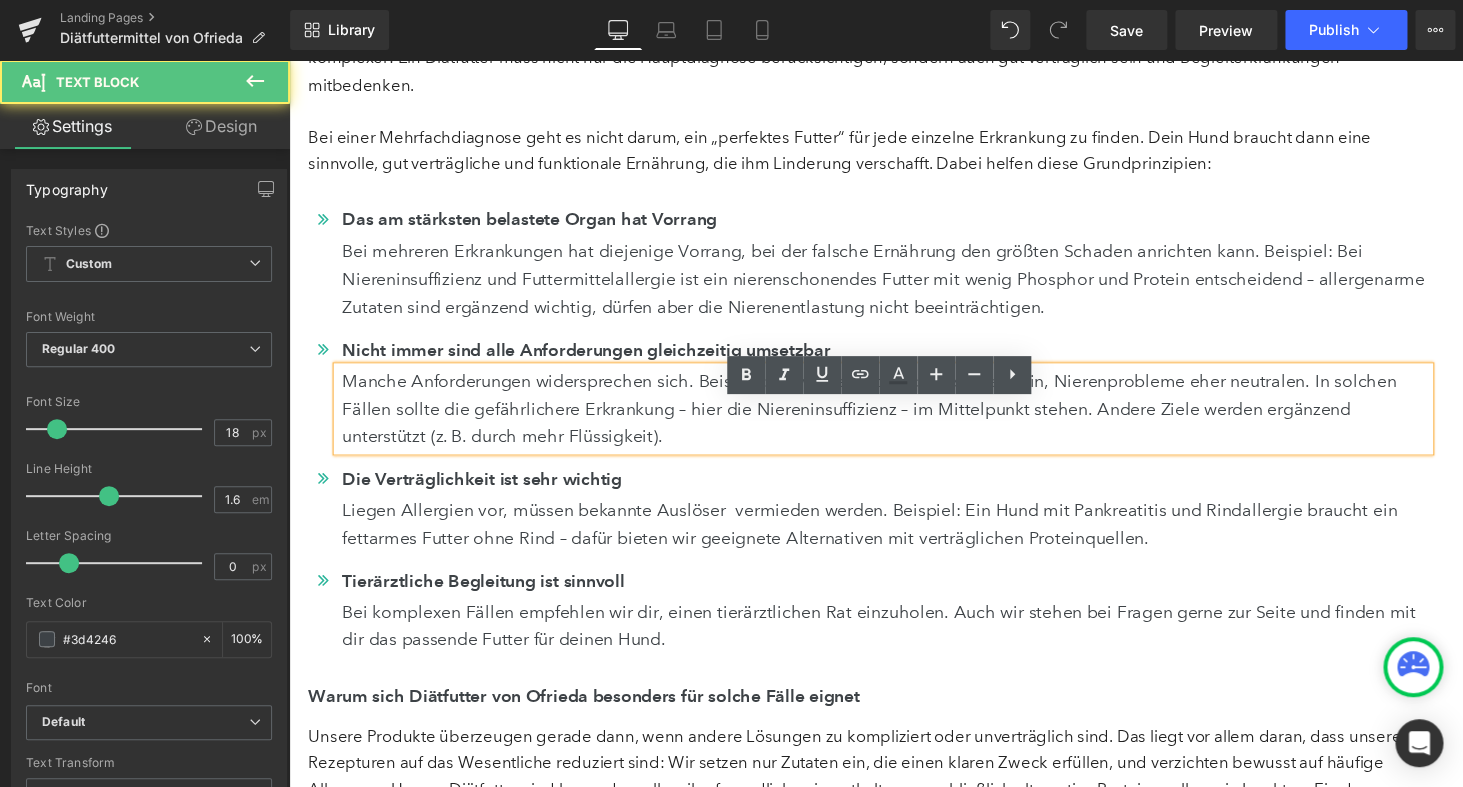click on "Bei mehreren Erkrankungen hat diejenige Vorrang, bei der falsche Ernährung den größten Schaden anrichten kann. Beispiel: Bei Niereninsuffizienz und Futtermittelallergie ist ein nierenschonendes Futter mit wenig Phosphor und Protein entscheidend – allergenarme Zutaten sind ergänzend wichtig, dürfen aber die Nierenentlastung nicht beeinträchtigen." at bounding box center [904, 285] 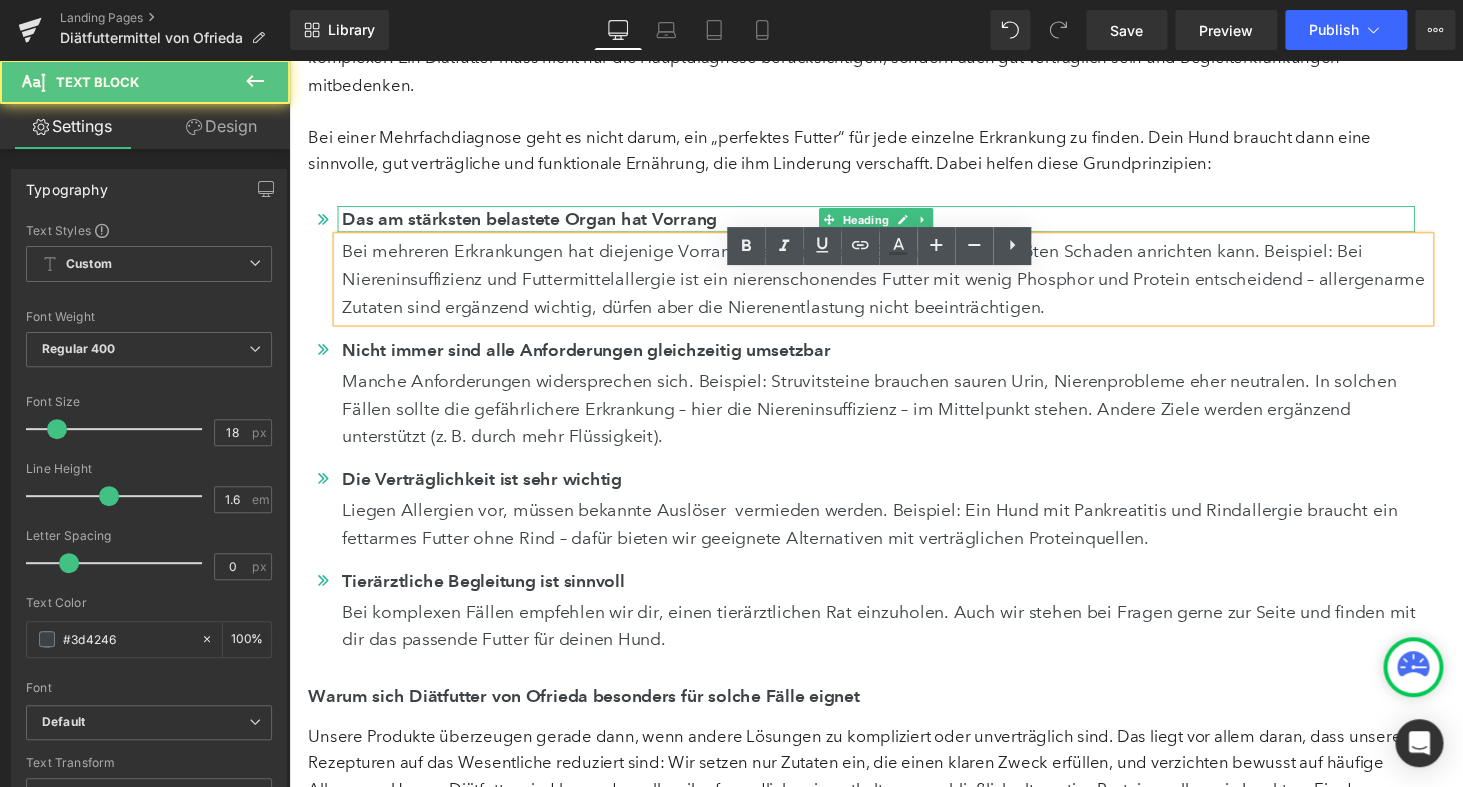 click on "Das am stärksten belastete Organ hat Vorrang" at bounding box center [896, 223] 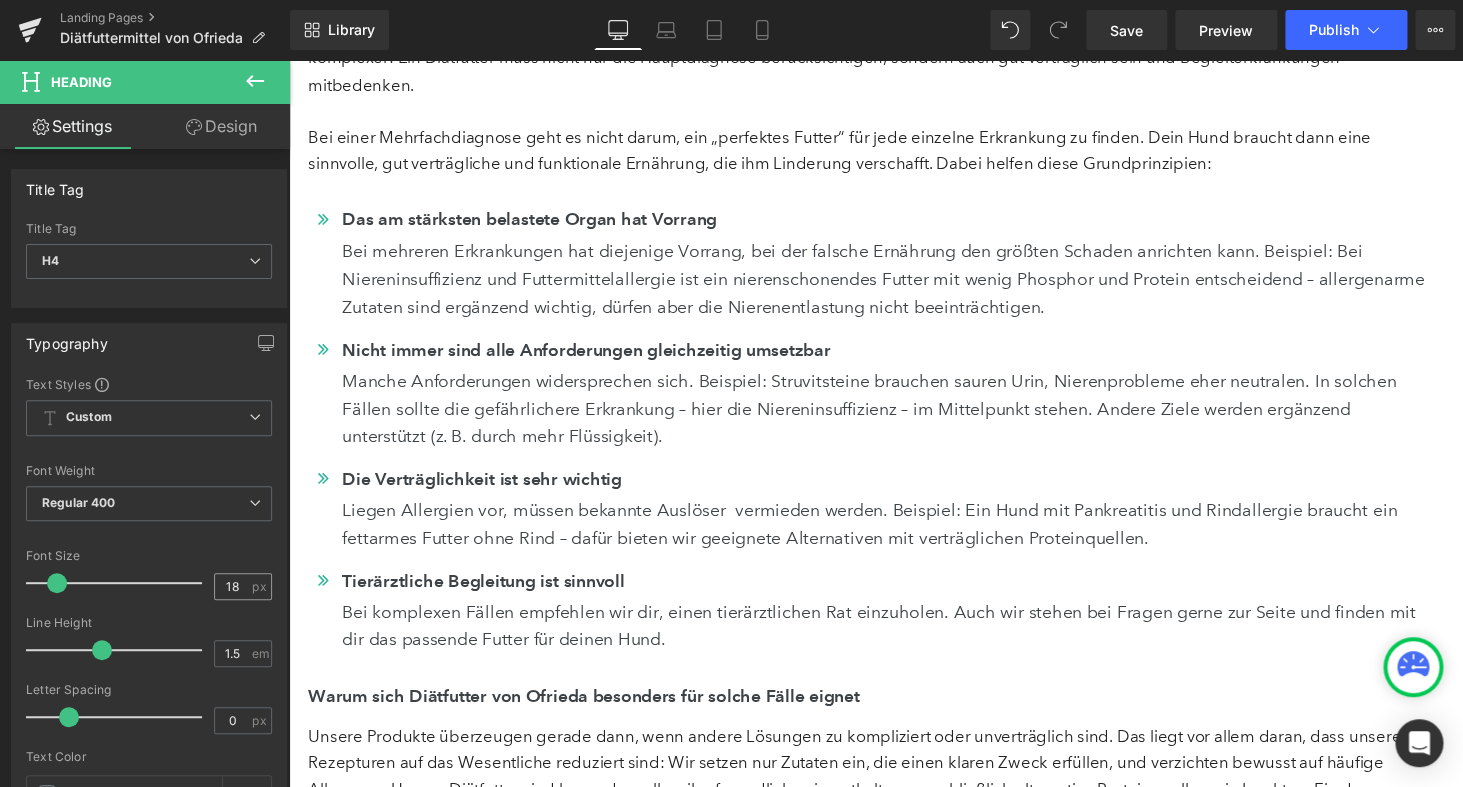 click on "px" at bounding box center (260, 586) 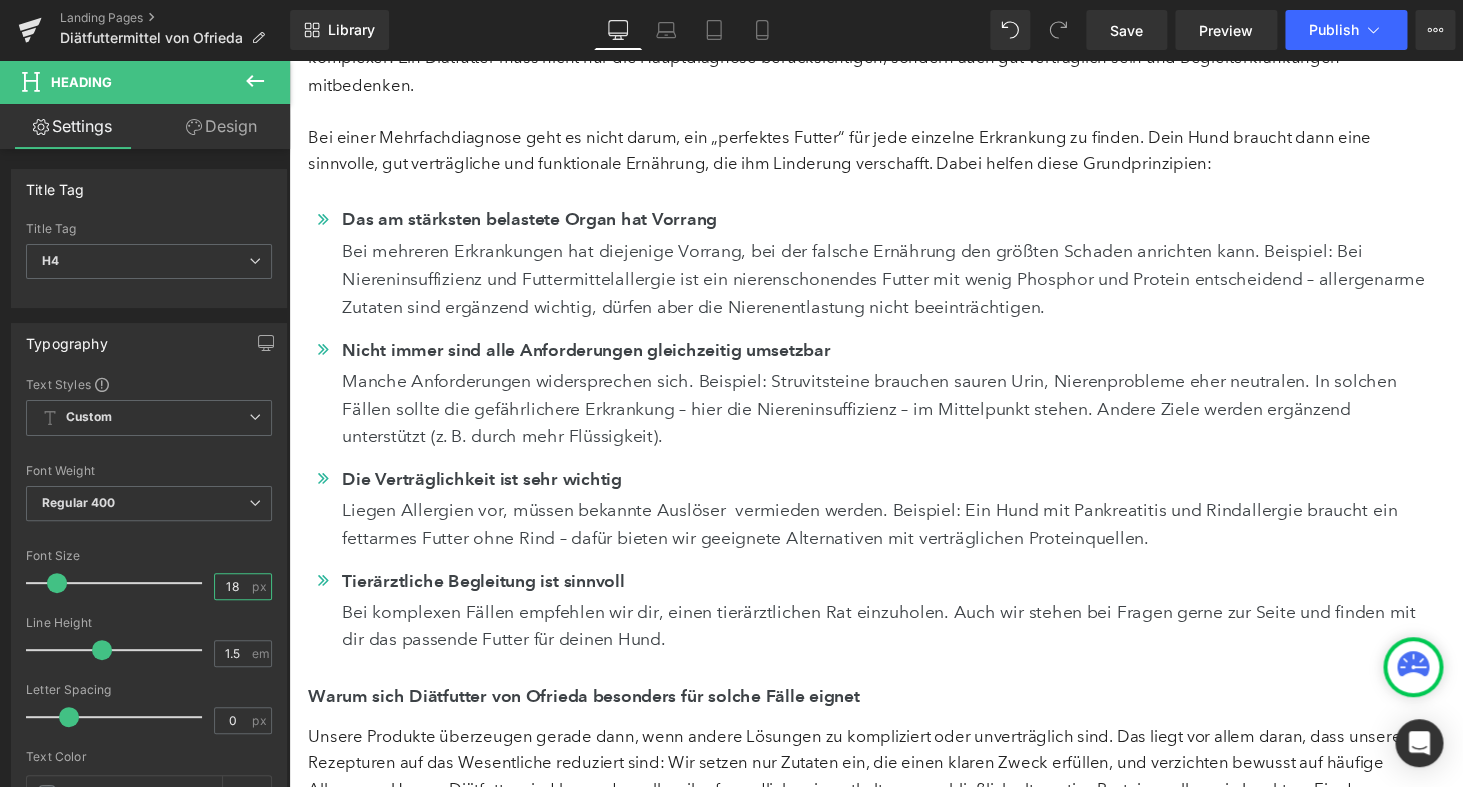 click on "18" at bounding box center (232, 586) 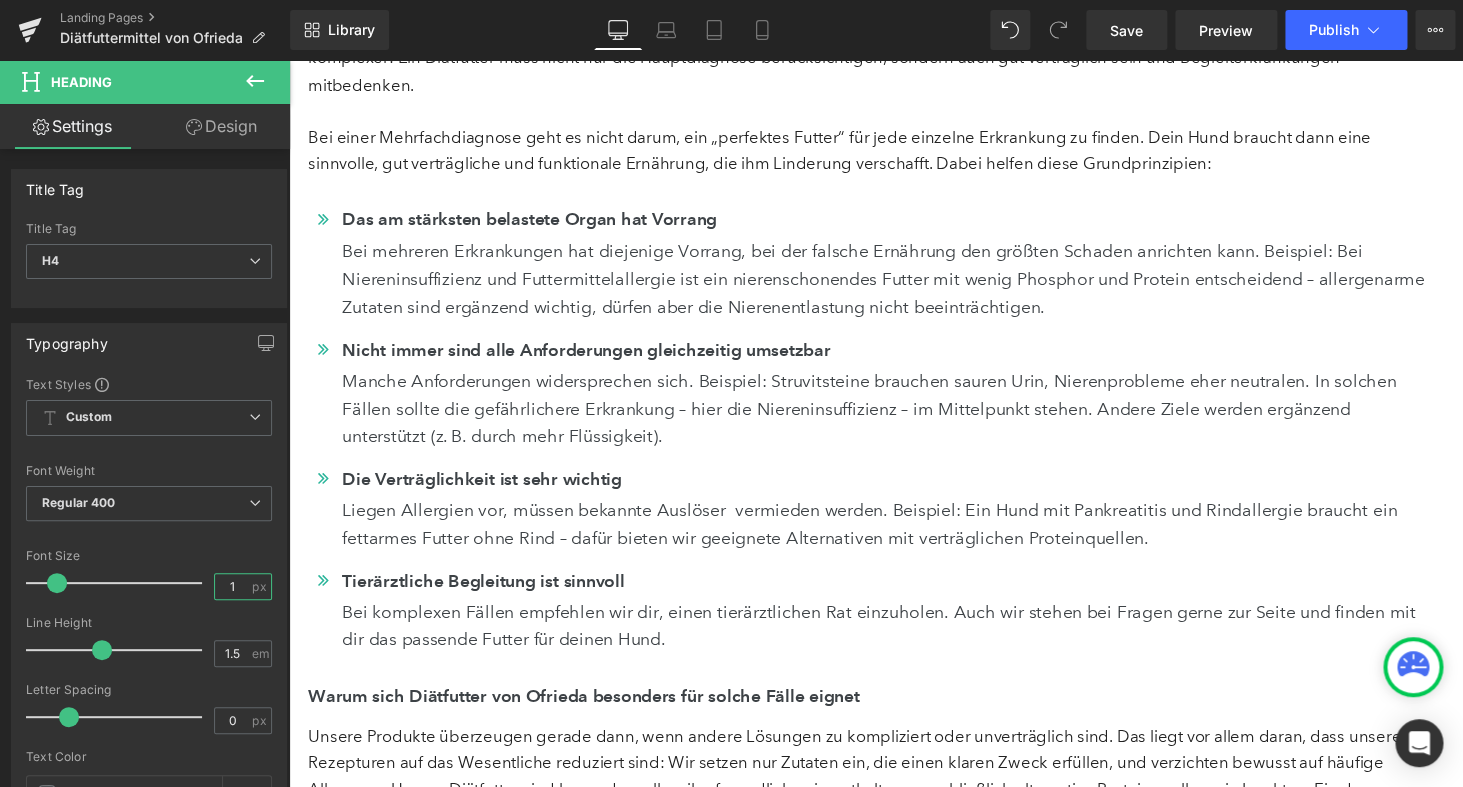type on "17" 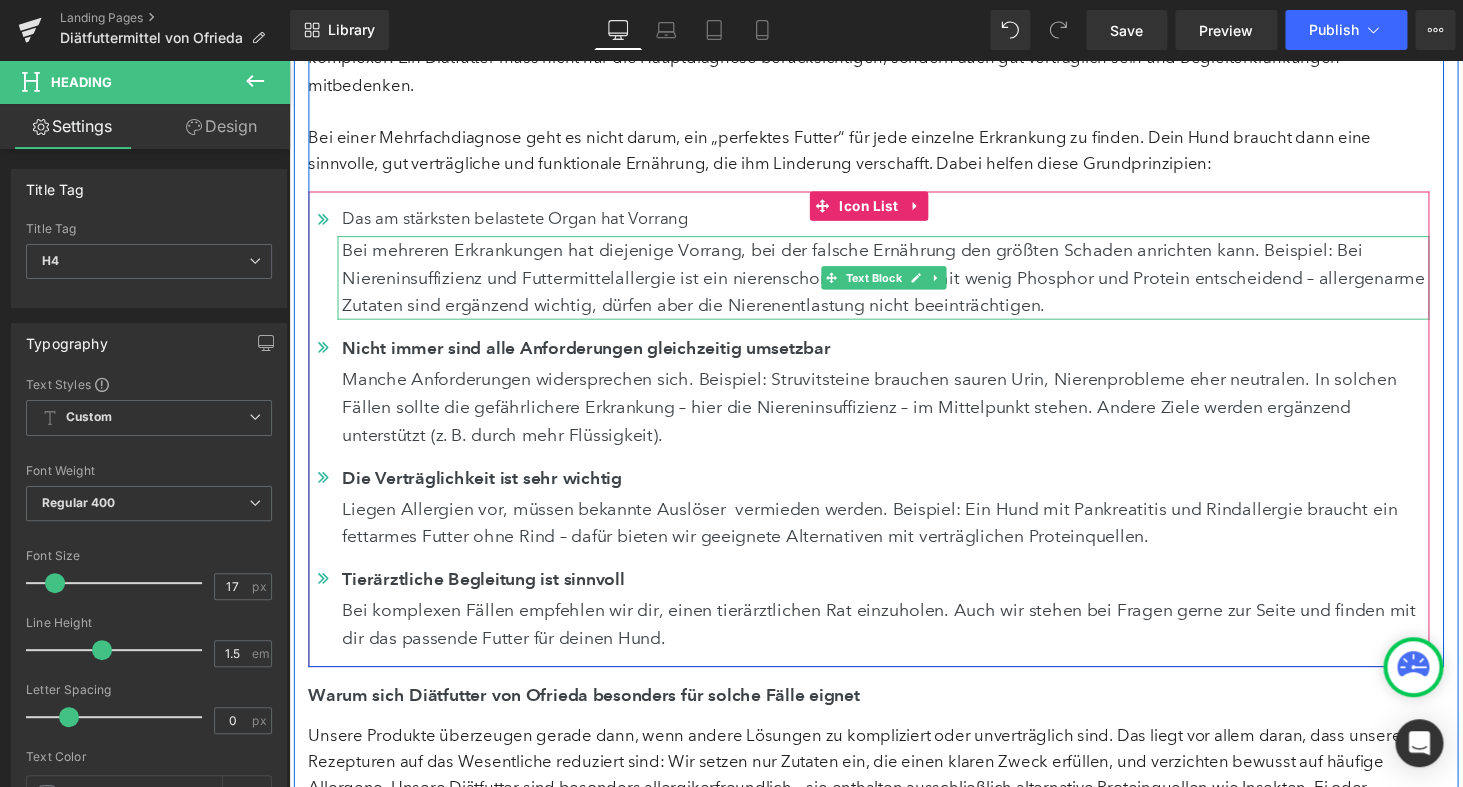 click on "Bei mehreren Erkrankungen hat diejenige Vorrang, bei der falsche Ernährung den größten Schaden anrichten kann. Beispiel: Bei Niereninsuffizienz und Futtermittelallergie ist ein nierenschonendes Futter mit wenig Phosphor und Protein entscheidend – allergenarme Zutaten sind ergänzend wichtig, dürfen aber die Nierenentlastung nicht beeinträchtigen." at bounding box center [904, 284] 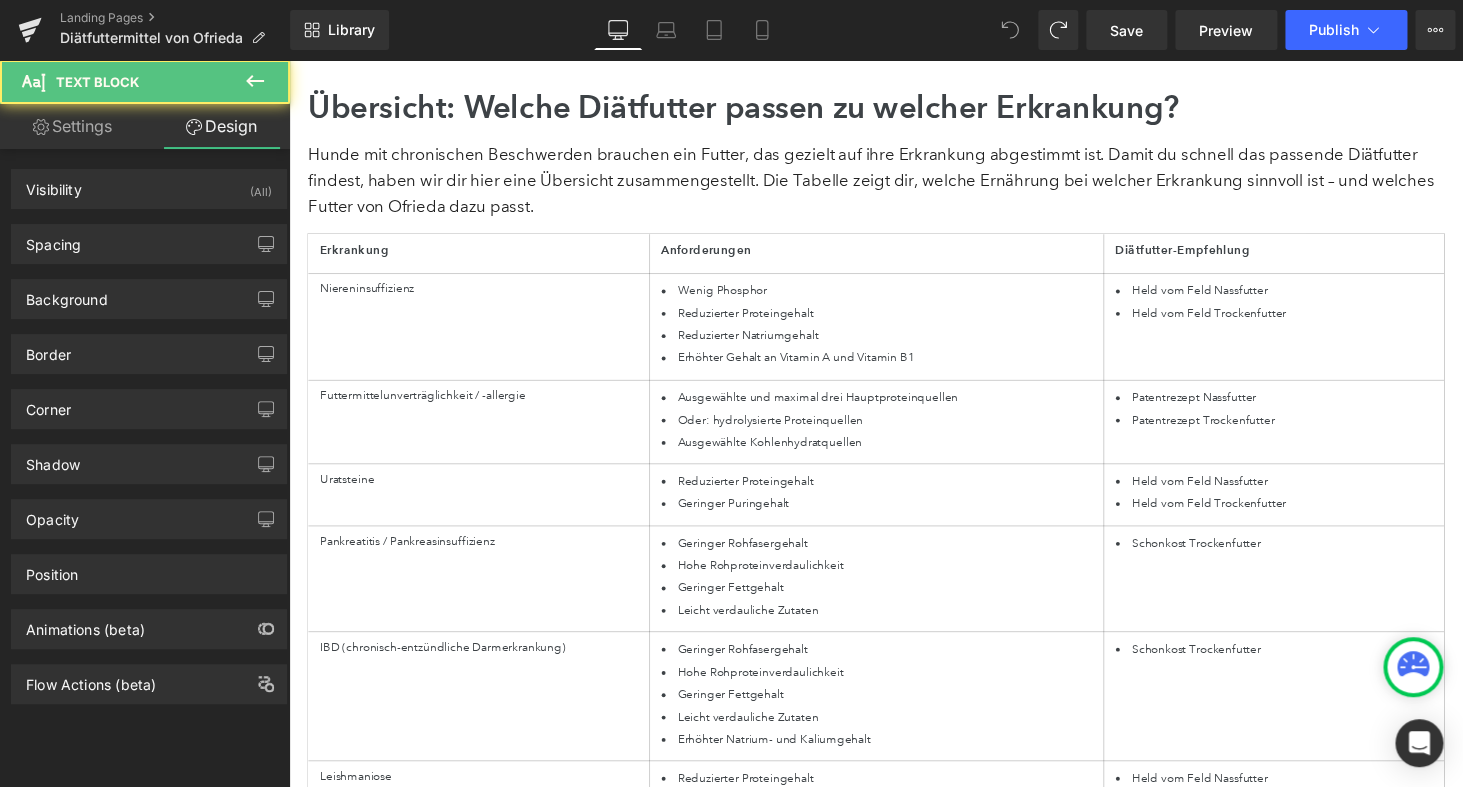 scroll, scrollTop: 799, scrollLeft: 0, axis: vertical 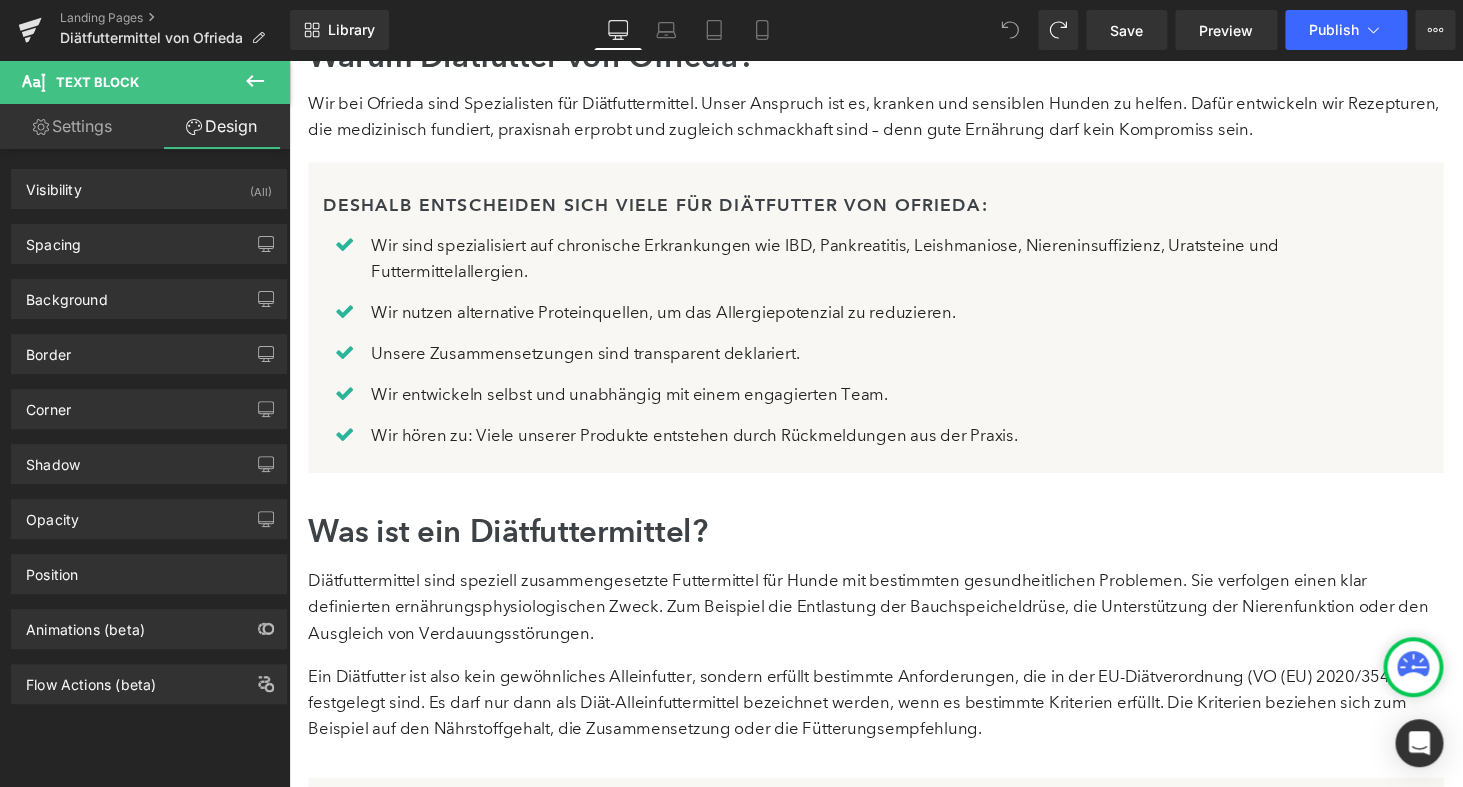 click 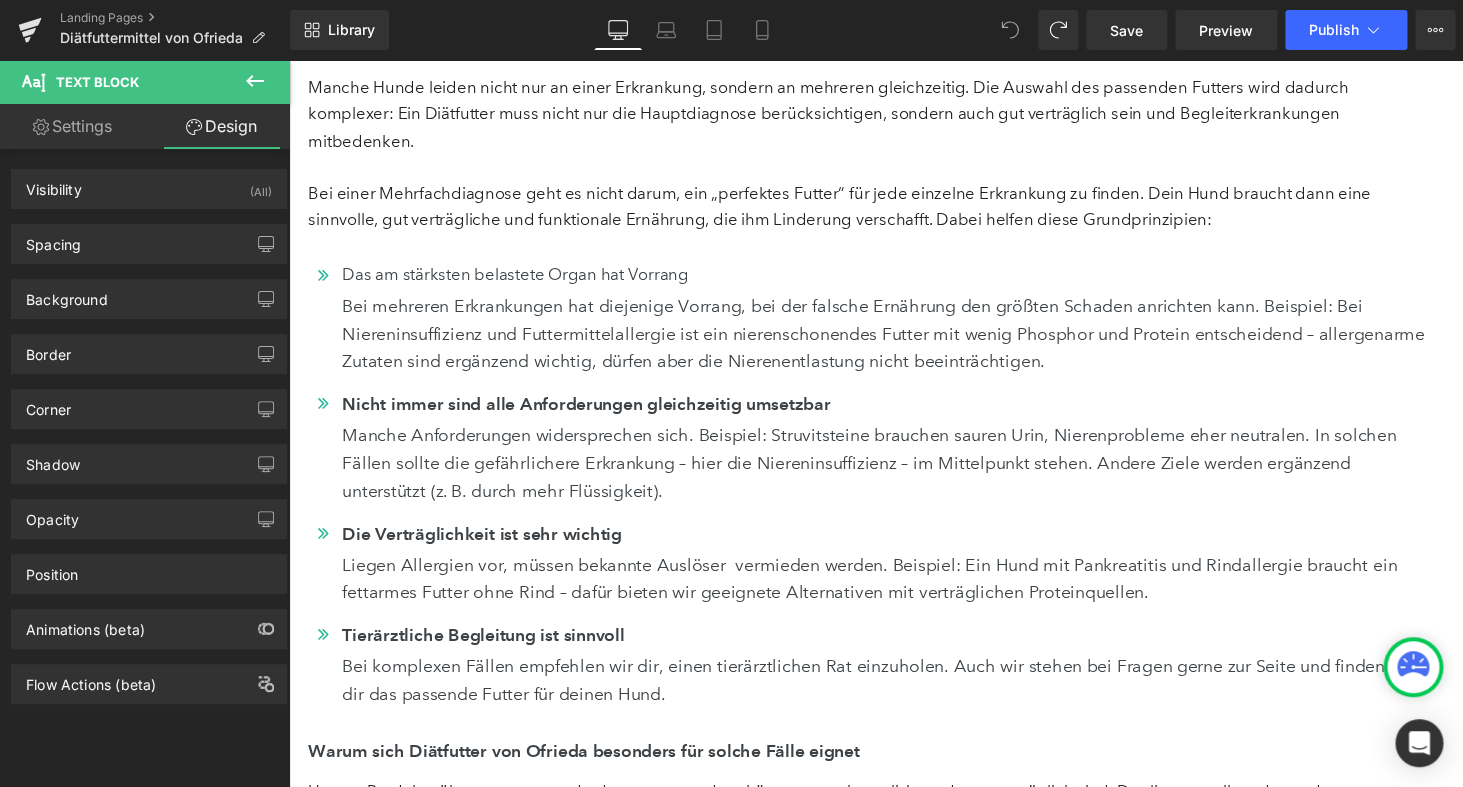 scroll, scrollTop: 4328, scrollLeft: 0, axis: vertical 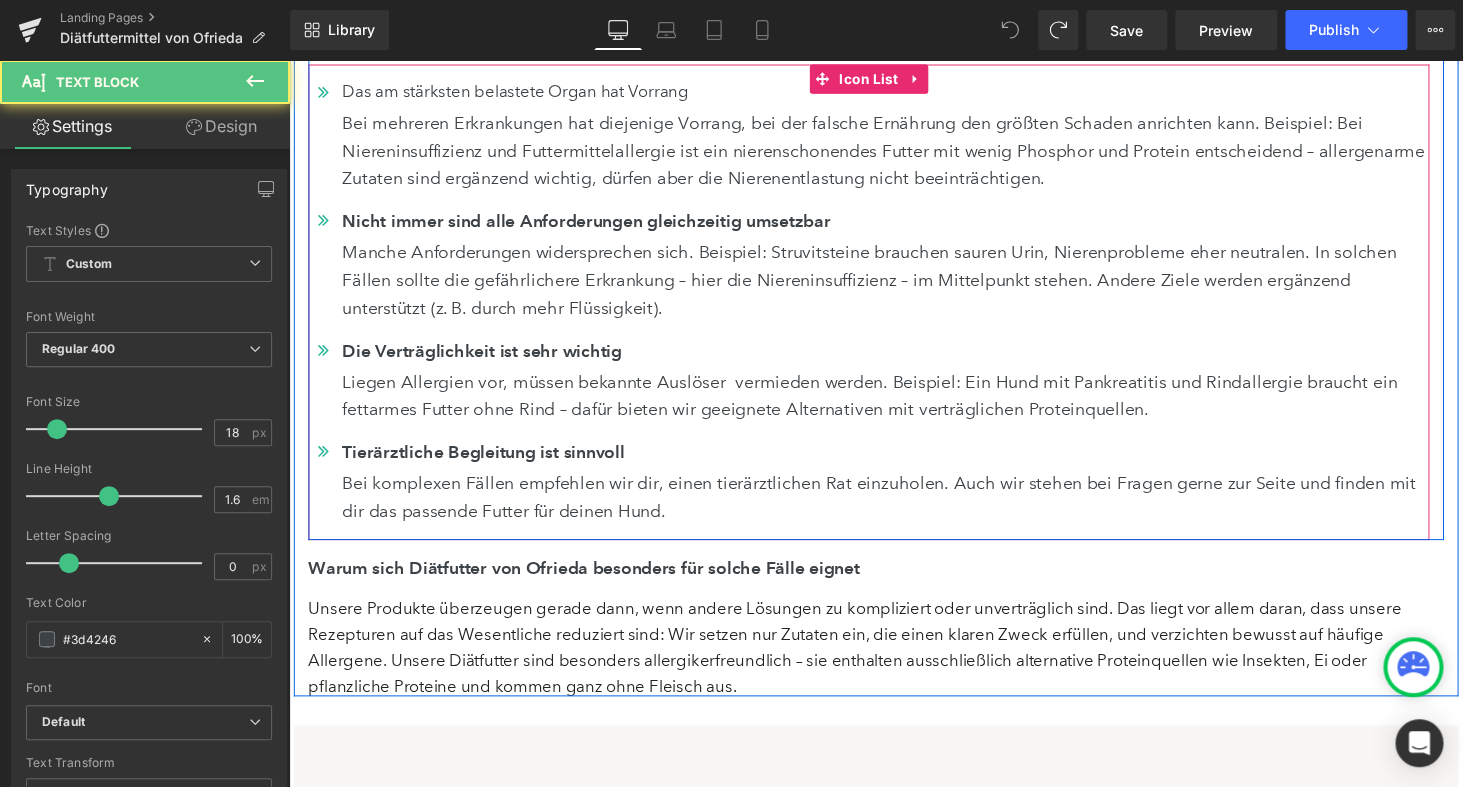 click on "Liegen Allergien vor, müssen bekannte Auslöser  vermieden werden. Beispiel: Ein Hund mit Pankreatitis und Rindallergie braucht ein fettarmes Futter ohne Rind – dafür bieten wir geeignete Alternativen mit verträglichen Proteinquellen." at bounding box center (904, 407) 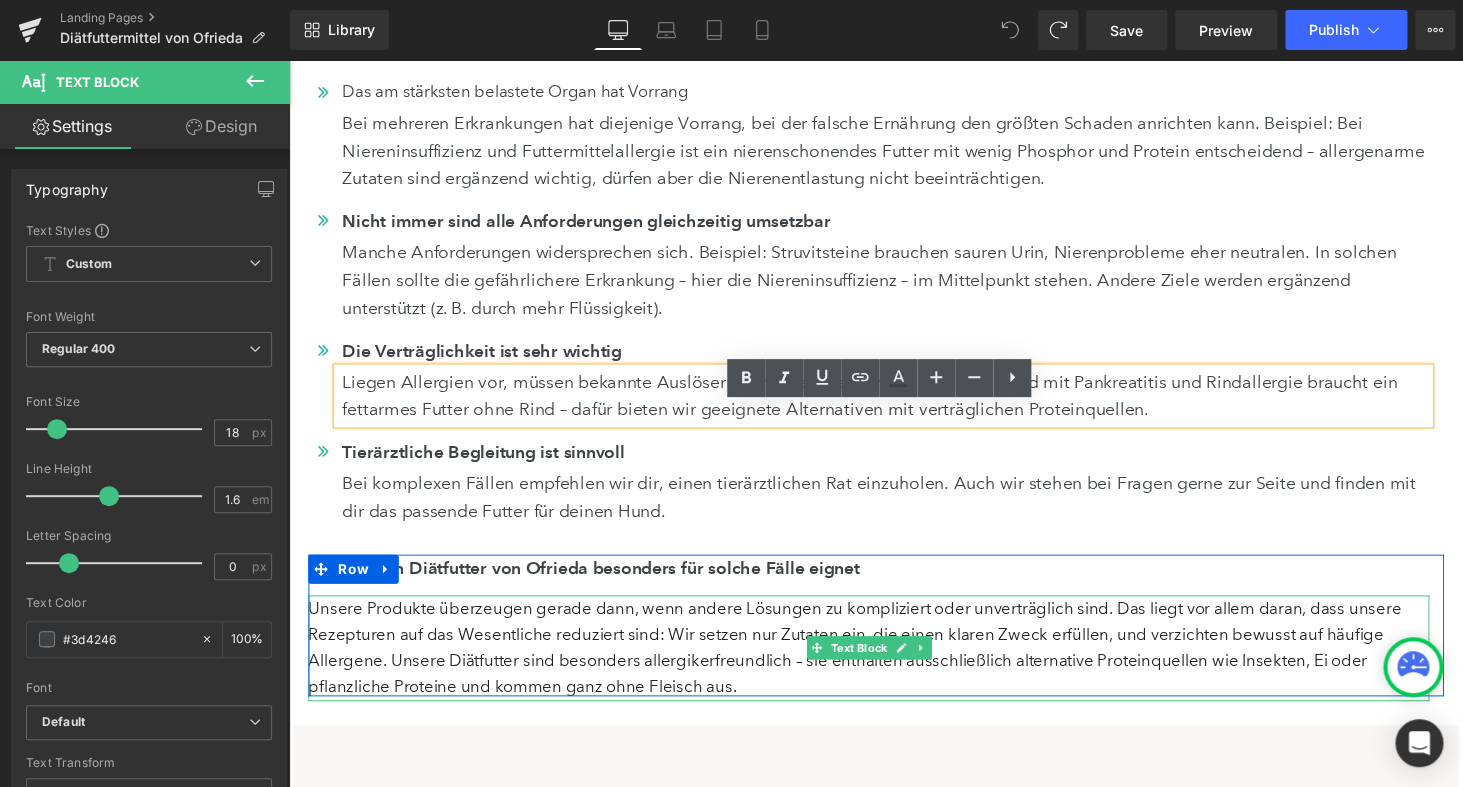 click on "Unsere Produkte überzeugen gerade dann, wenn andere Lösungen zu kompliziert oder unverträglich sind. Das liegt vor allem daran, dass unsere Rezepturen auf das Wesentliche reduziert sind: Wir setzen nur Zutaten ein, die einen klaren Zweck erfüllen, und verzichten bewusst auf häufige Allergene. Unsere Diätfutter sind besonders allergikerfreundlich – sie enthalten ausschließlich alternative Proteinquellen wie Insekten, Ei oder pflanzliche Proteine und kommen ganz ohne Fleisch aus." at bounding box center (886, 666) 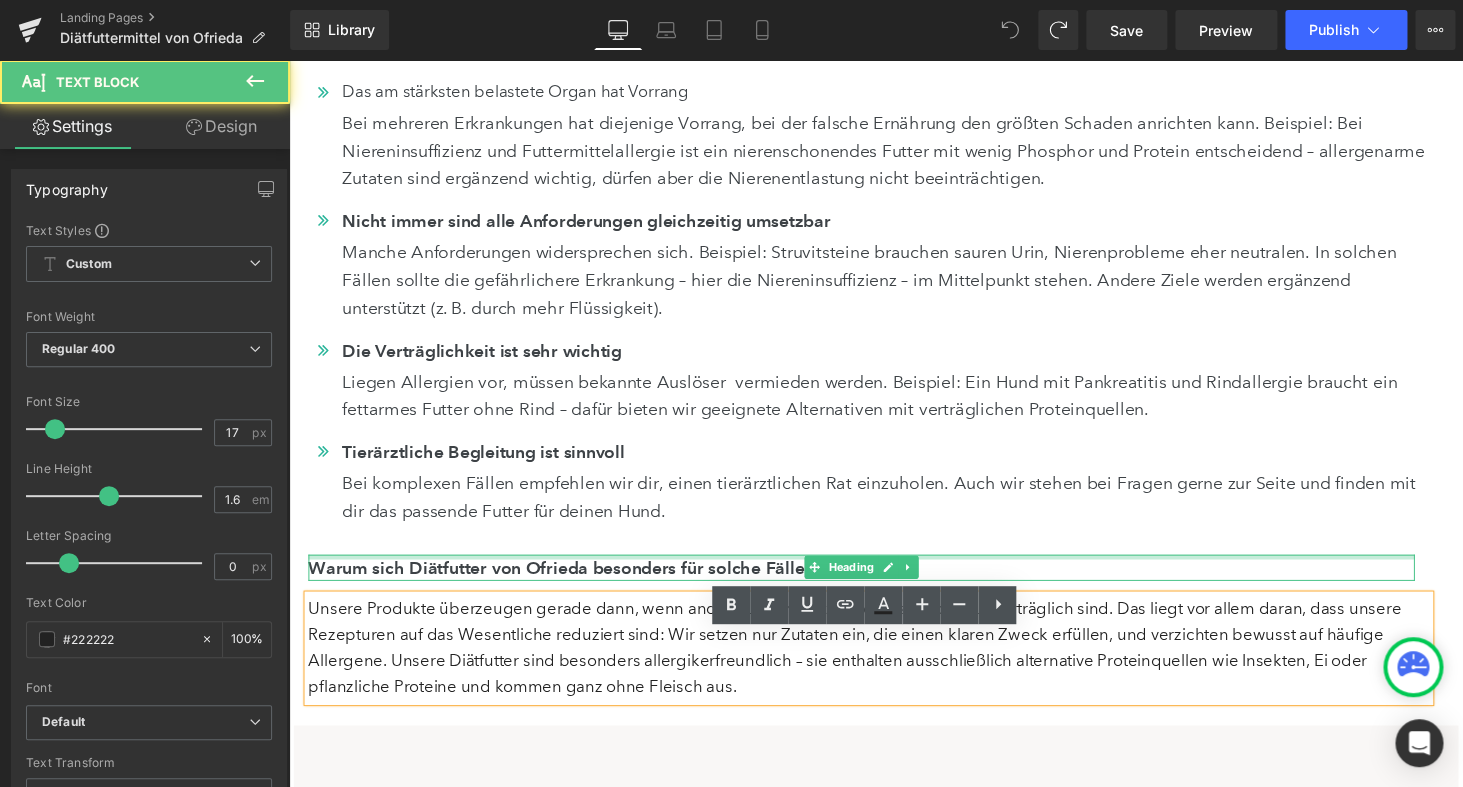 click at bounding box center (879, 572) 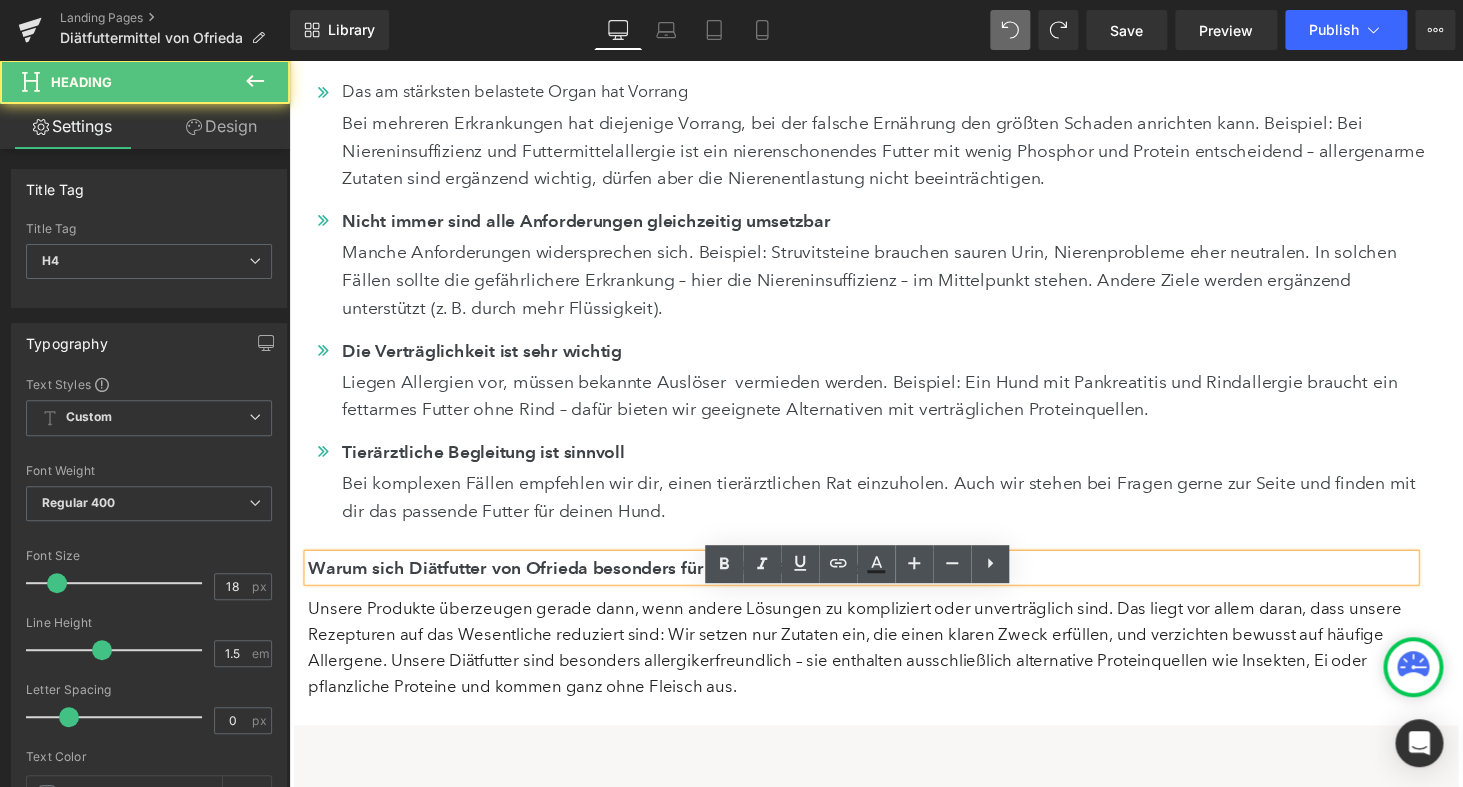 click on "Warum sich Diätfutter von Ofrieda besonders für solche Fälle eignet" at bounding box center [879, 583] 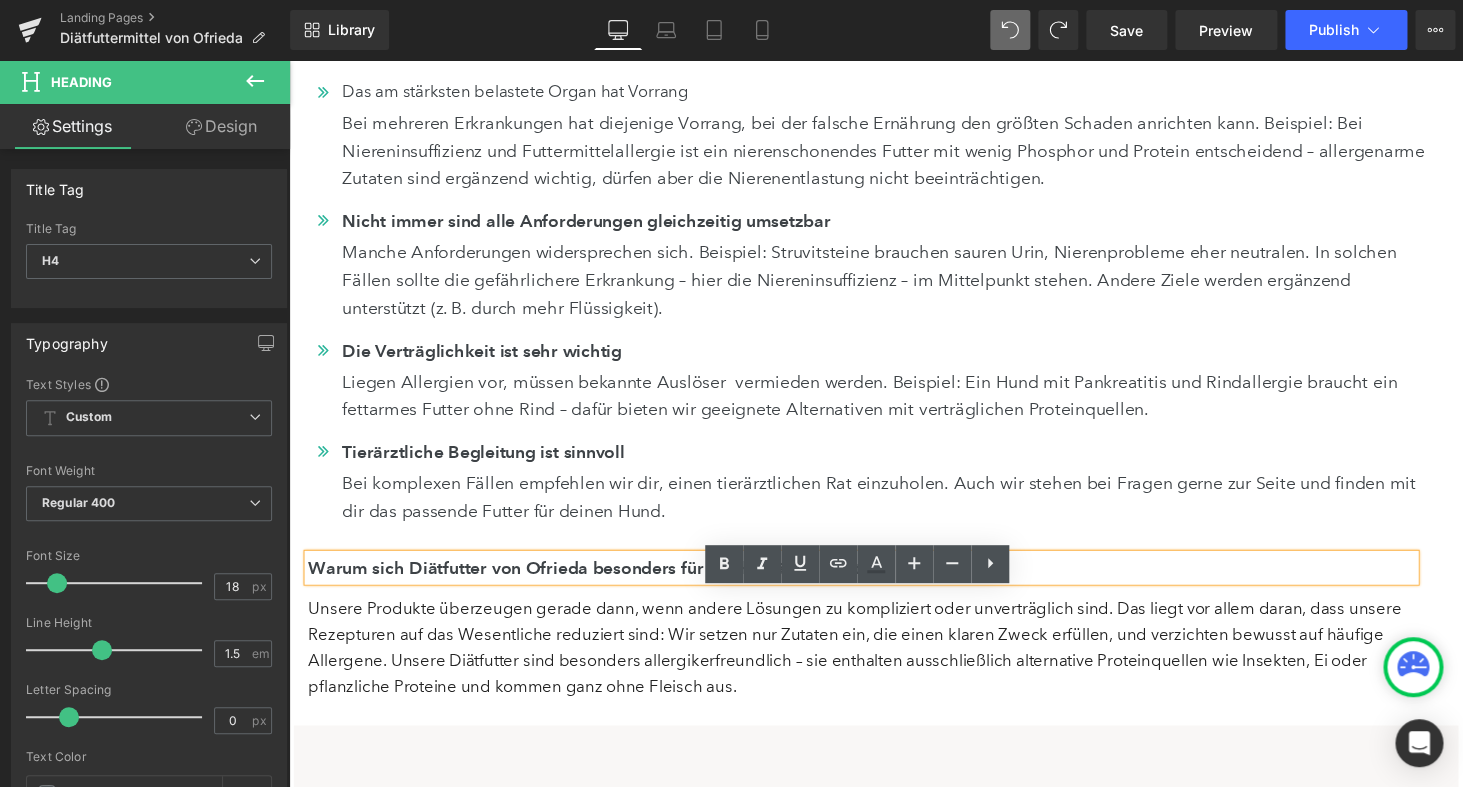 click on "Warum sich Diätfutter von Ofrieda besonders für solche Fälle eignet" at bounding box center [879, 583] 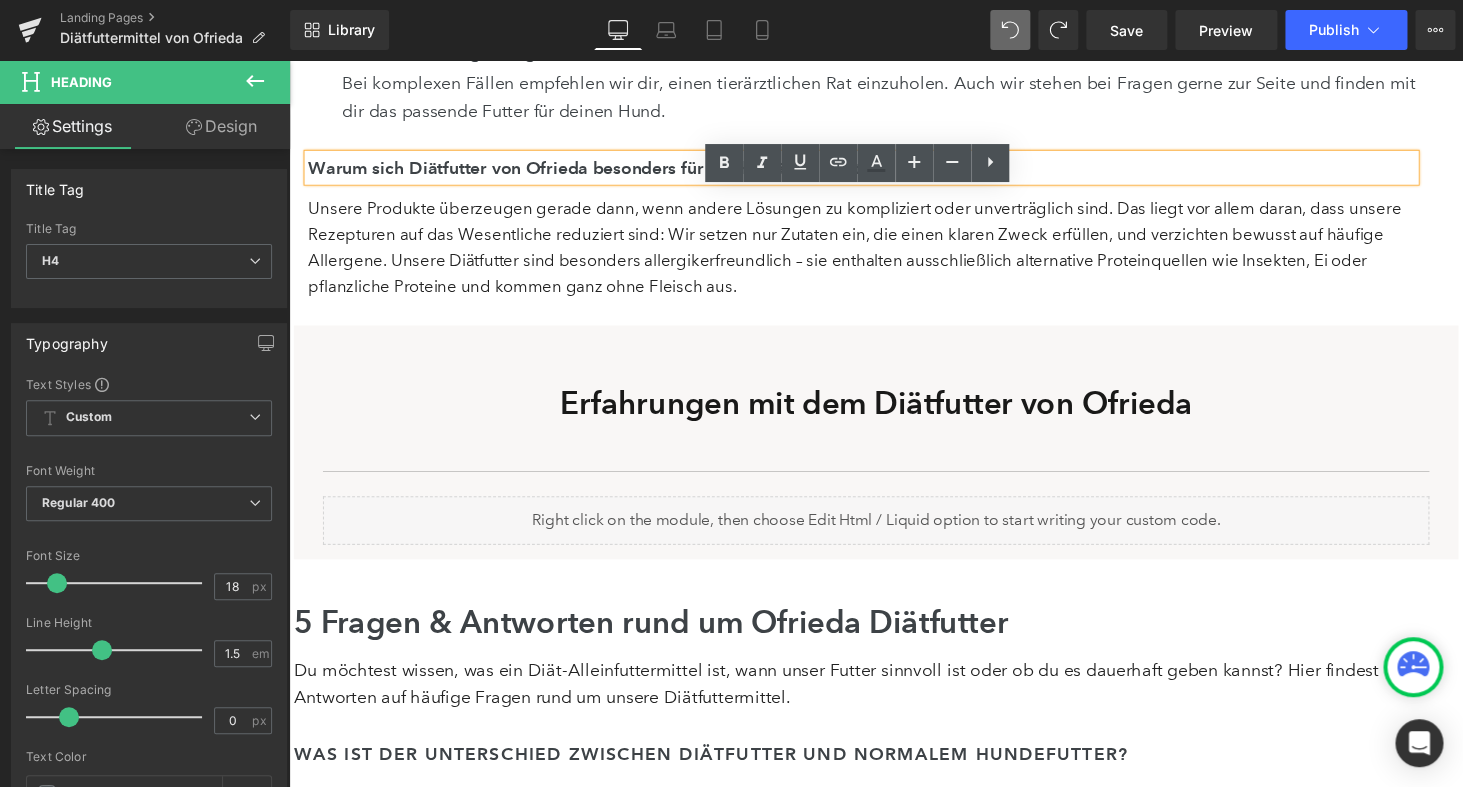 scroll, scrollTop: 4874, scrollLeft: 0, axis: vertical 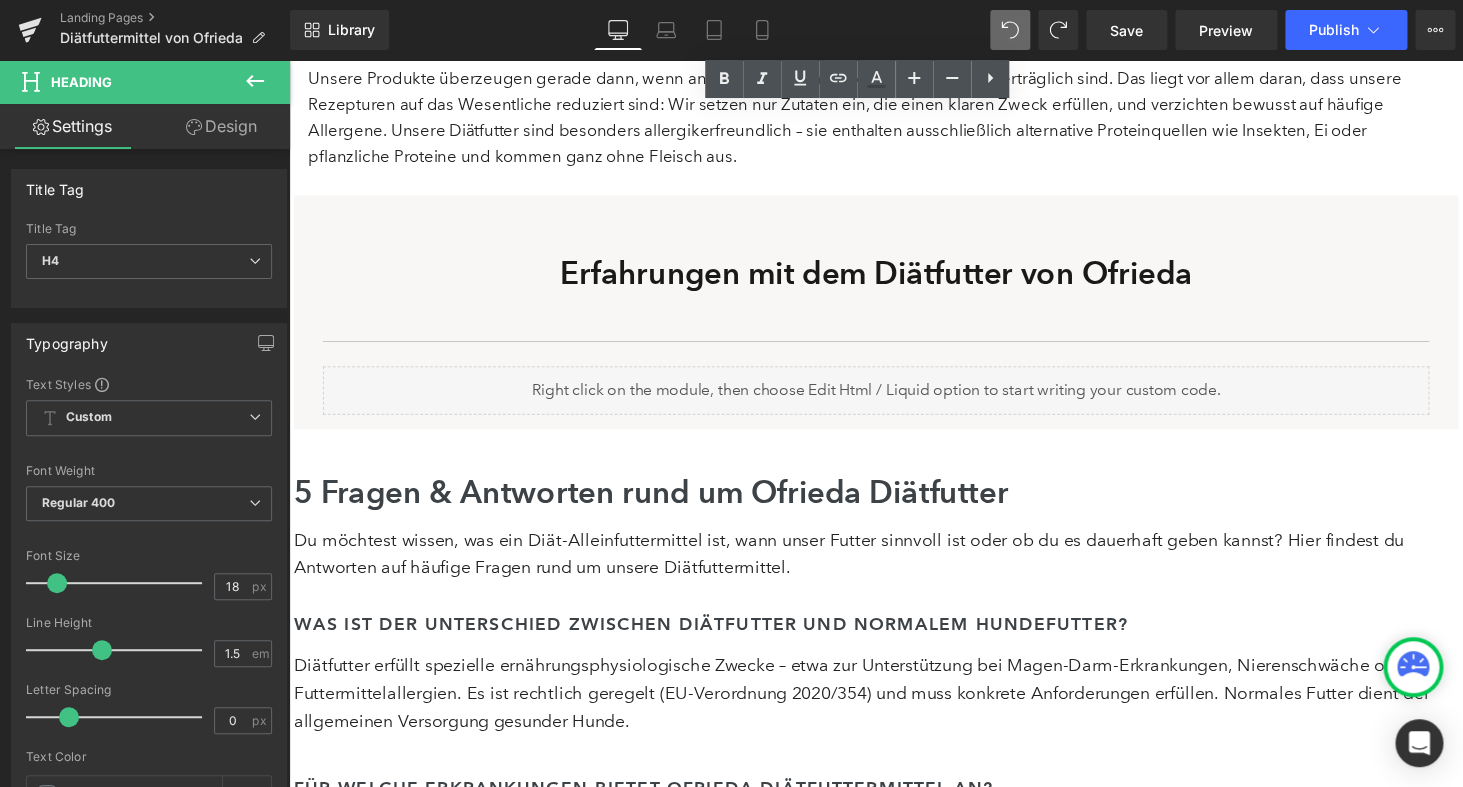 click on "Was ist der Unterschied zwischen Diätfutter und normalem Hundefutter? Heading         Diätfutter erfüllt spezielle ernährungsphysiologische Zwecke – etwa zur Unterstützung bei Magen-Darm-Erkrankungen, Nierenschwäche oder Futtermittelallergien. Es ist rechtlich geregelt (EU-Verordnung 2020/354) und muss konkrete Anforderungen erfüllen. Normales Futter dient der allgemeinen Versorgung gesunder Hunde. Text Block         Row" at bounding box center (894, 682) 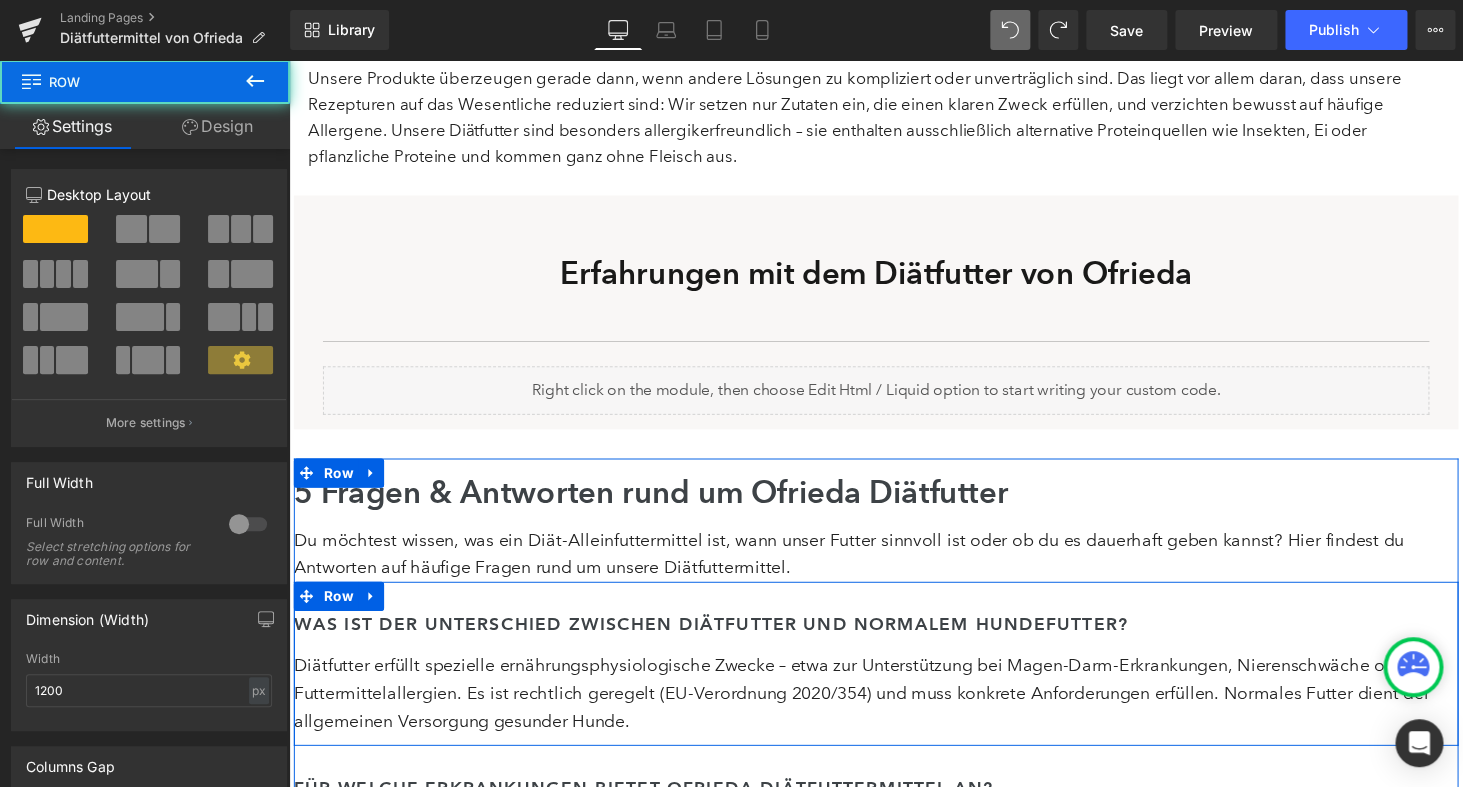 click on "Du möchtest wissen, was ein Diät-Alleinfuttermittel ist, wann unser Futter sinnvoll ist oder ob du es dauerhaft geben kannst? Hier findest du Antworten auf häufige Fragen rund um unsere Diätfuttermittel." at bounding box center (894, 562) 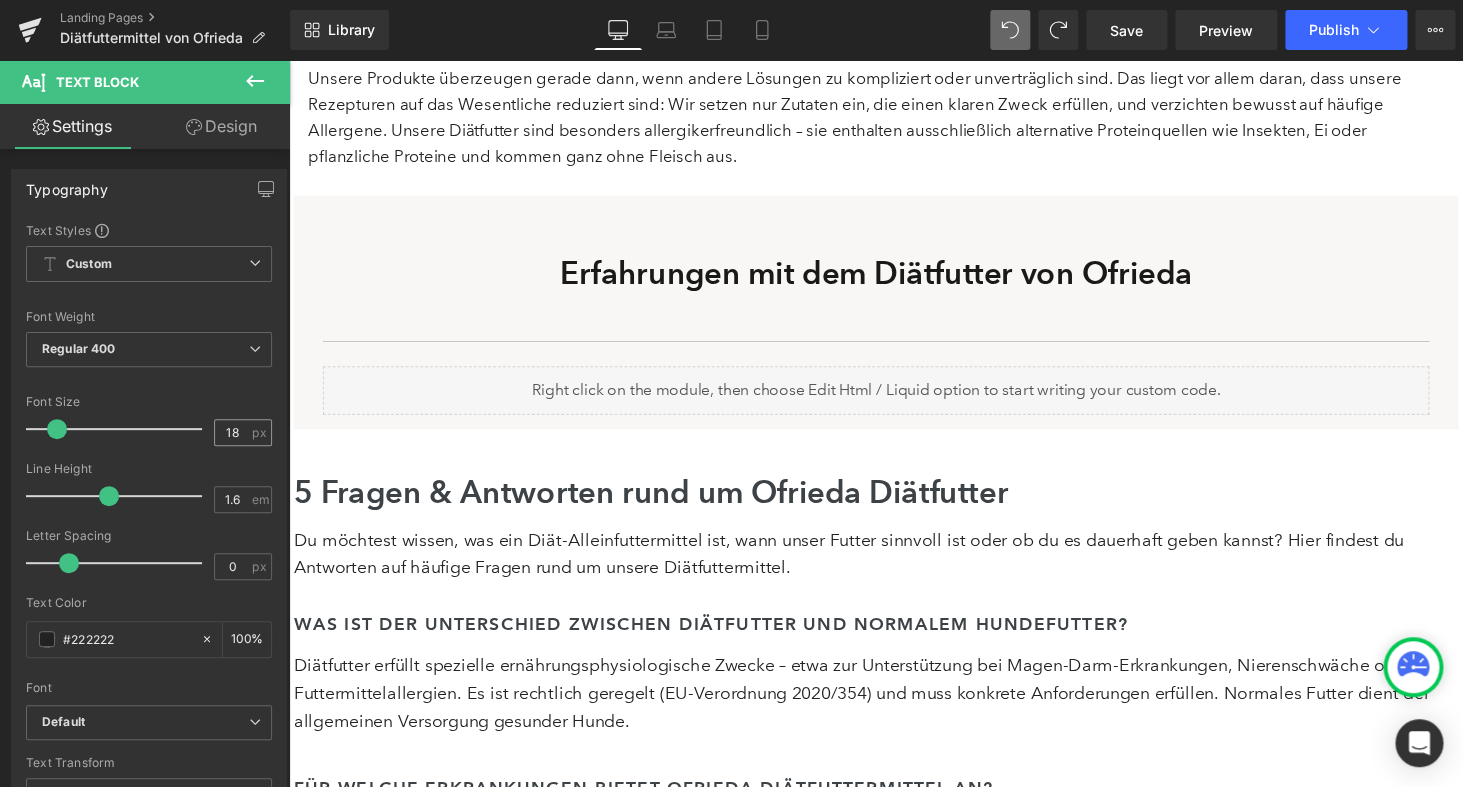 click on "18" at bounding box center [232, 432] 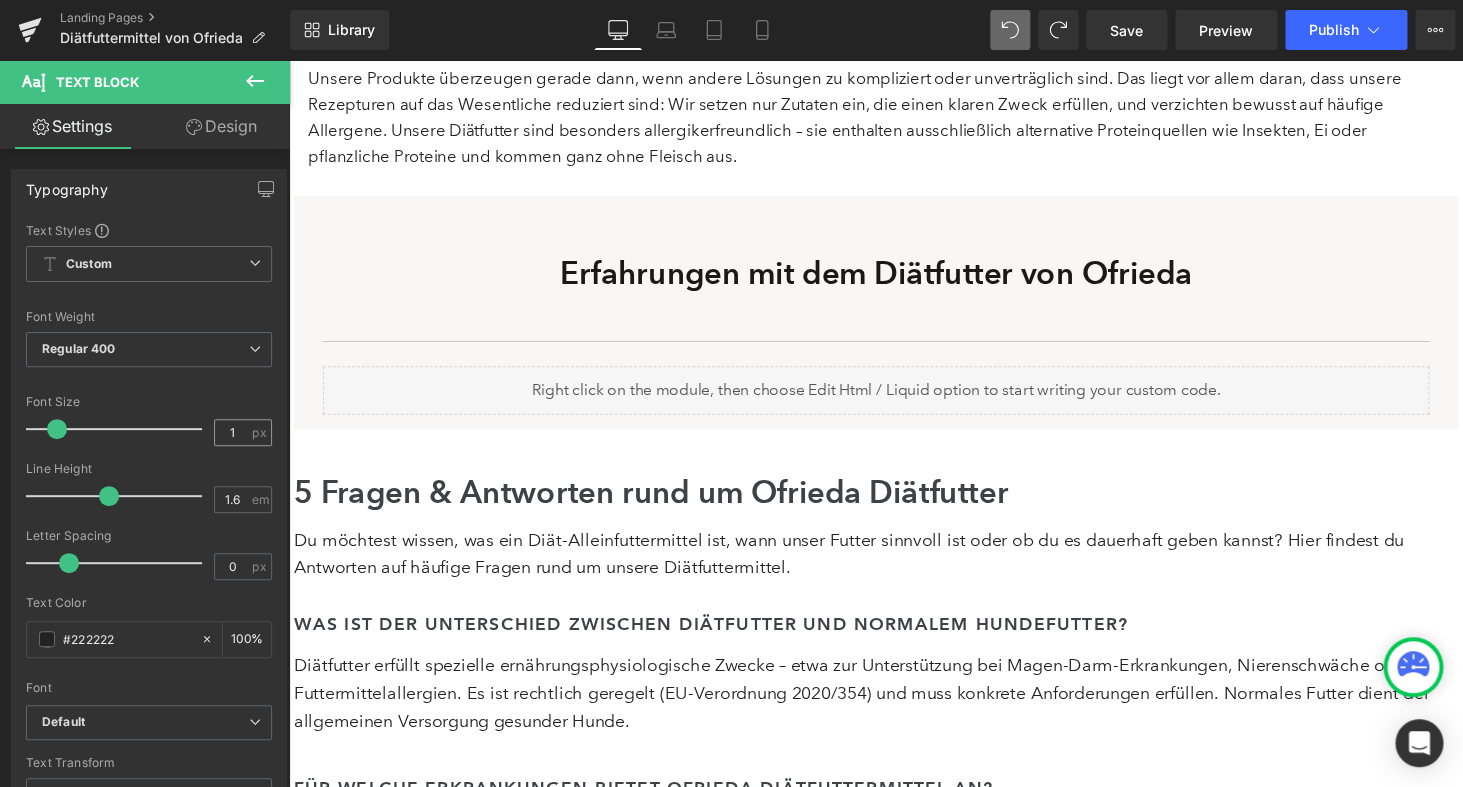 type on "17" 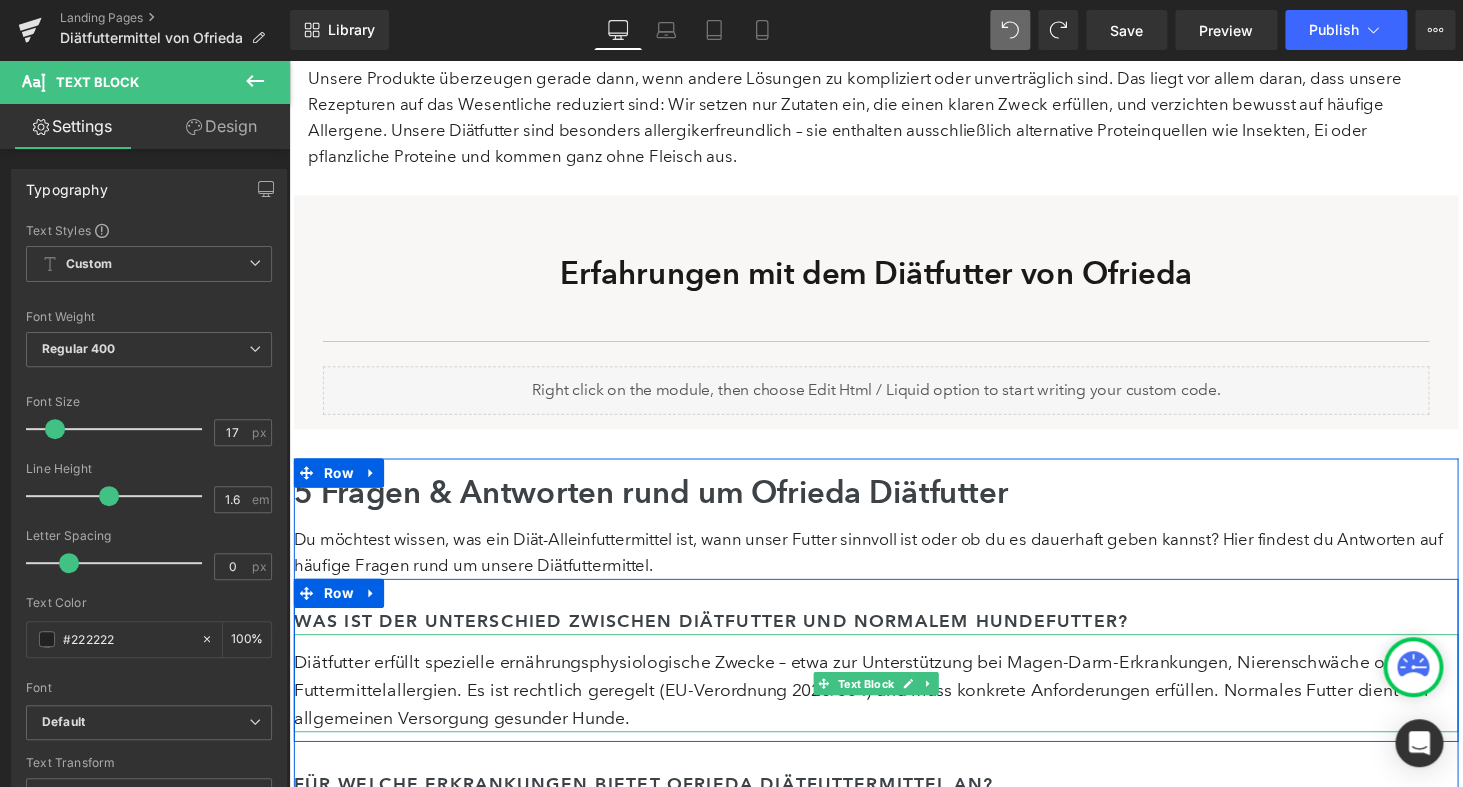 click on "Diätfutter erfüllt spezielle ernährungsphysiologische Zwecke – etwa zur Unterstützung bei Magen-Darm-Erkrankungen, Nierenschwäche oder Futtermittelallergien. Es ist rechtlich geregelt (EU-Verordnung 2020/354) und muss konkrete Anforderungen erfüllen. Normales Futter dient der allgemeinen Versorgung gesunder Hunde." at bounding box center [894, 702] 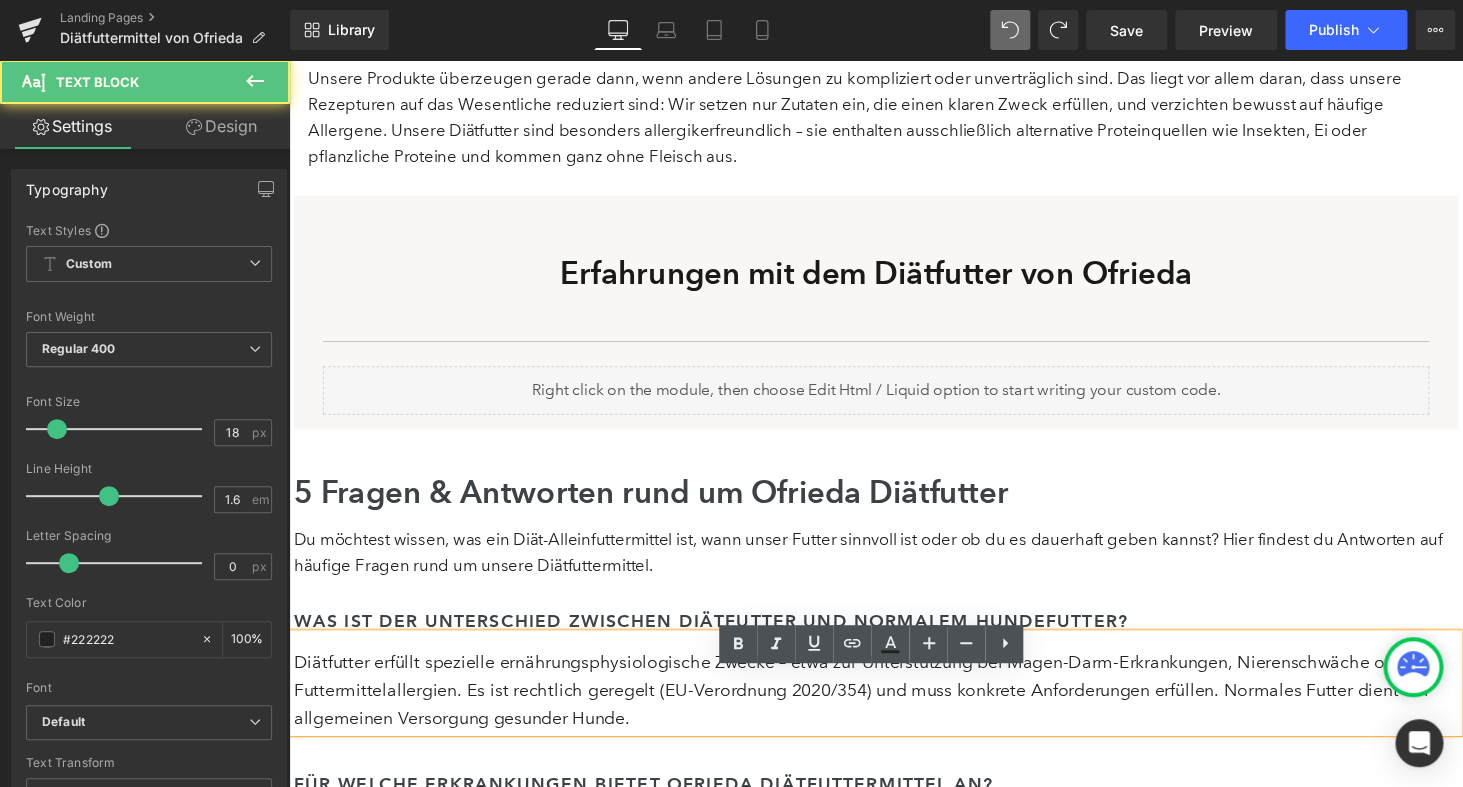 click on "Diätfutter erfüllt spezielle ernährungsphysiologische Zwecke – etwa zur Unterstützung bei Magen-Darm-Erkrankungen, Nierenschwäche oder Futtermittelallergien. Es ist rechtlich geregelt (EU-Verordnung 2020/354) und muss konkrete Anforderungen erfüllen. Normales Futter dient der allgemeinen Versorgung gesunder Hunde." at bounding box center (894, 702) 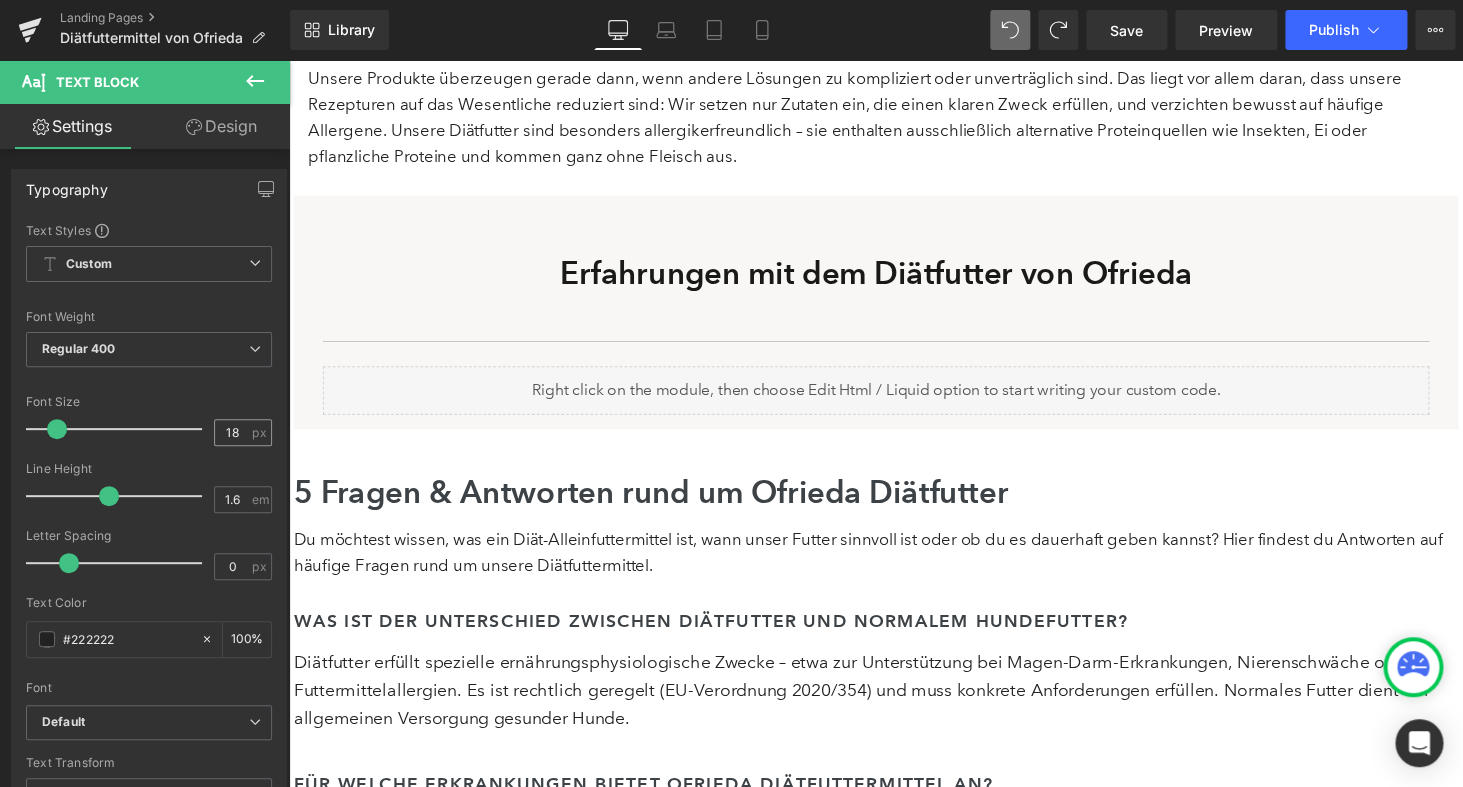 click on "18" at bounding box center (232, 432) 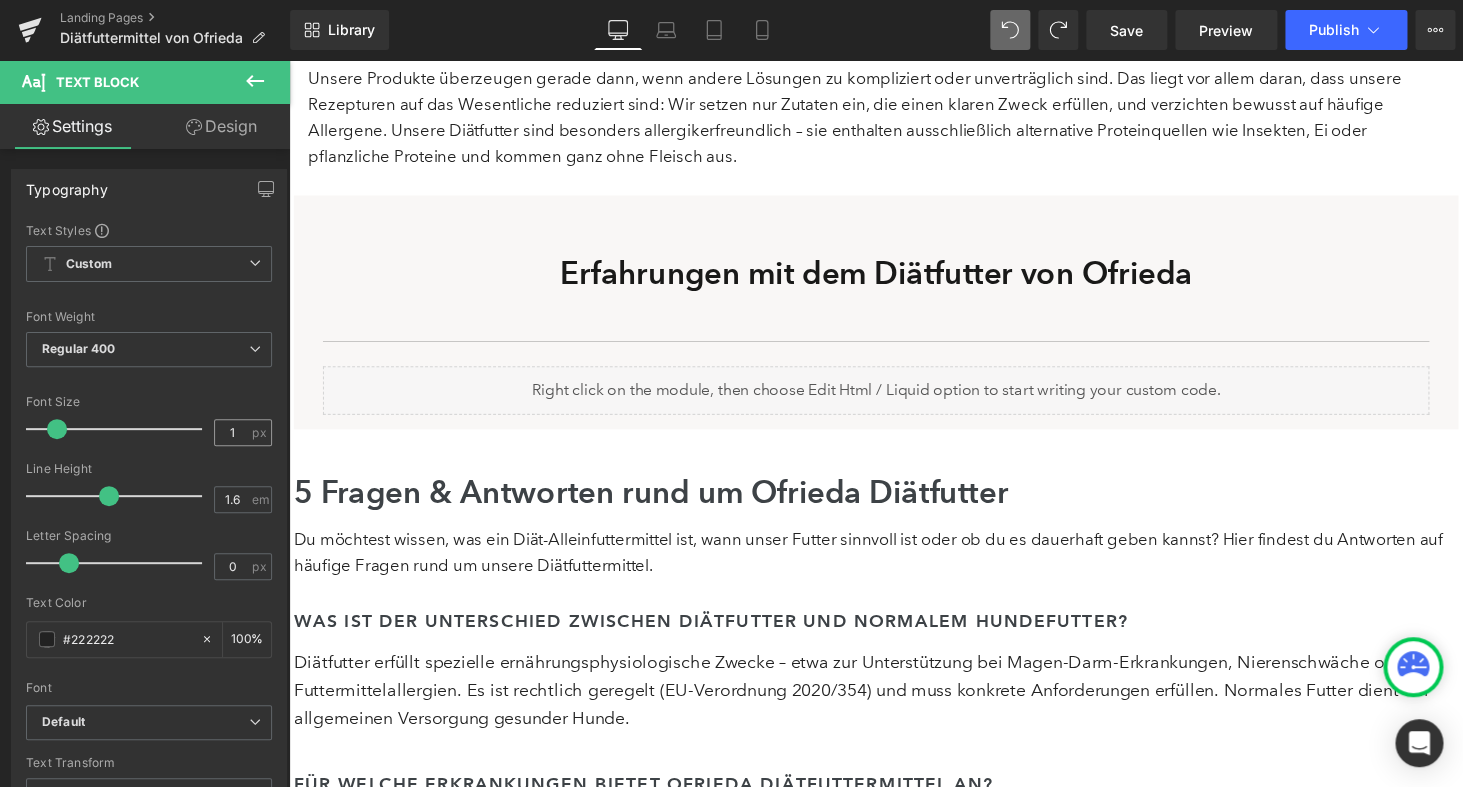type on "17" 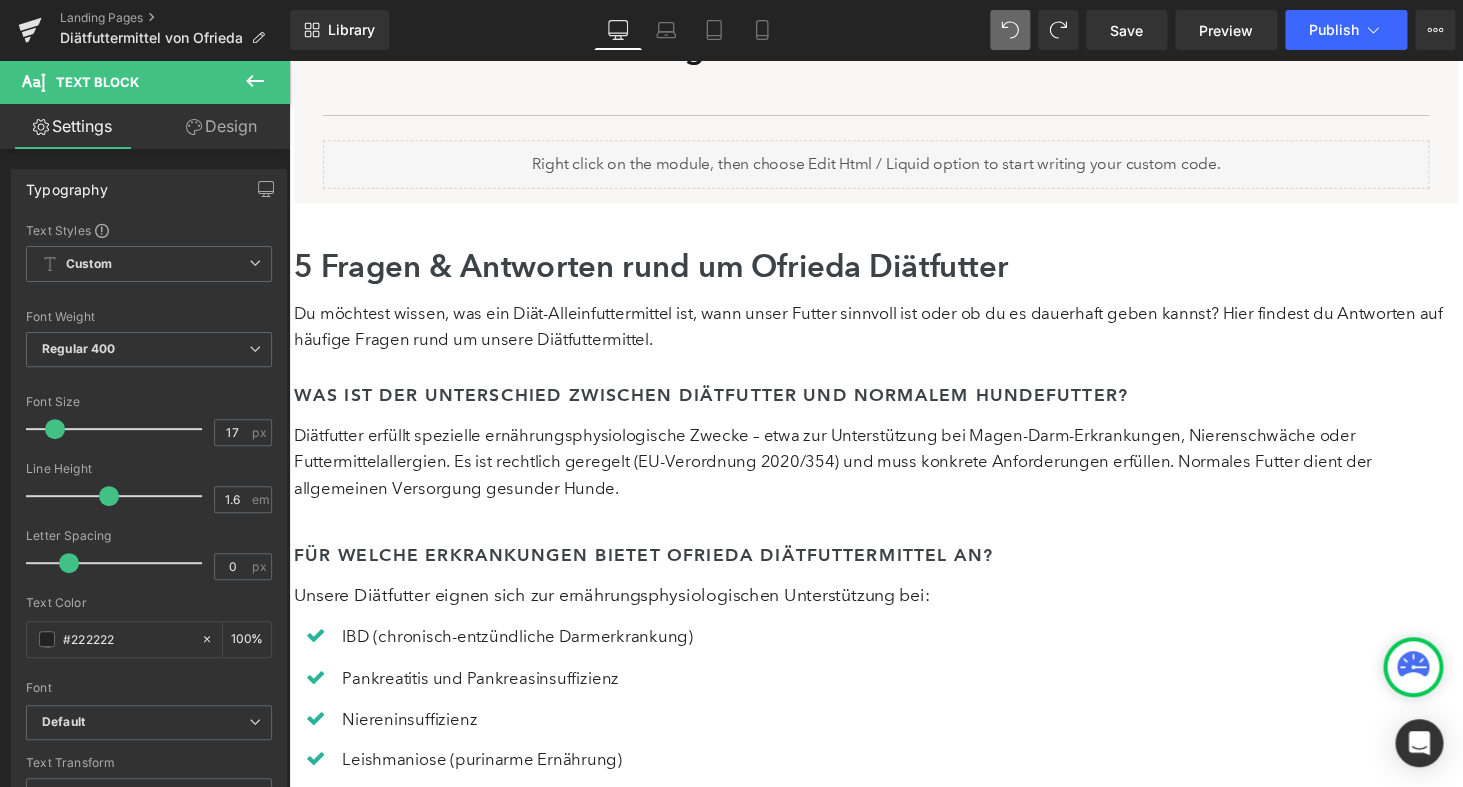 scroll, scrollTop: 5219, scrollLeft: 0, axis: vertical 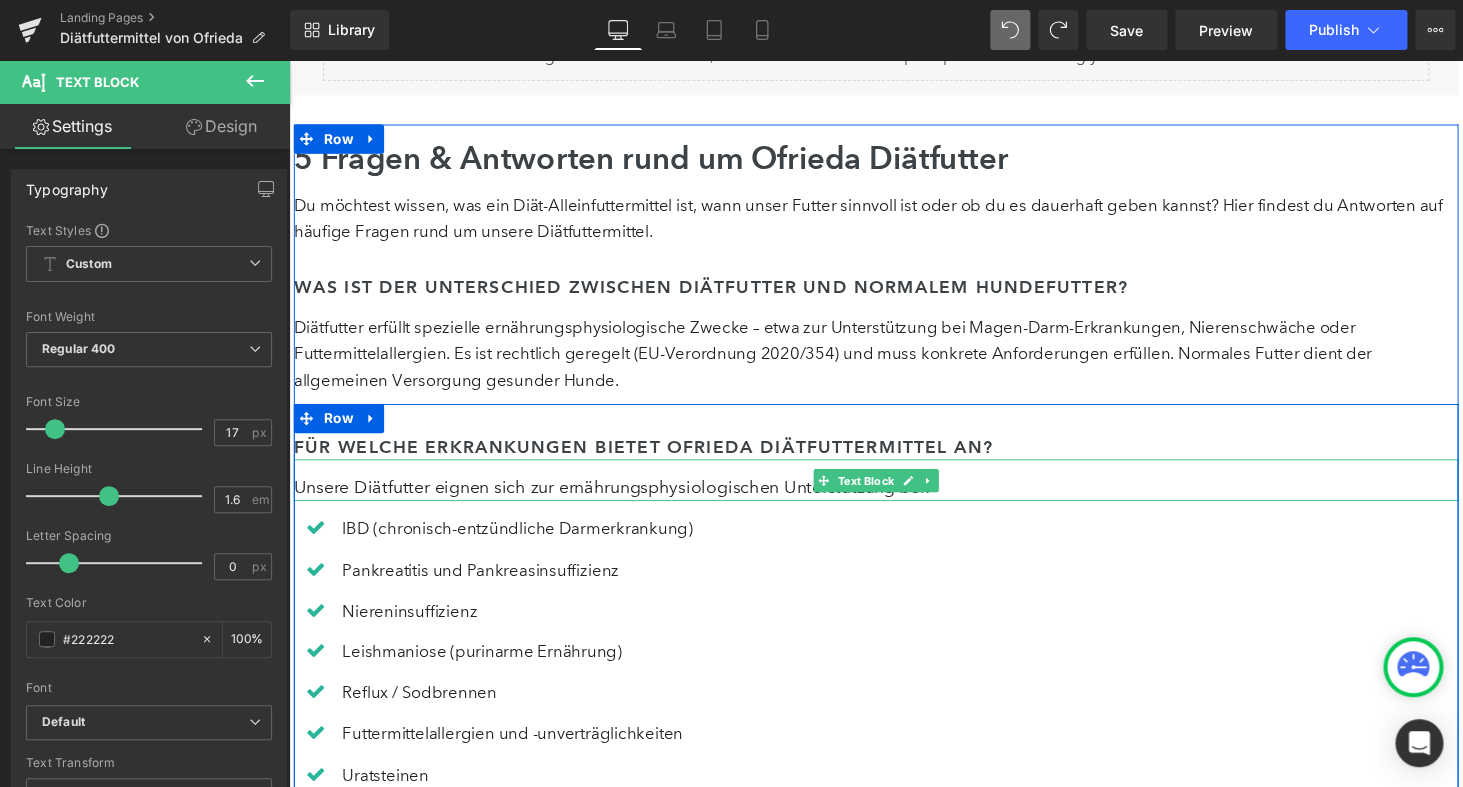 click on "Unsere Diätfutter eignen sich zur ernährungsphysiologischen Unterstützung bei:" at bounding box center [894, 493] 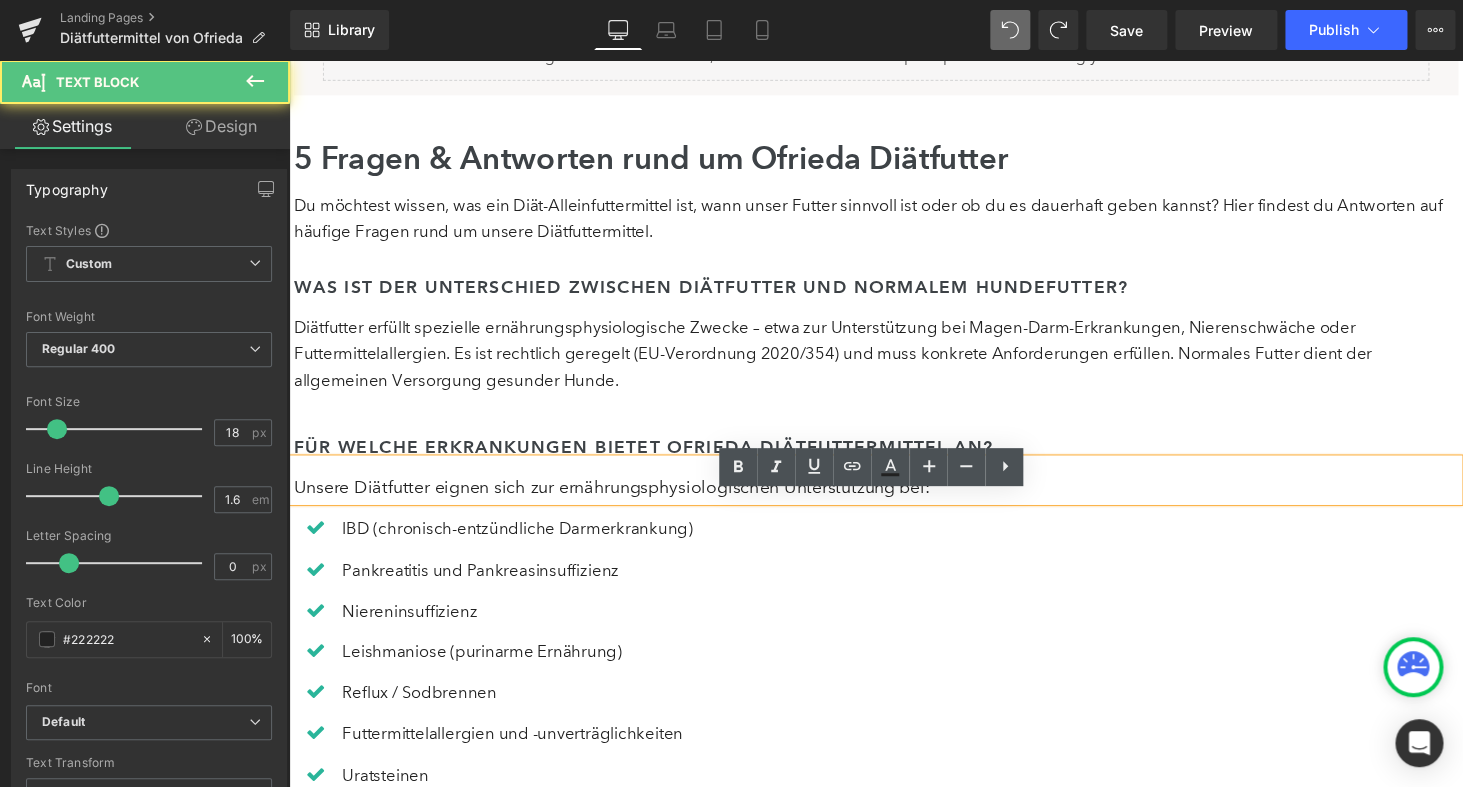 click on "Unsere Diätfutter eignen sich zur ernährungsphysiologischen Unterstützung bei:" at bounding box center (894, 493) 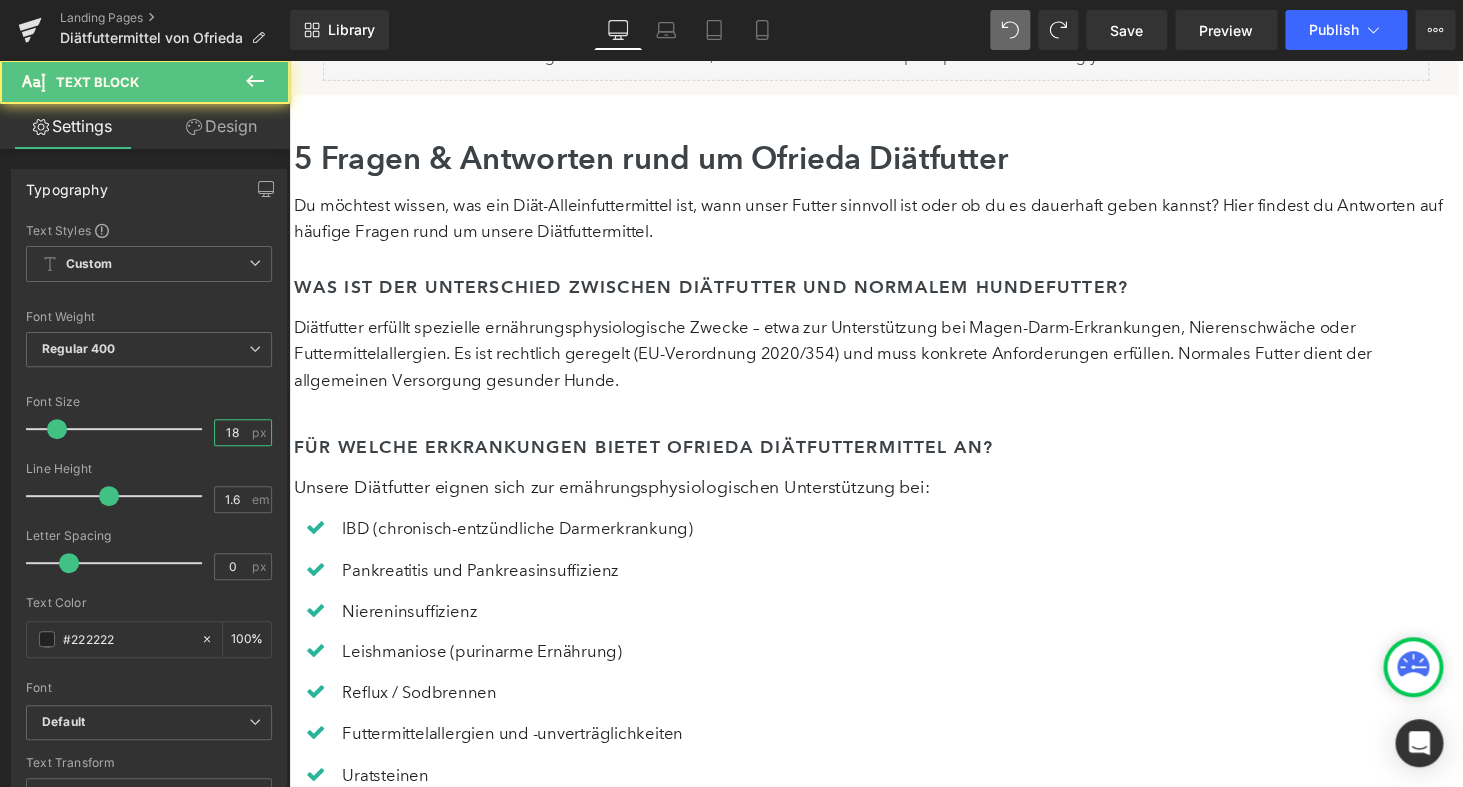 click on "18" at bounding box center [232, 432] 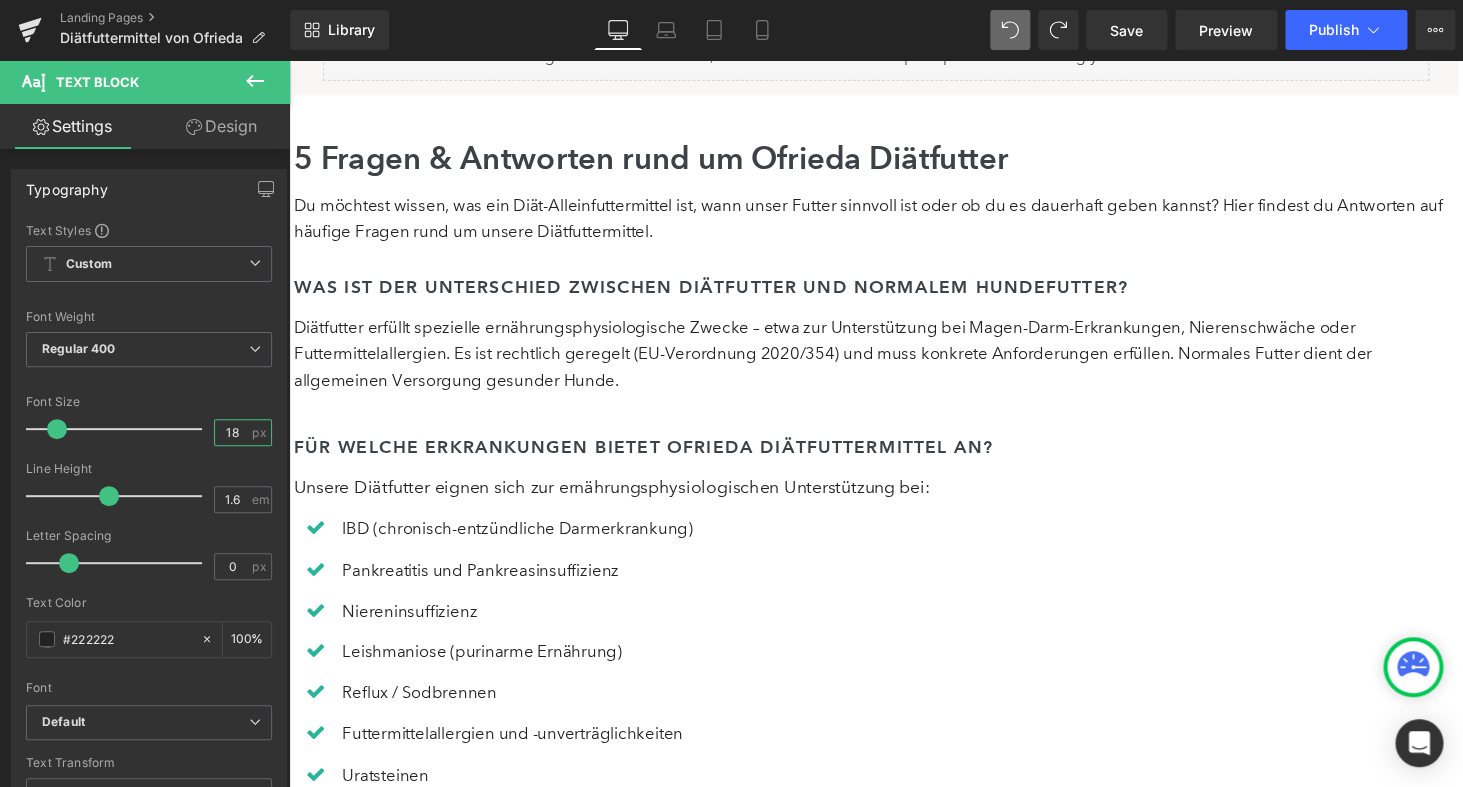 click on "18" at bounding box center (232, 432) 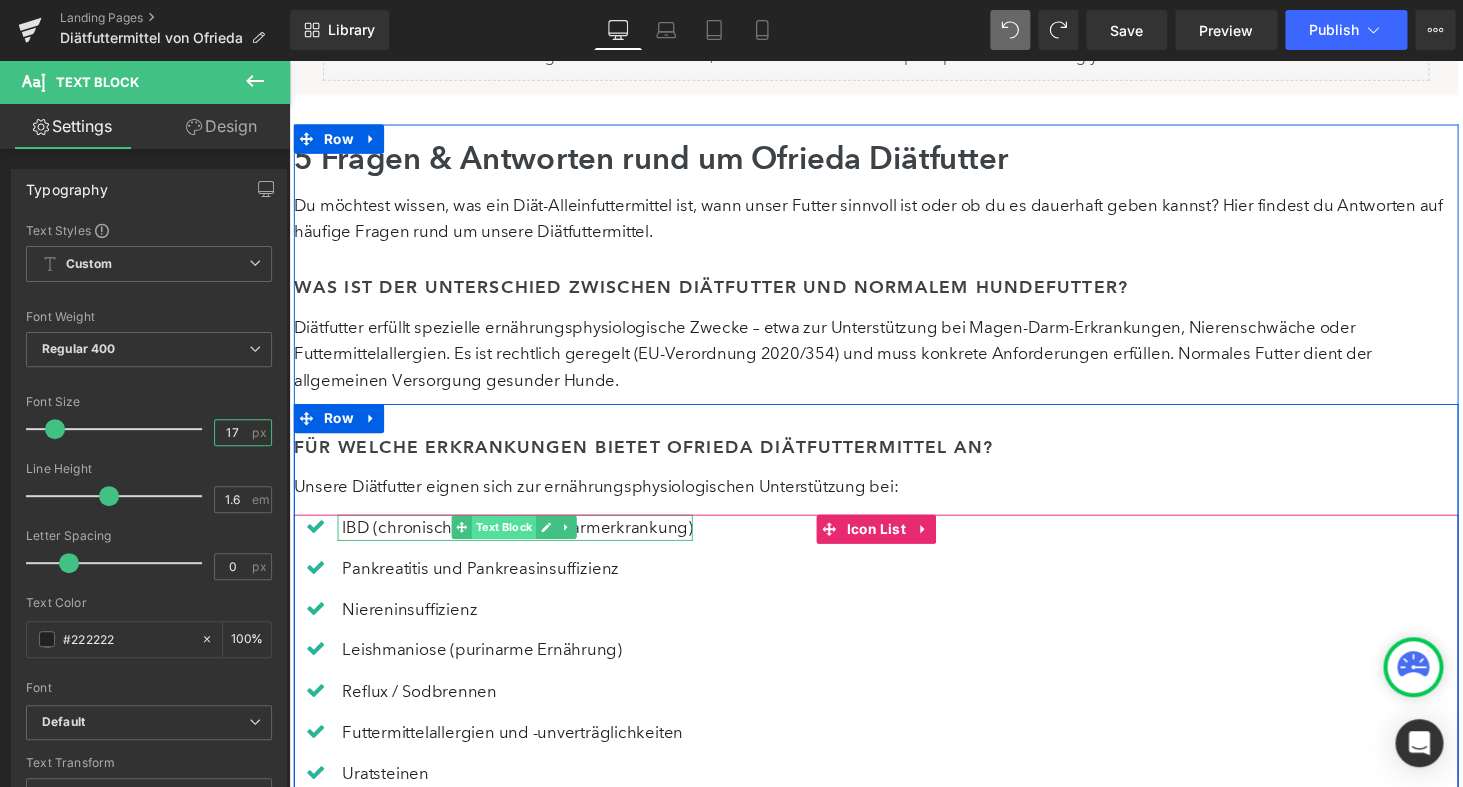 click on "Text Block" at bounding box center (510, 541) 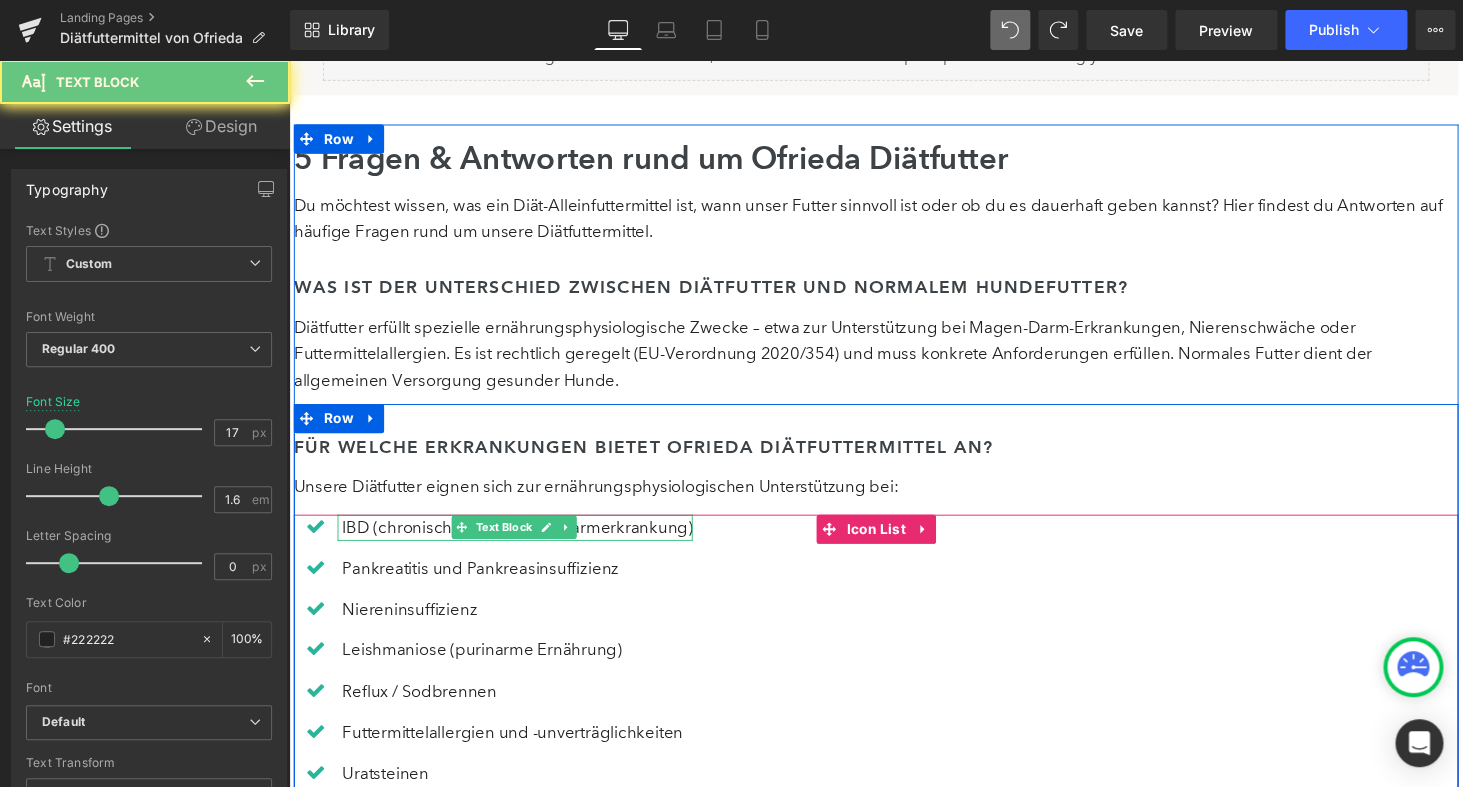 click on "IBD (chronisch-entzündliche Darmerkrankung)" at bounding box center [524, 541] 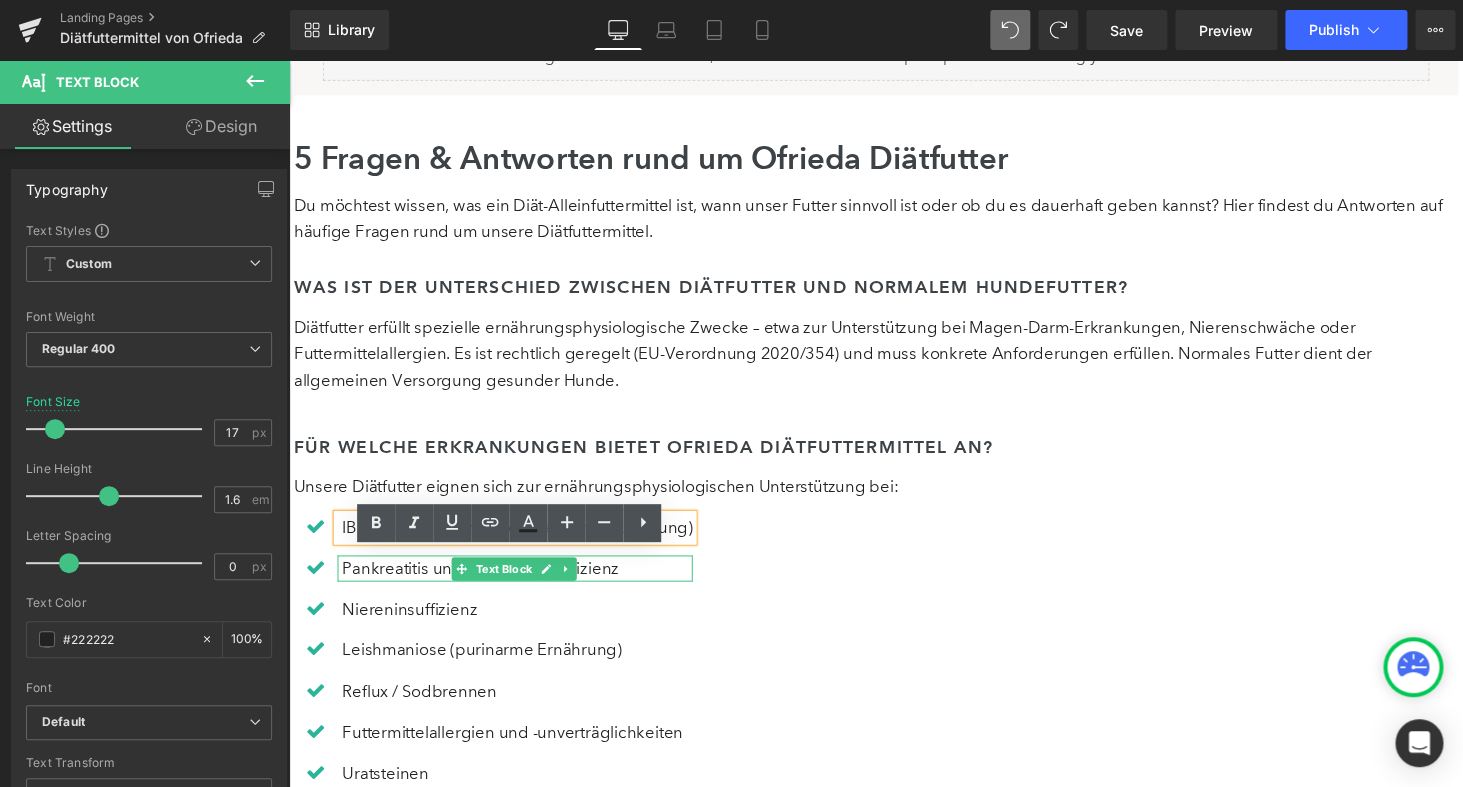 click on "Pankreatitis und Pankreasinsuffizienz" at bounding box center [524, 583] 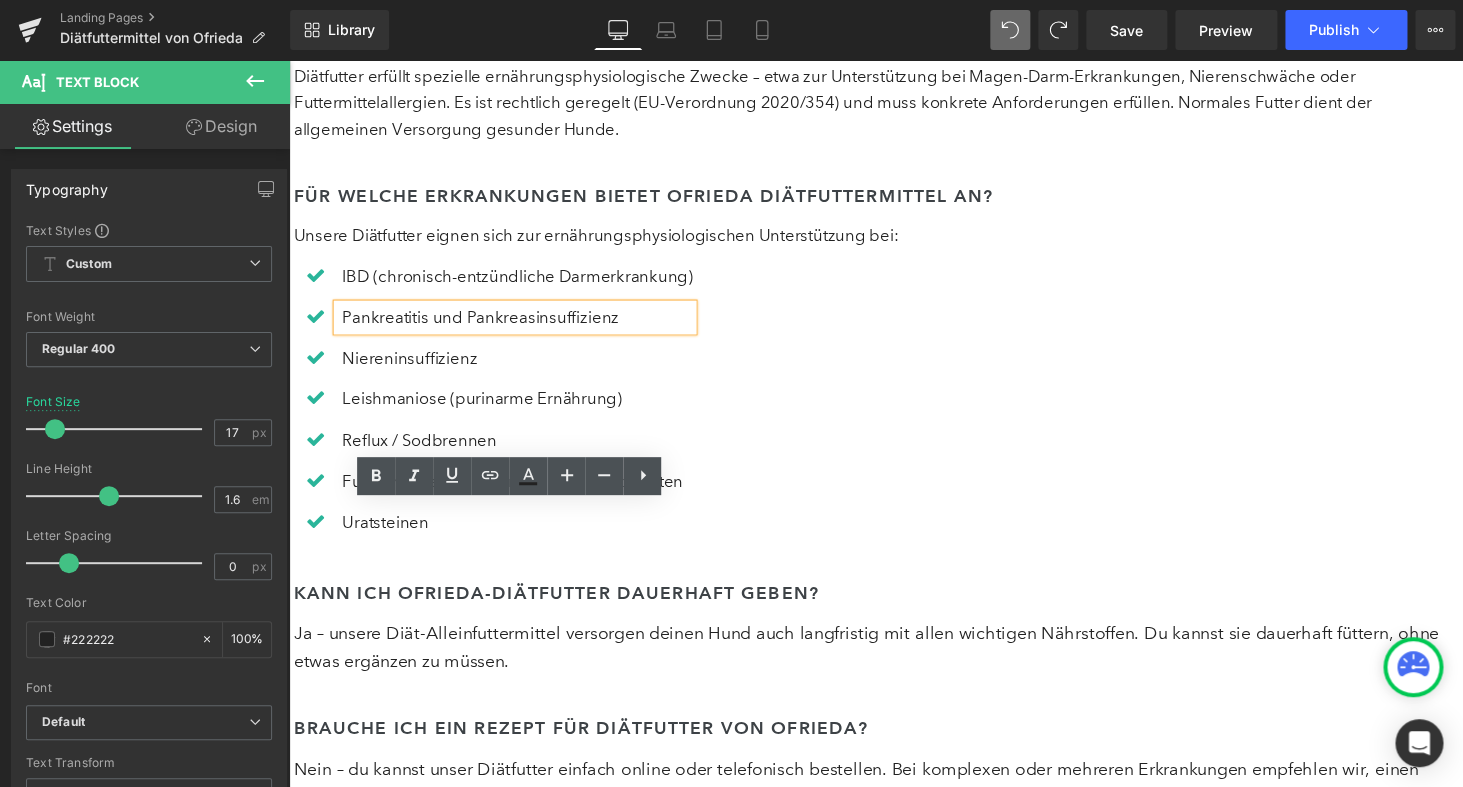 scroll, scrollTop: 5579, scrollLeft: 0, axis: vertical 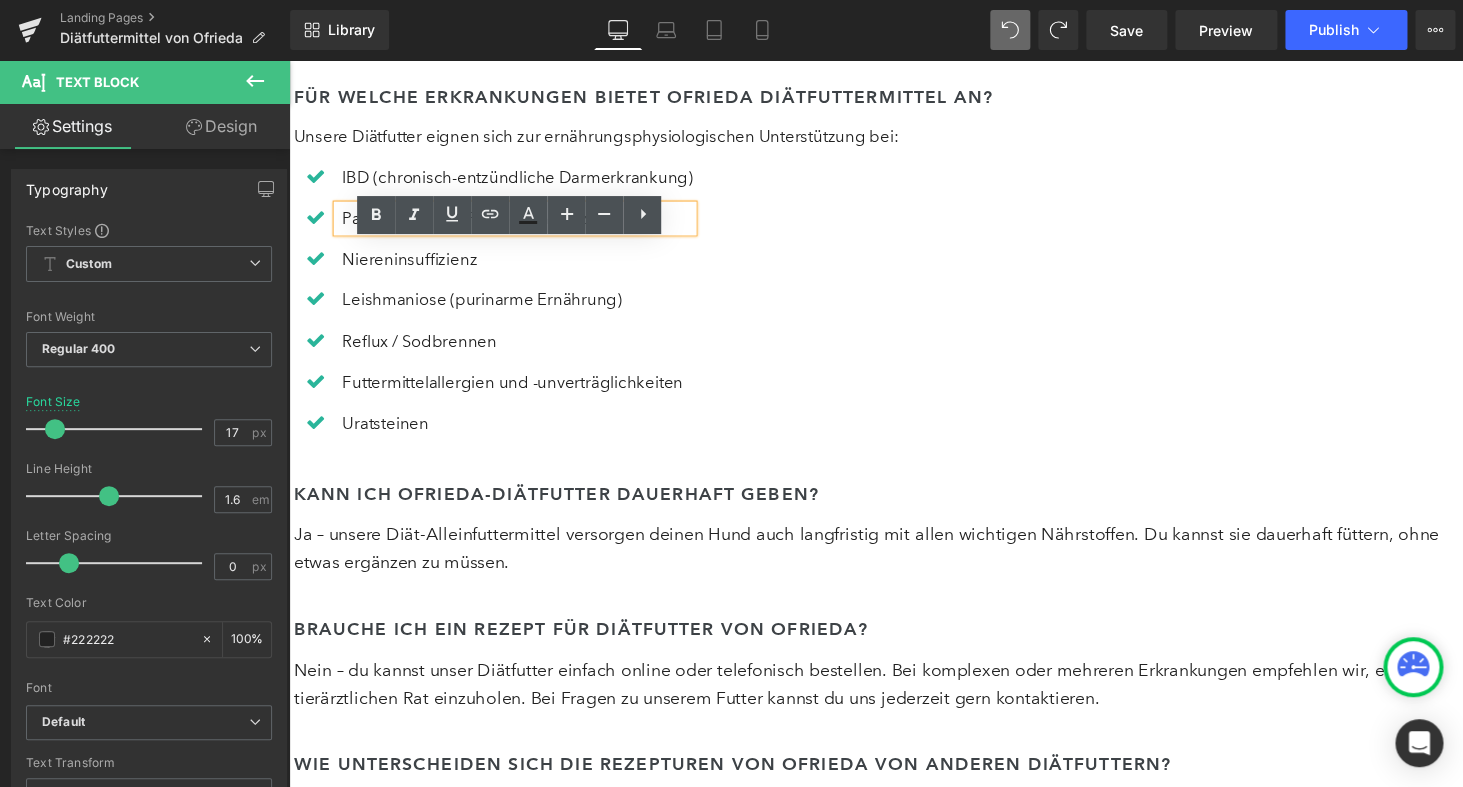 click on "Ja – unsere Diät-Alleinfuttermittel versorgen deinen Hund auch langfristig mit allen wichtigen Nährstoffen. Du kannst sie dauerhaft füttern, ohne etwas ergänzen zu müssen." at bounding box center [894, 556] 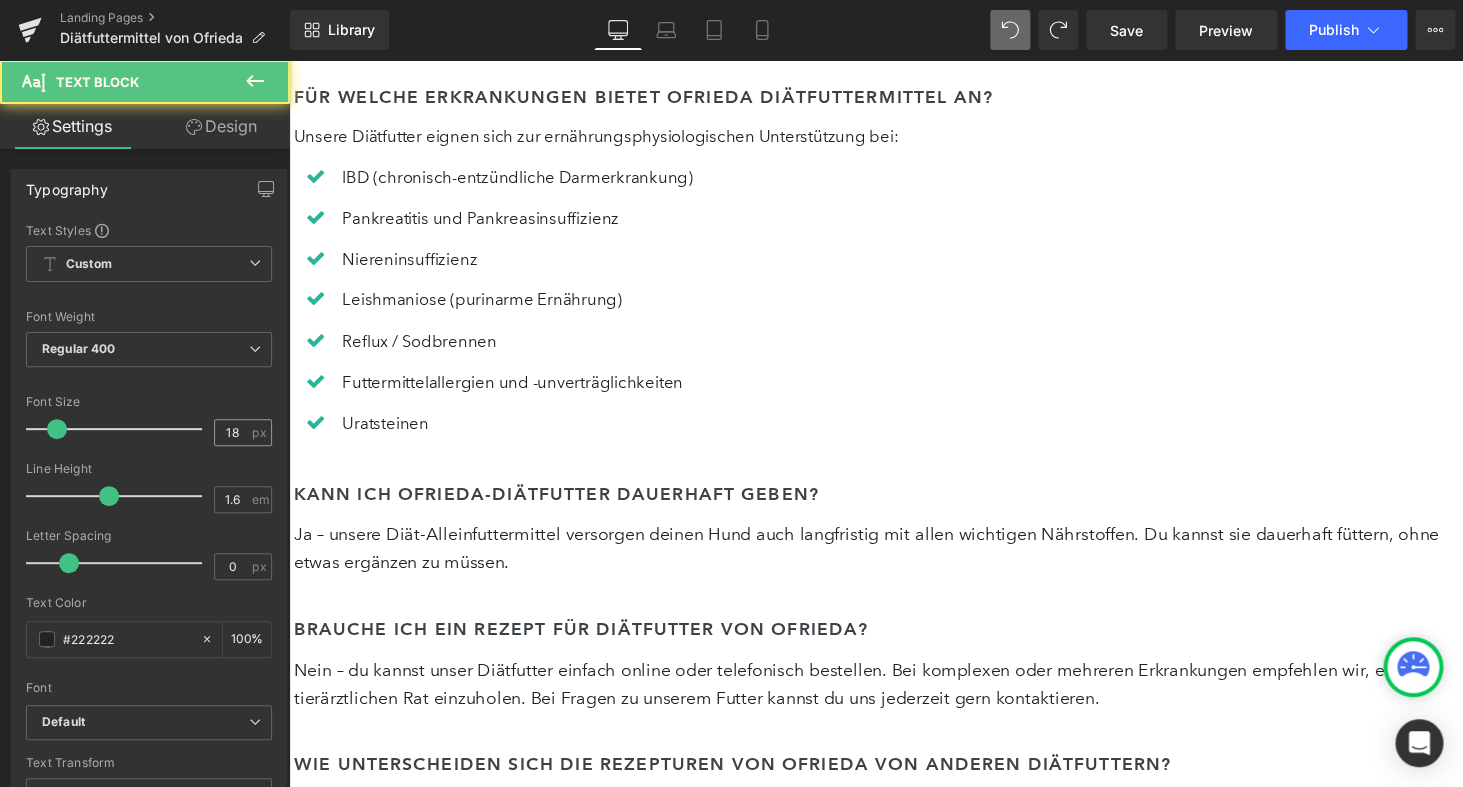 click on "18" at bounding box center (232, 432) 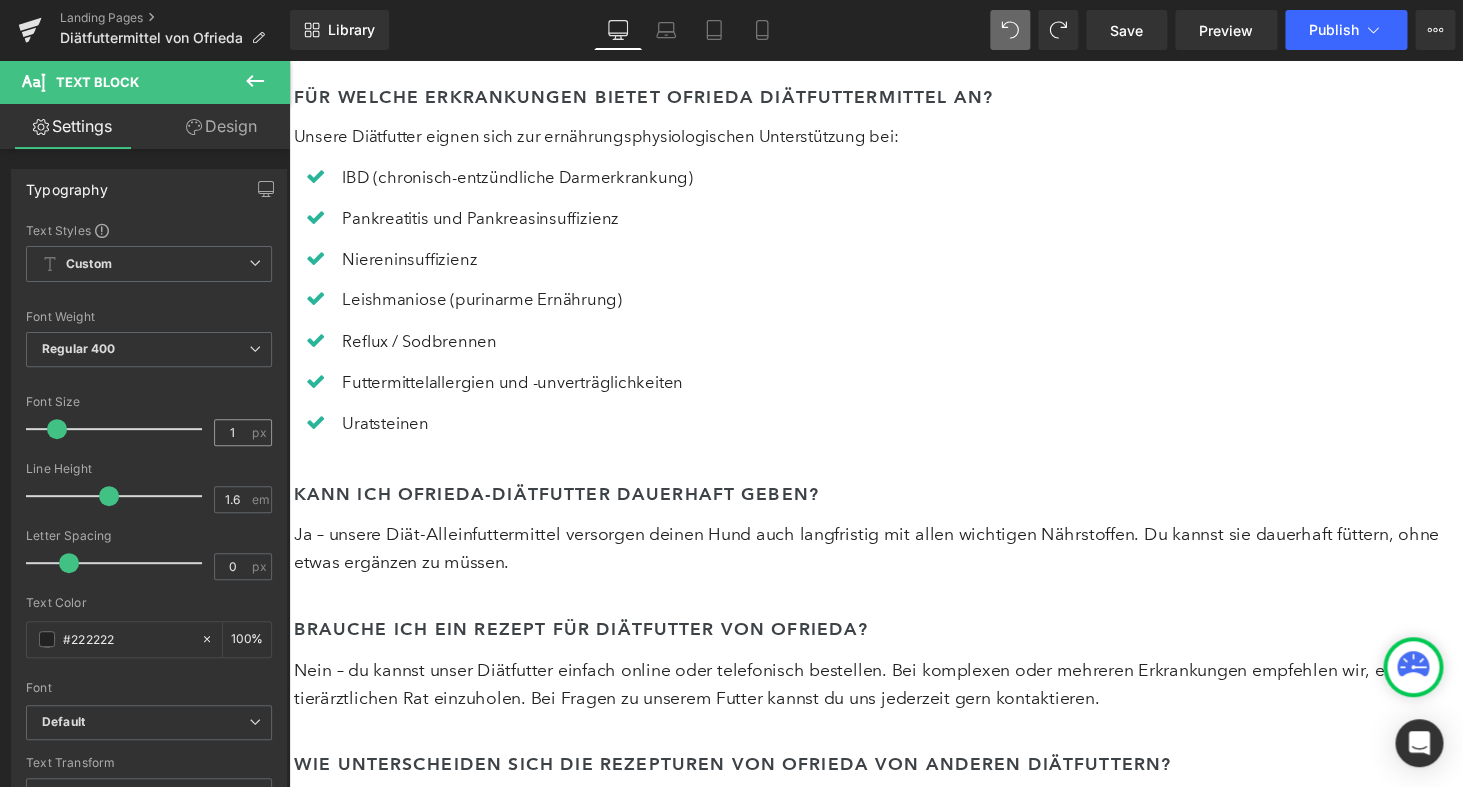 type on "17" 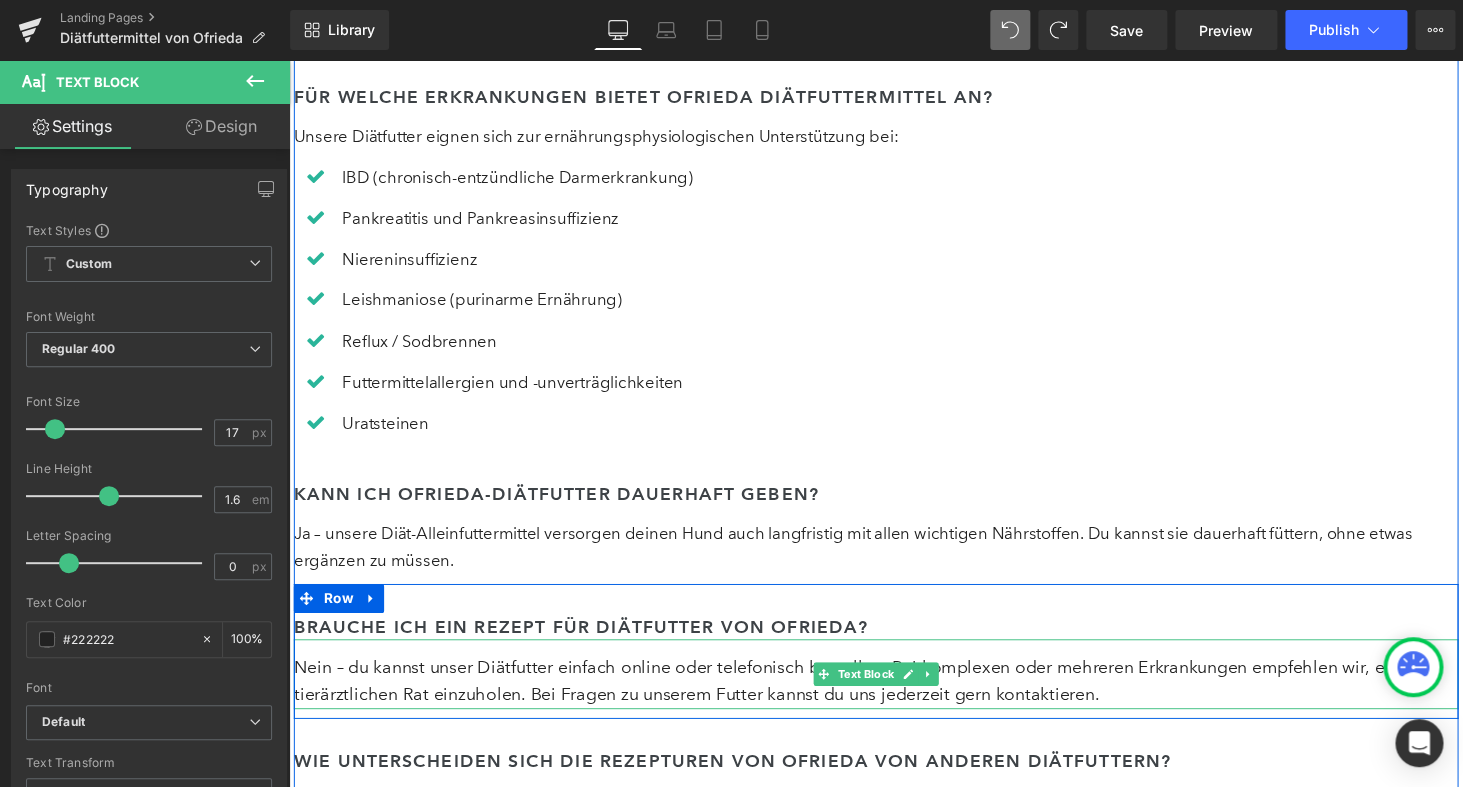 click on "Nein – du kannst unser Diätfutter einfach online oder telefonisch bestellen. Bei komplexen oder mehreren Erkrankungen empfehlen wir, einen tierärztlichen Rat einzuholen. Bei Fragen zu unserem Futter kannst du uns jederzeit gern kontaktieren." at bounding box center [894, 693] 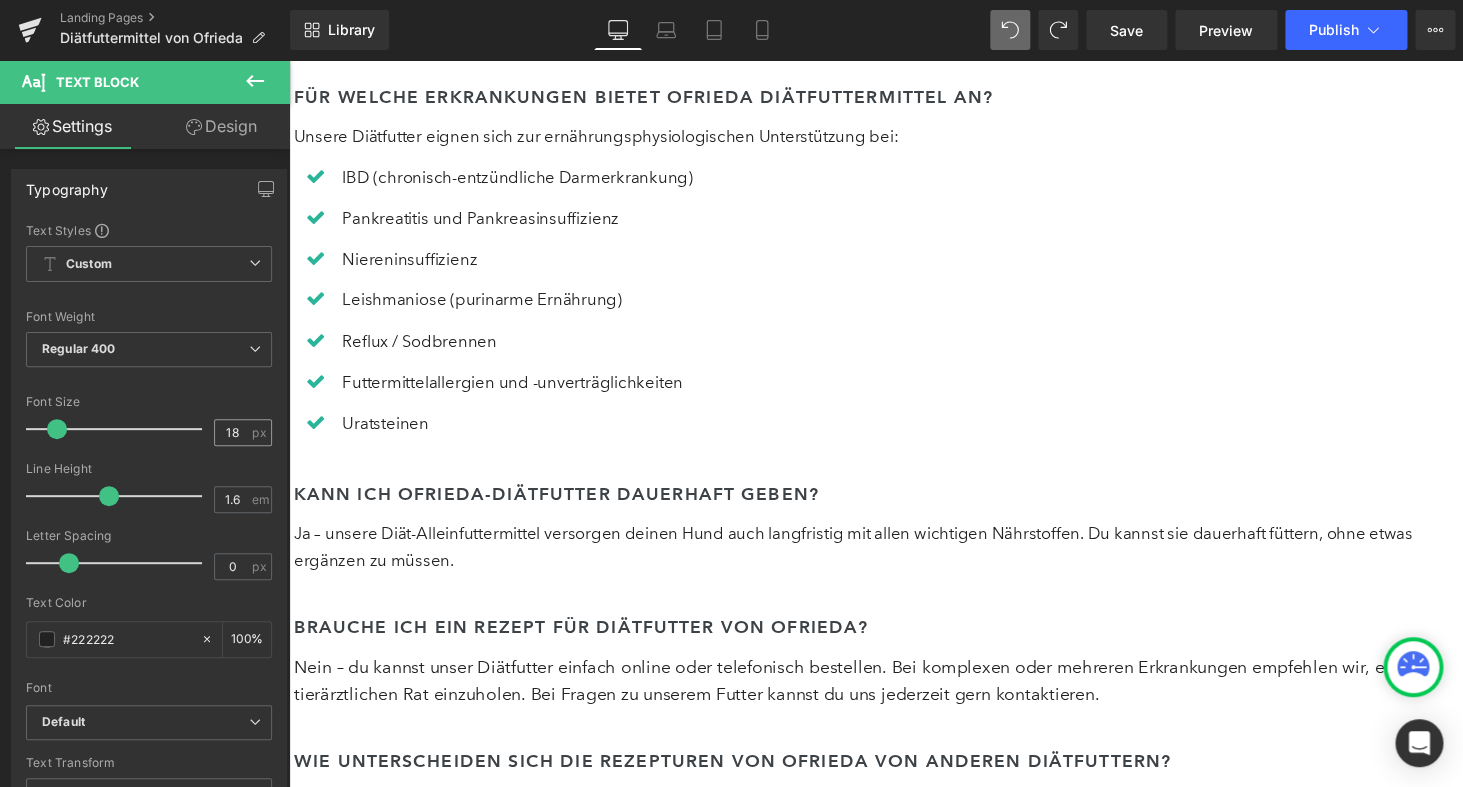 click on "18" at bounding box center (232, 432) 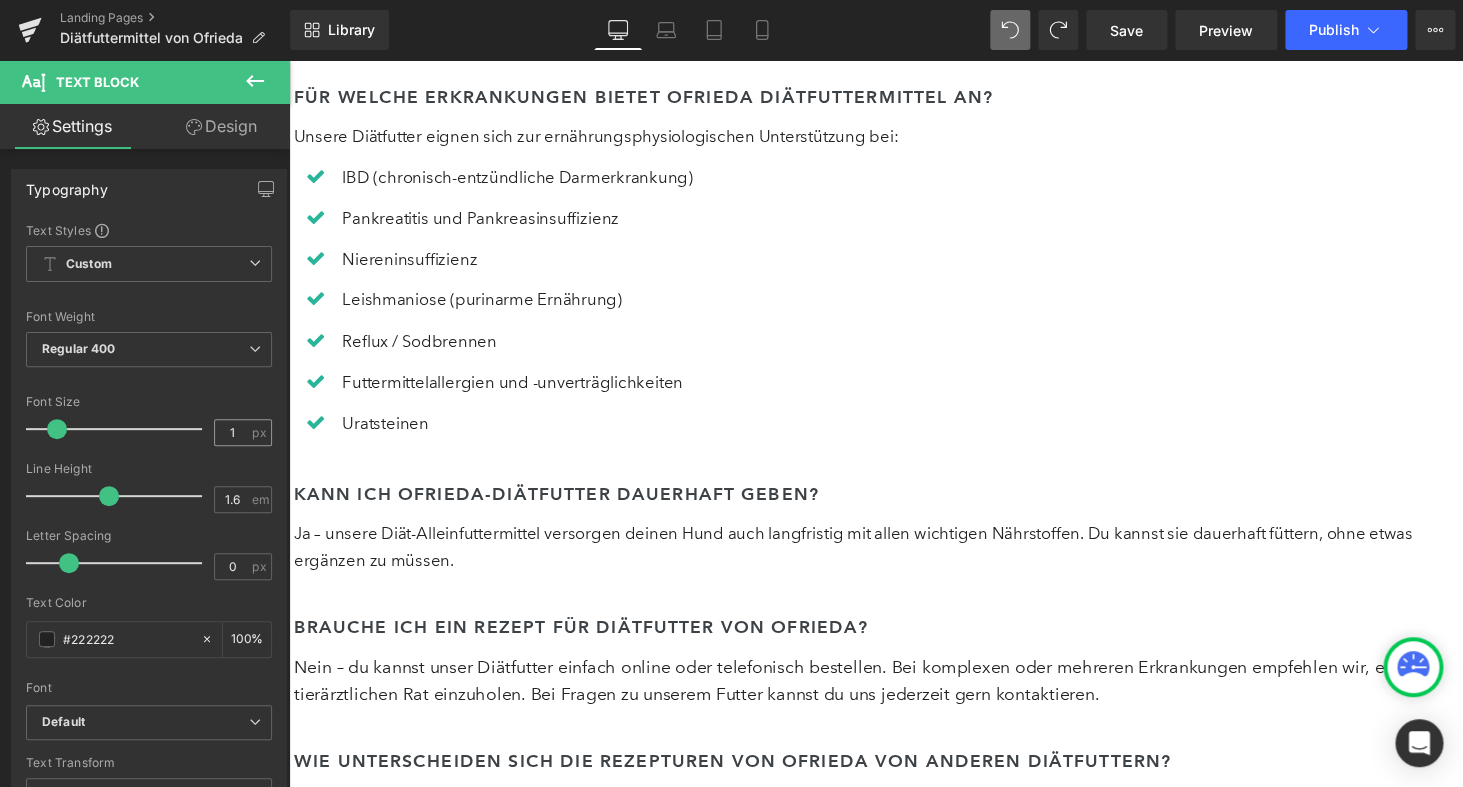 type on "17" 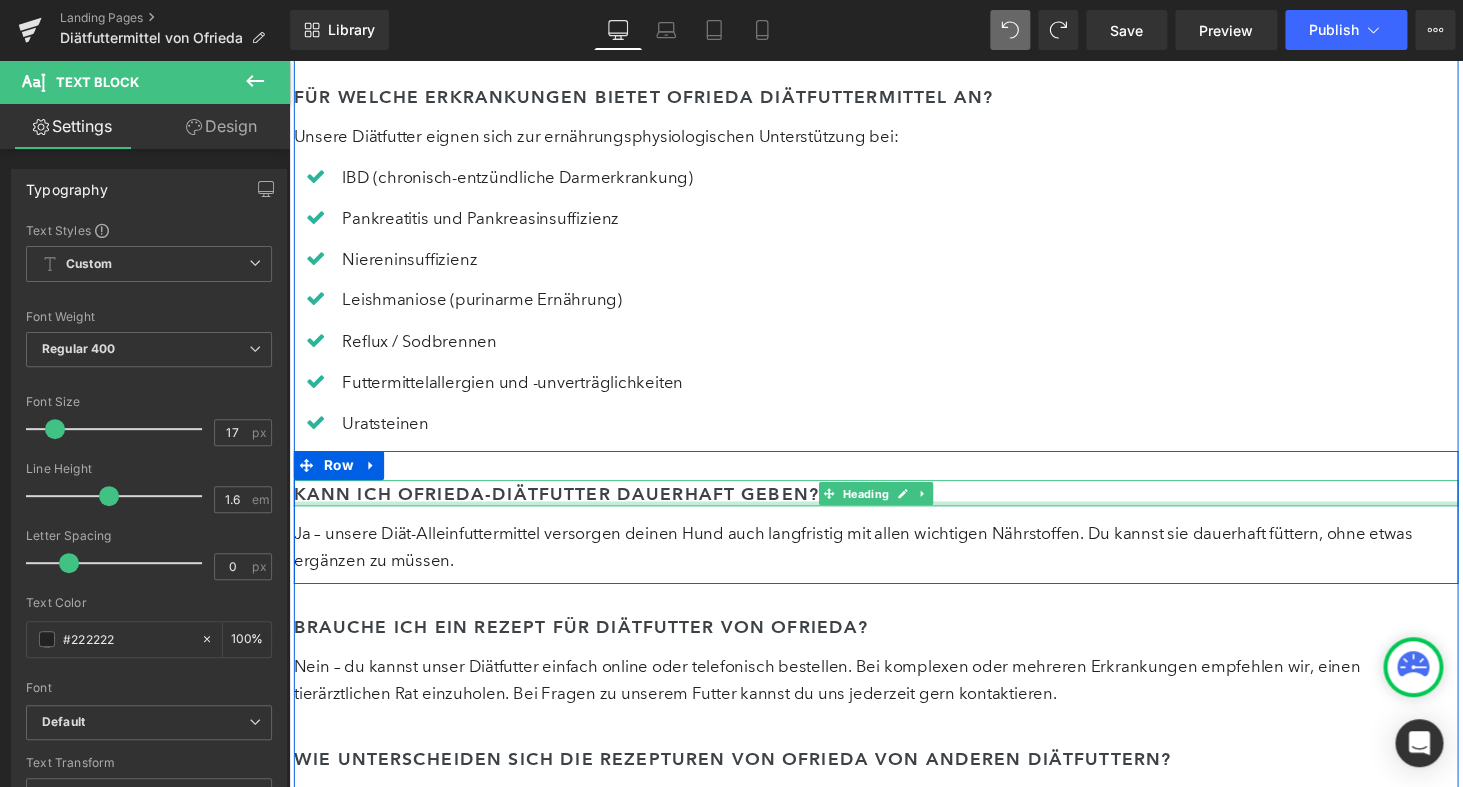 click on "Kann ich Ofrieda-Diätfutter dauerhaft geben?" at bounding box center [894, 506] 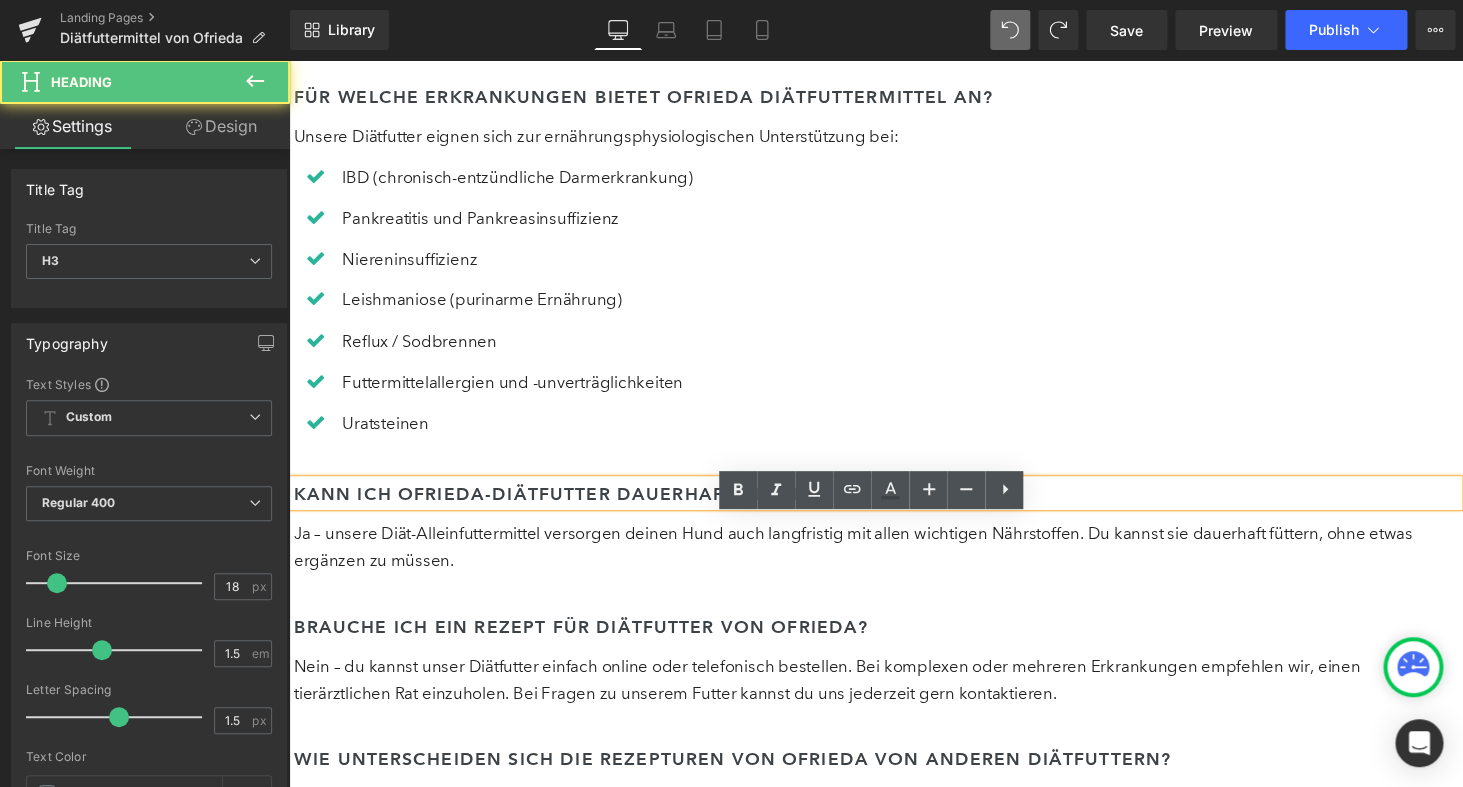 click on "Kann ich Ofrieda-Diätfutter dauerhaft geben?" at bounding box center [894, 506] 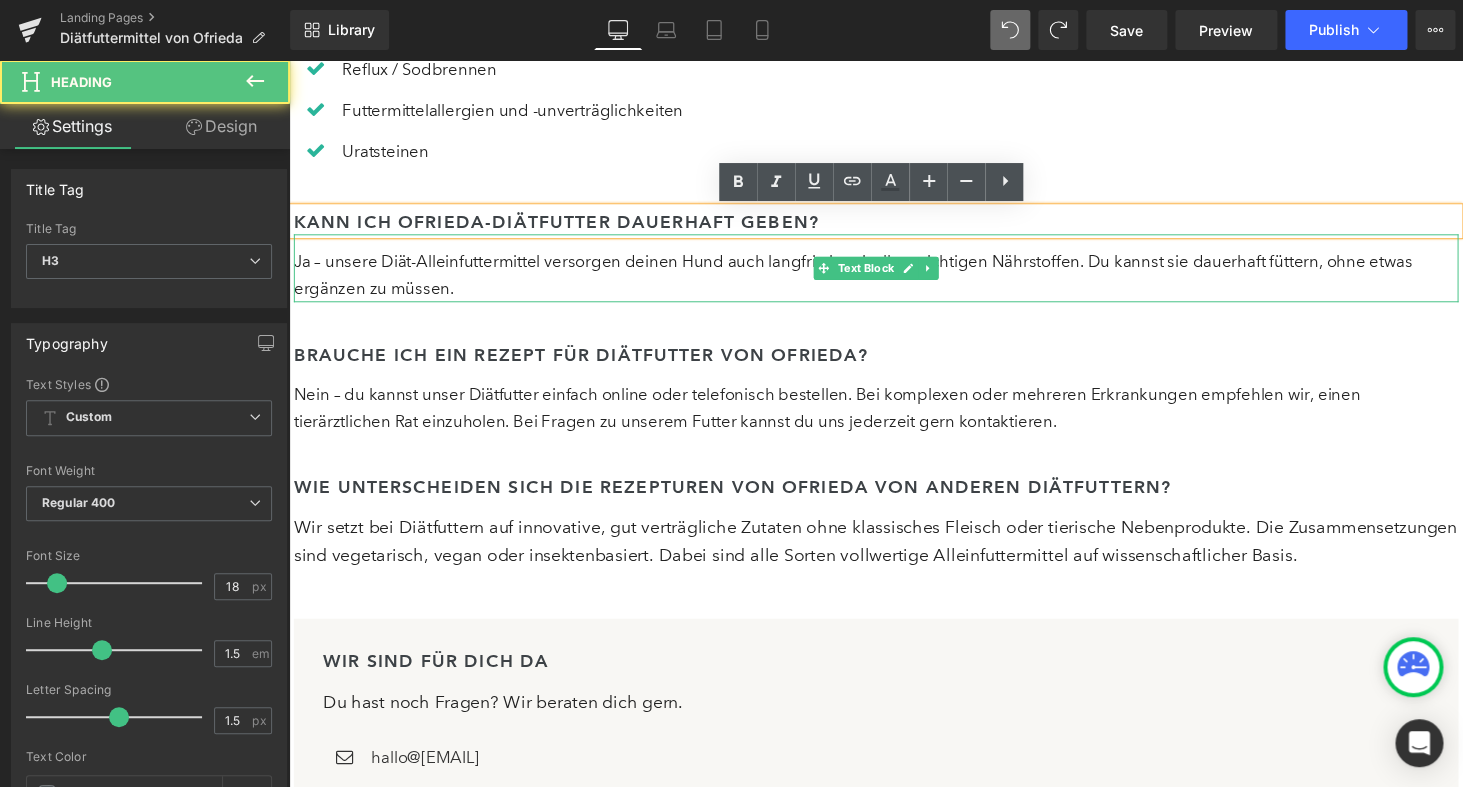 scroll, scrollTop: 5896, scrollLeft: 0, axis: vertical 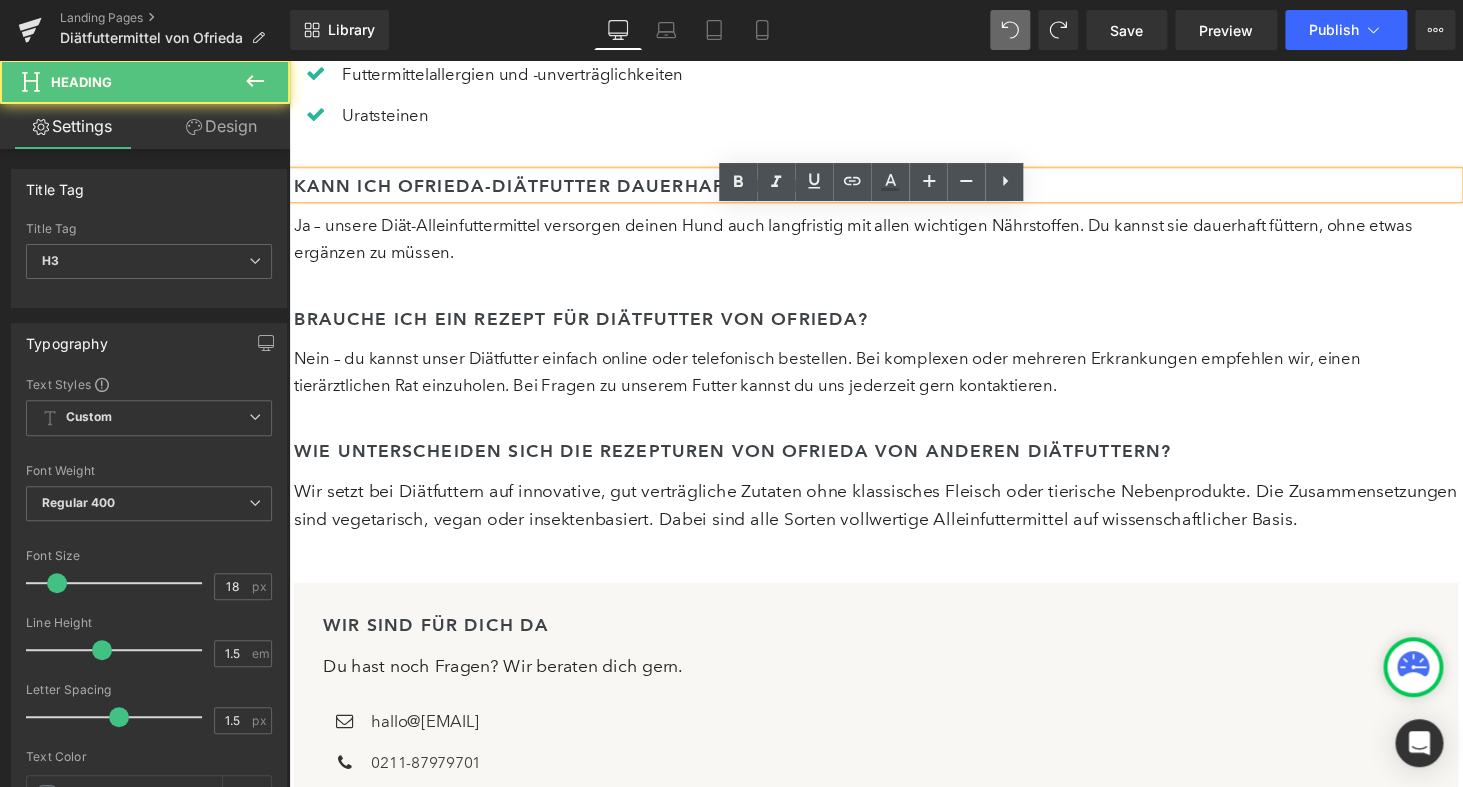 click on "Wir setzt bei Diätfuttern auf innovative, gut verträgliche Zutaten ohne klassisches Fleisch oder tierische Nebenprodukte. Die Zusammensetzungen sind vegetarisch, vegan oder insektenbasiert. Dabei sind alle Sorten vollwertige Alleinfuttermittel auf wissenschaftlicher Basis." at bounding box center (894, 512) 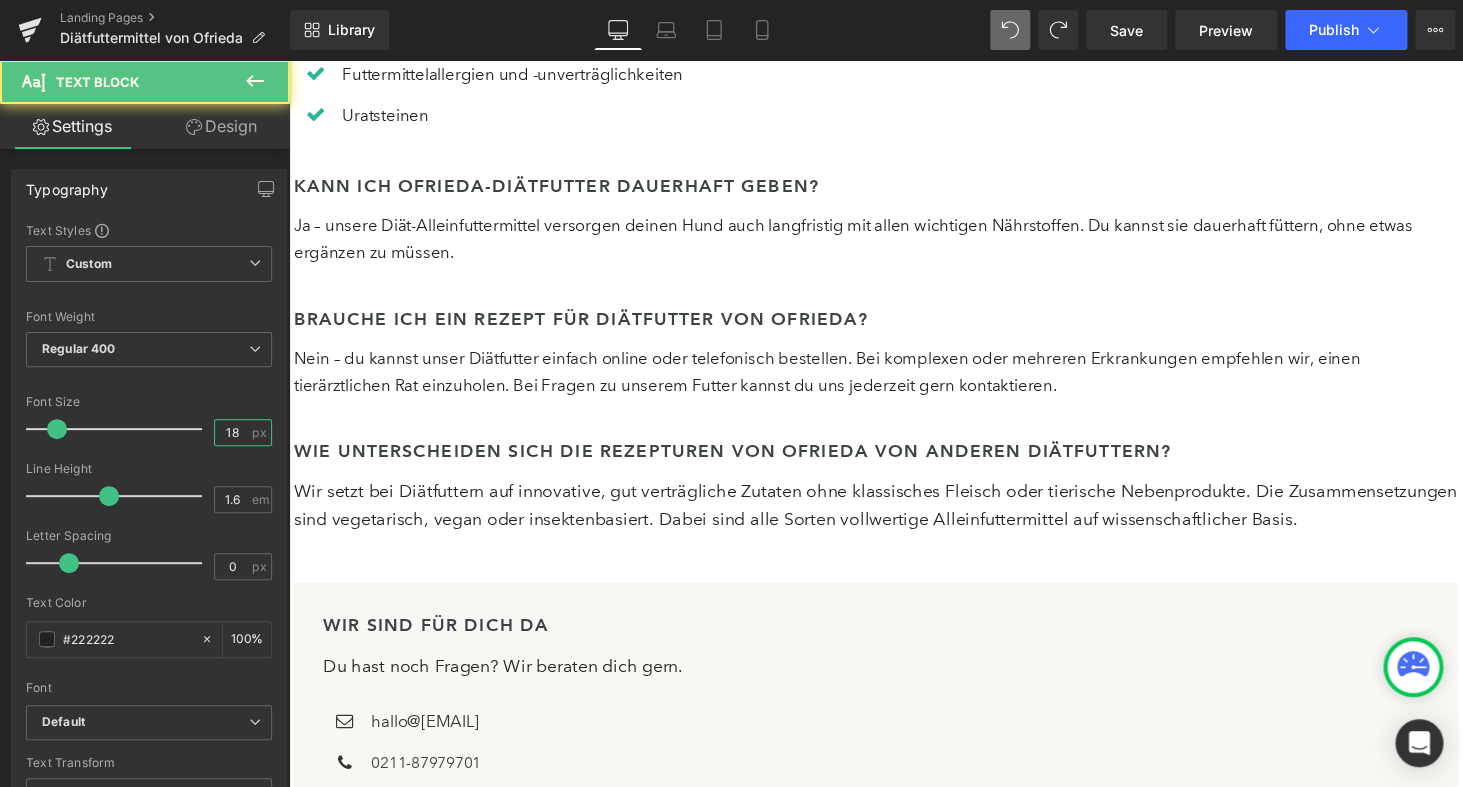 click on "18" at bounding box center (232, 432) 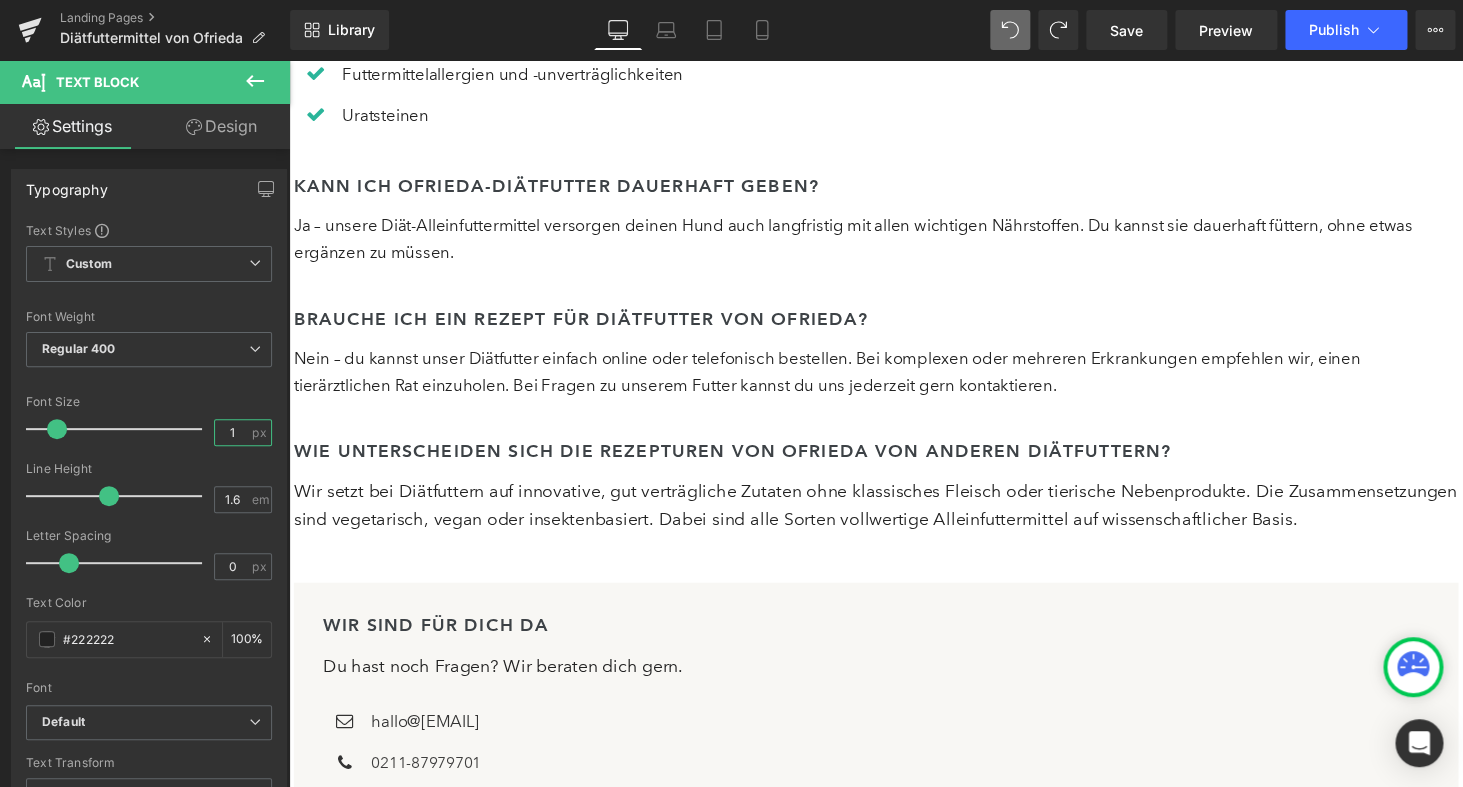 type on "17" 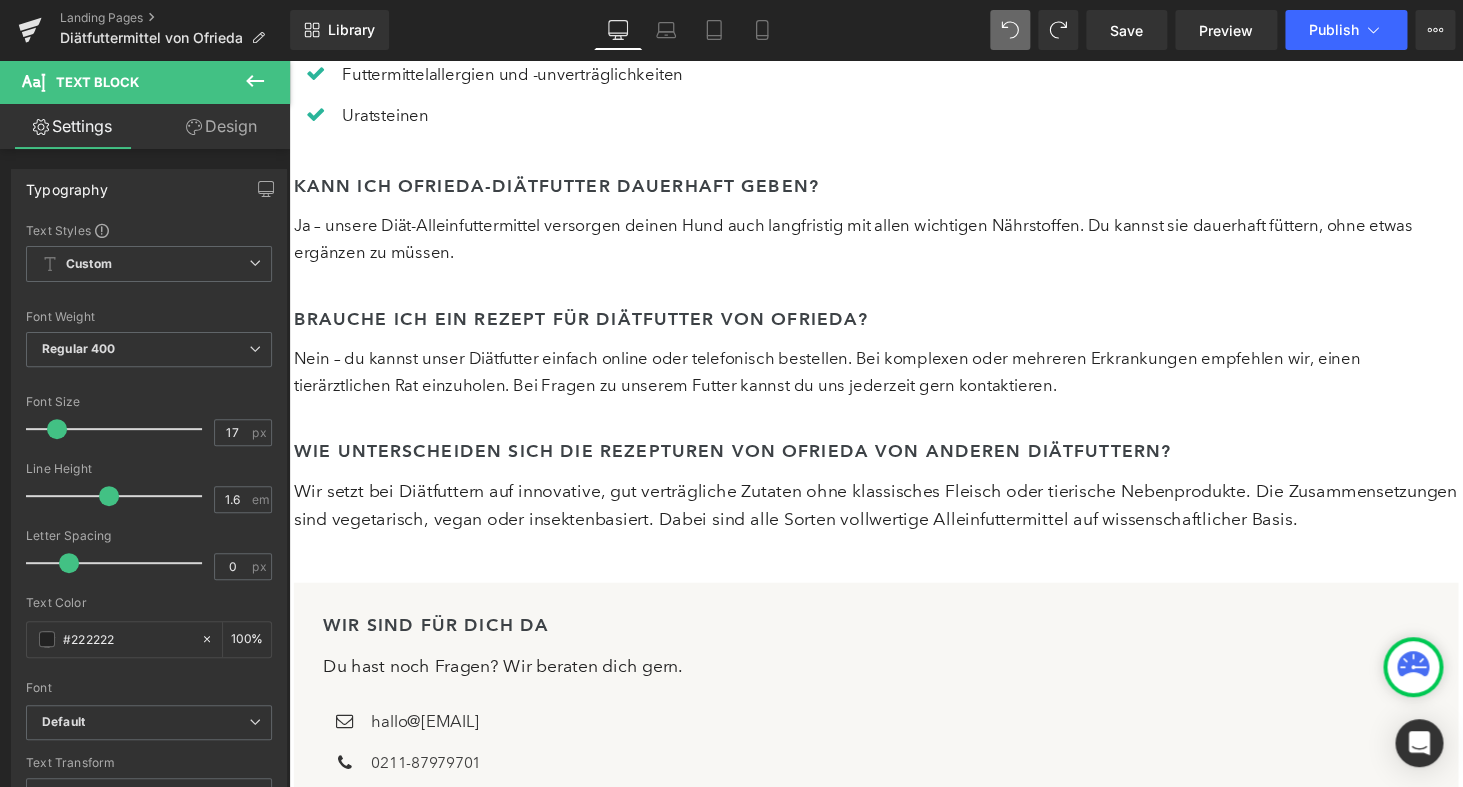click on "Wir sind für dich da" at bounding box center [894, 642] 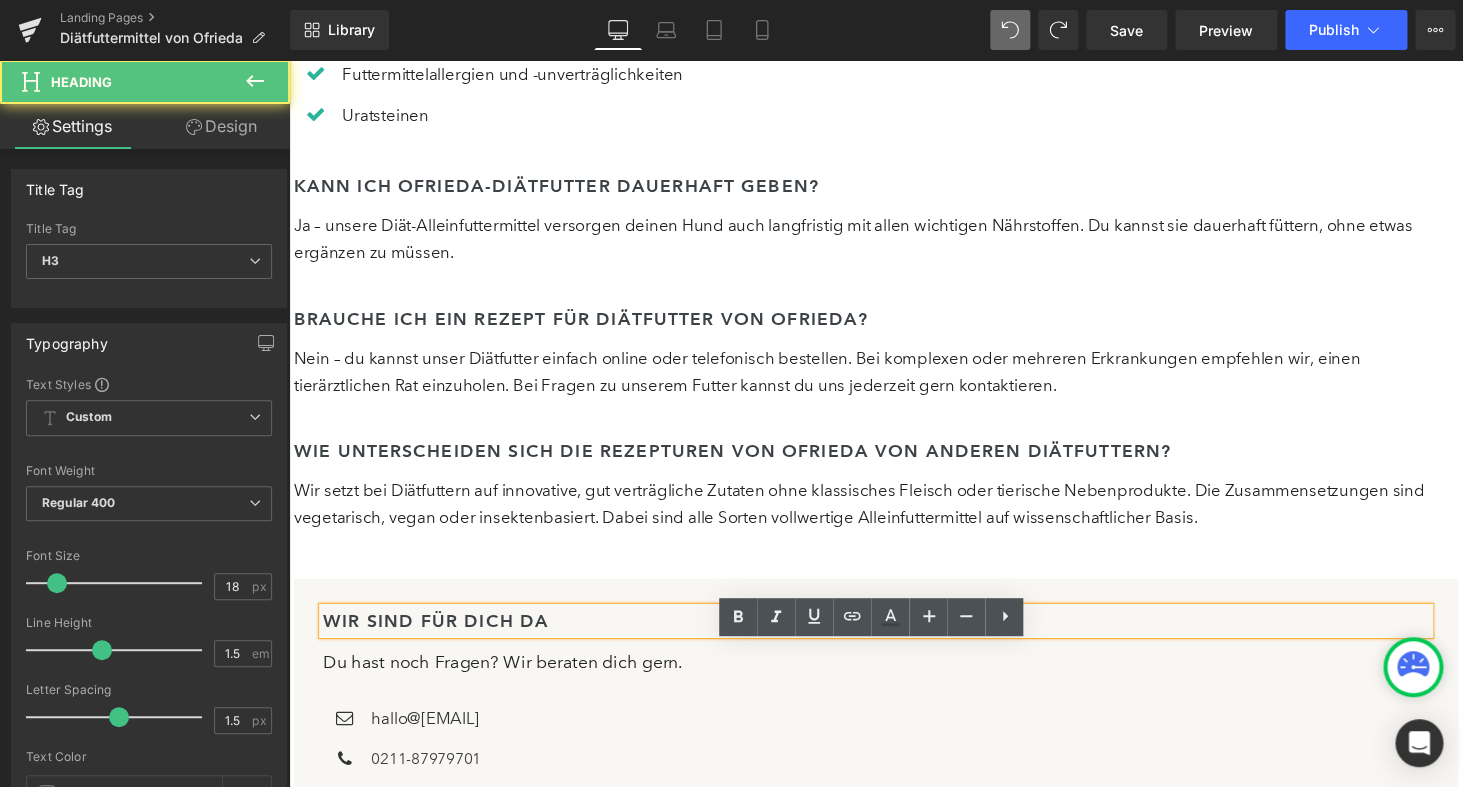 scroll, scrollTop: 6028, scrollLeft: 0, axis: vertical 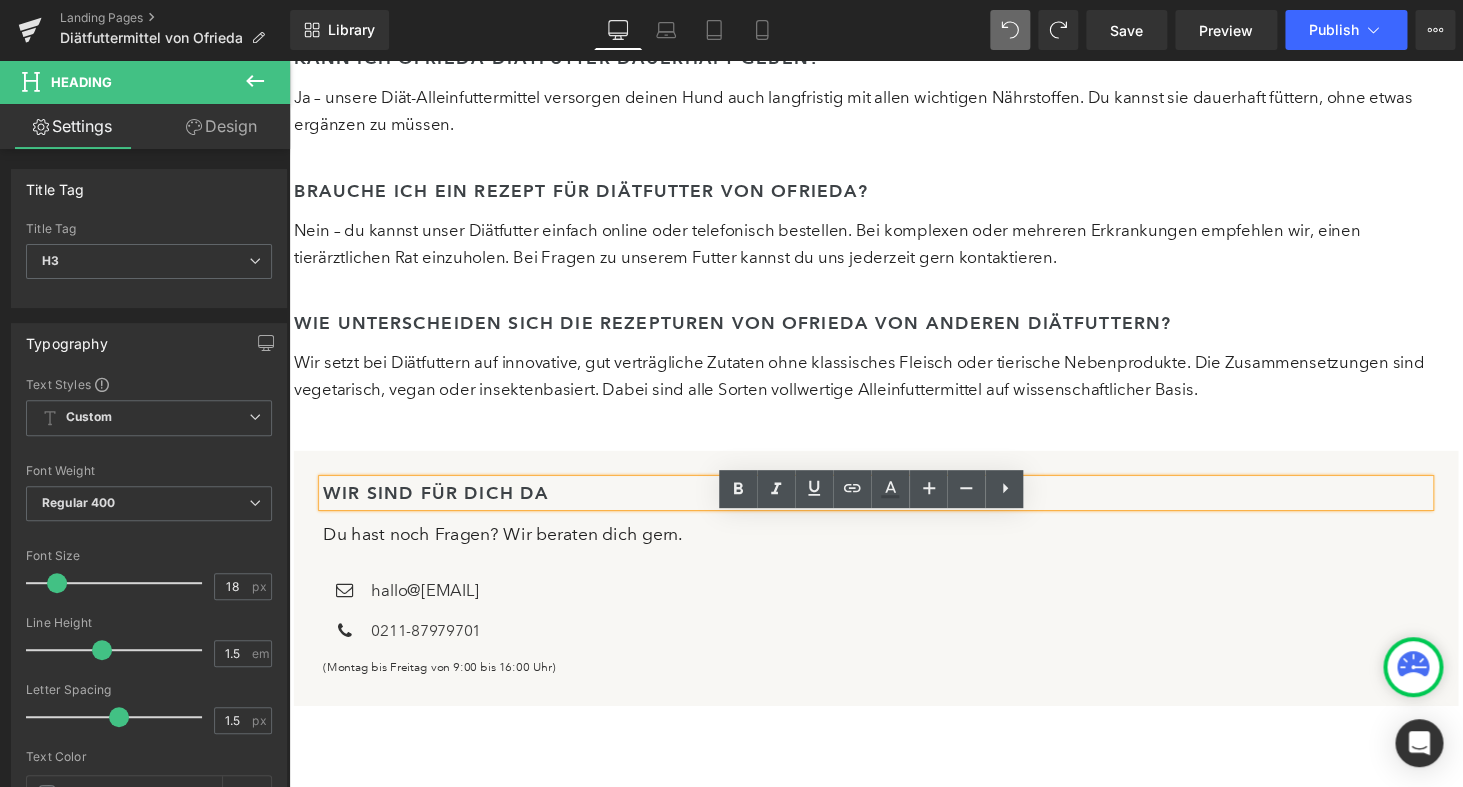click on "Du hast noch Fragen? Wir beraten dich gern." at bounding box center [894, 549] 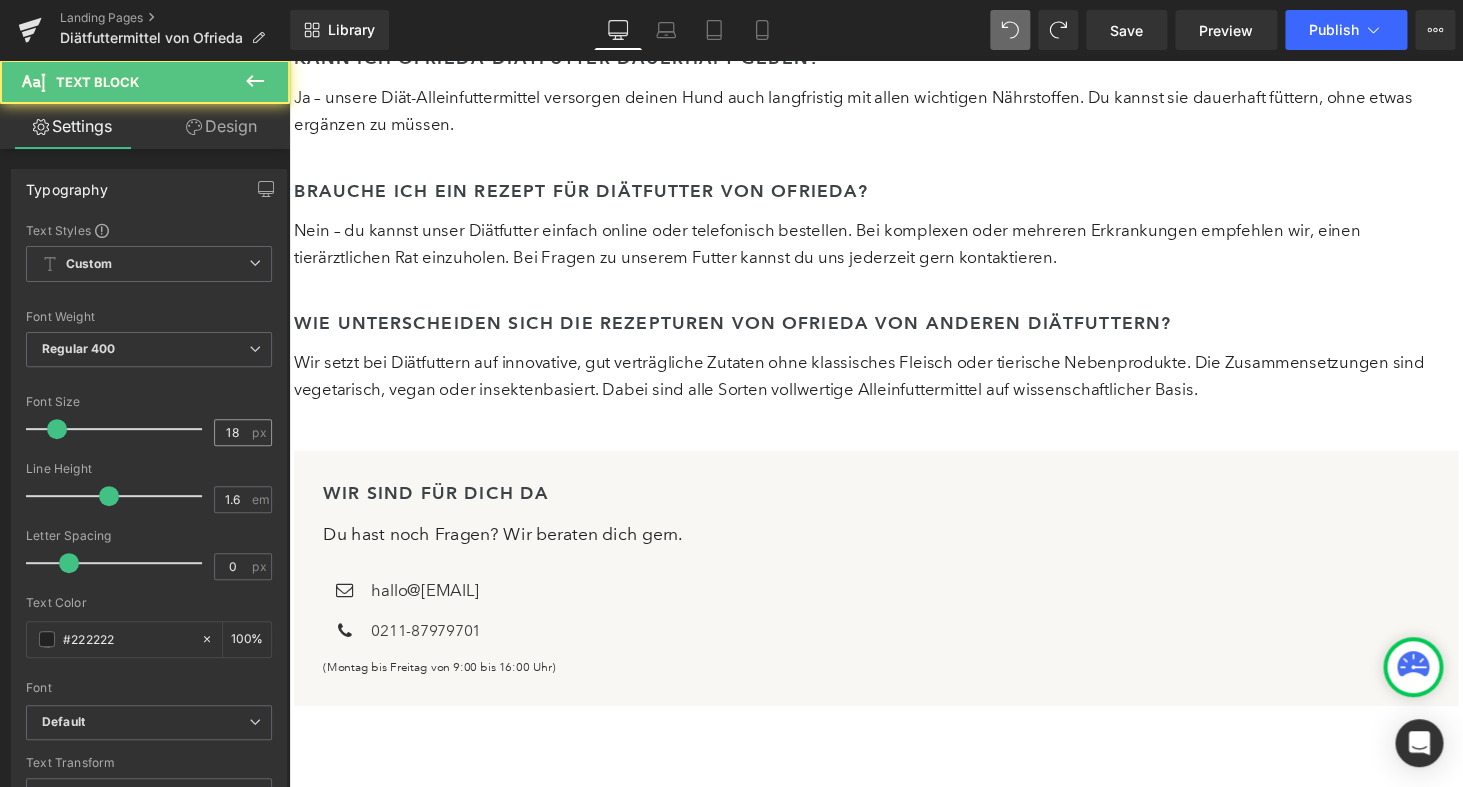 click on "18" at bounding box center (232, 432) 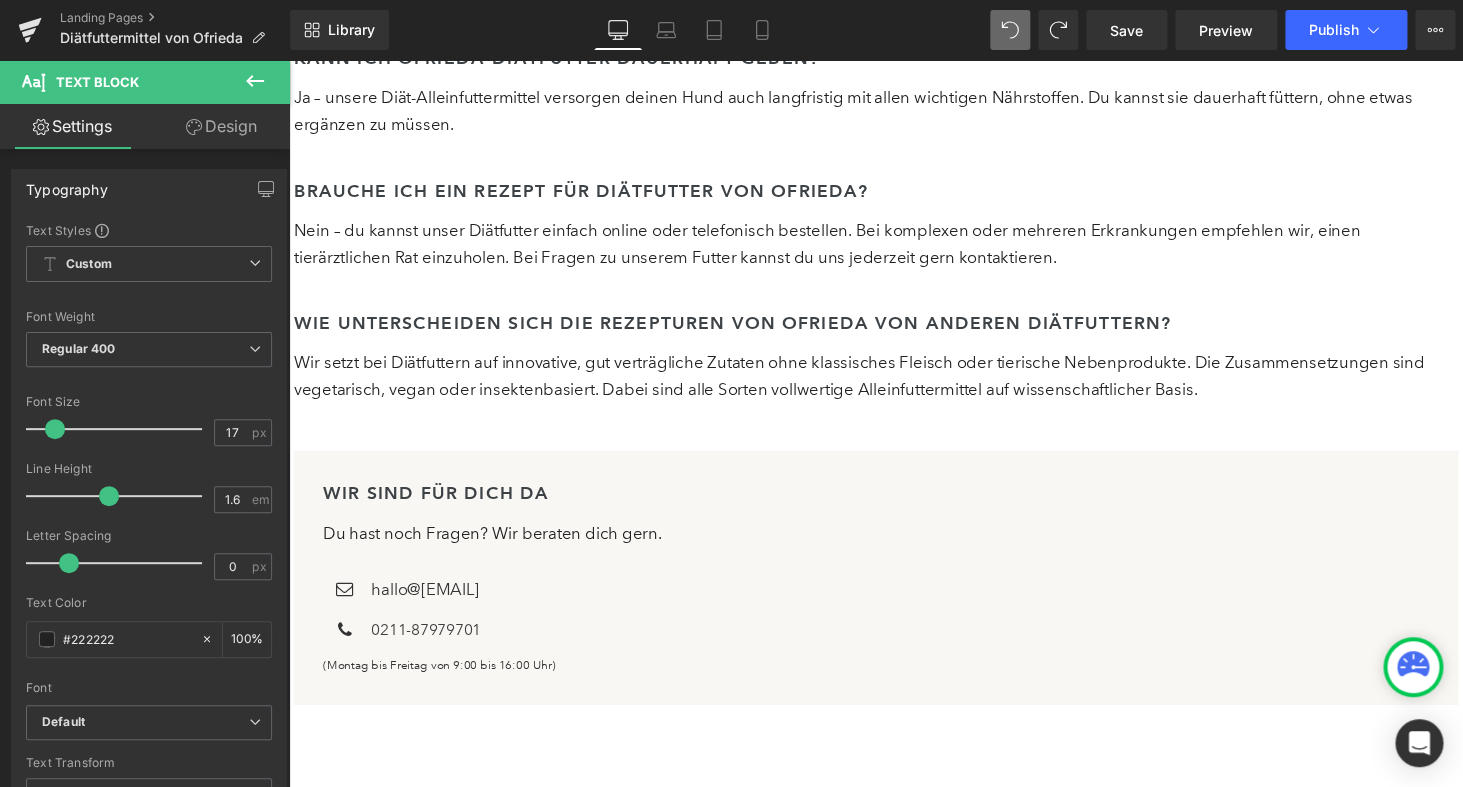 type on "17" 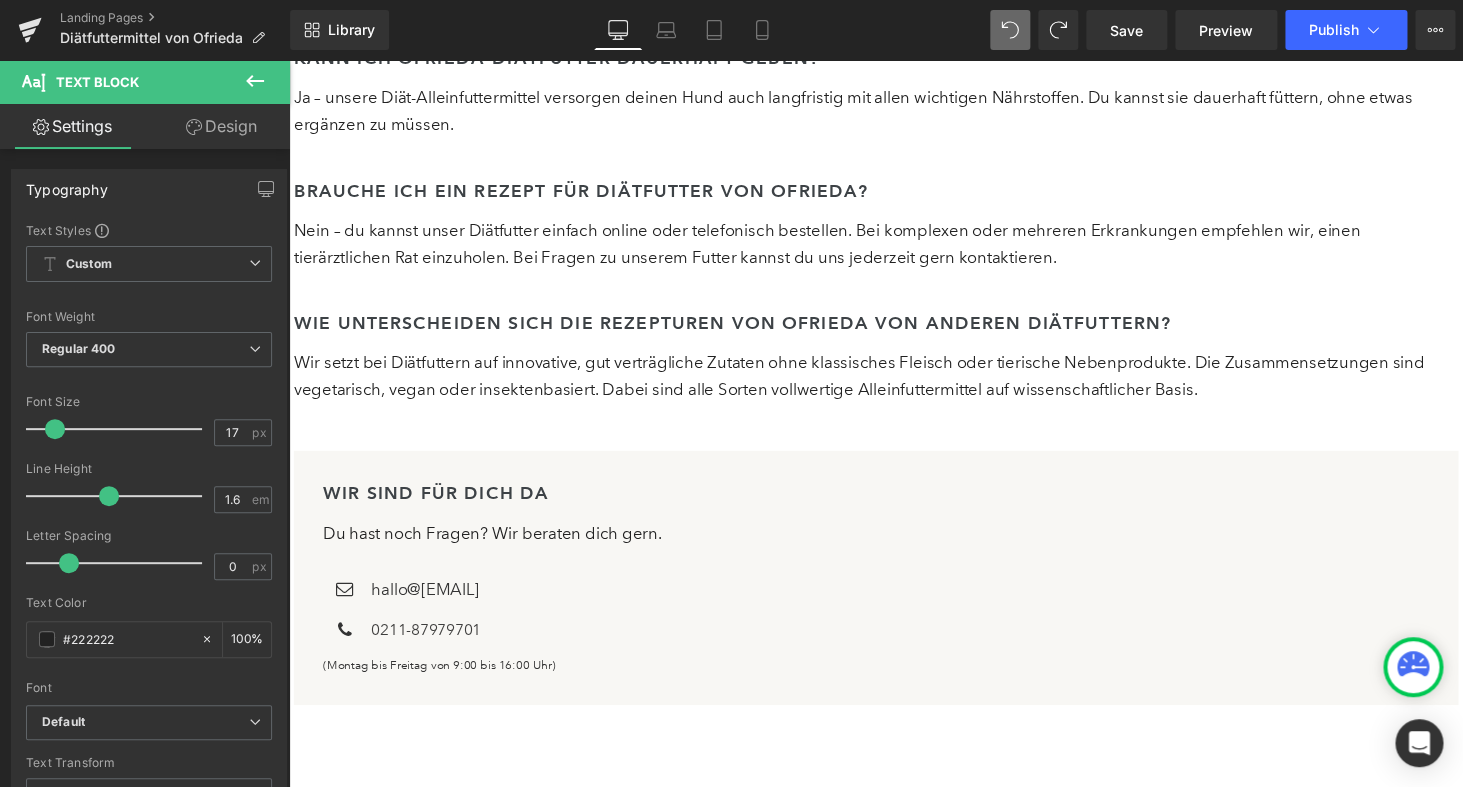 click 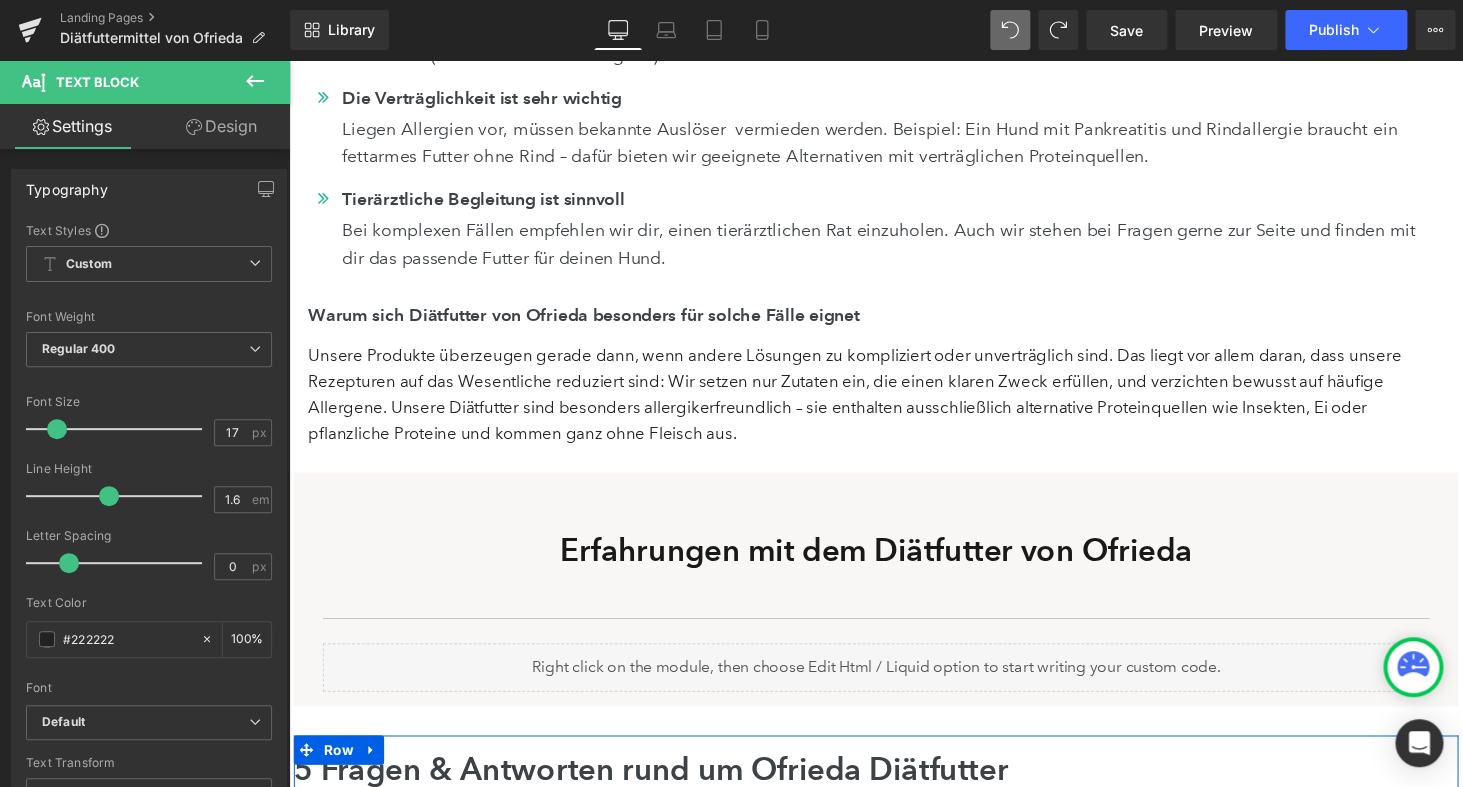 scroll, scrollTop: 4564, scrollLeft: 0, axis: vertical 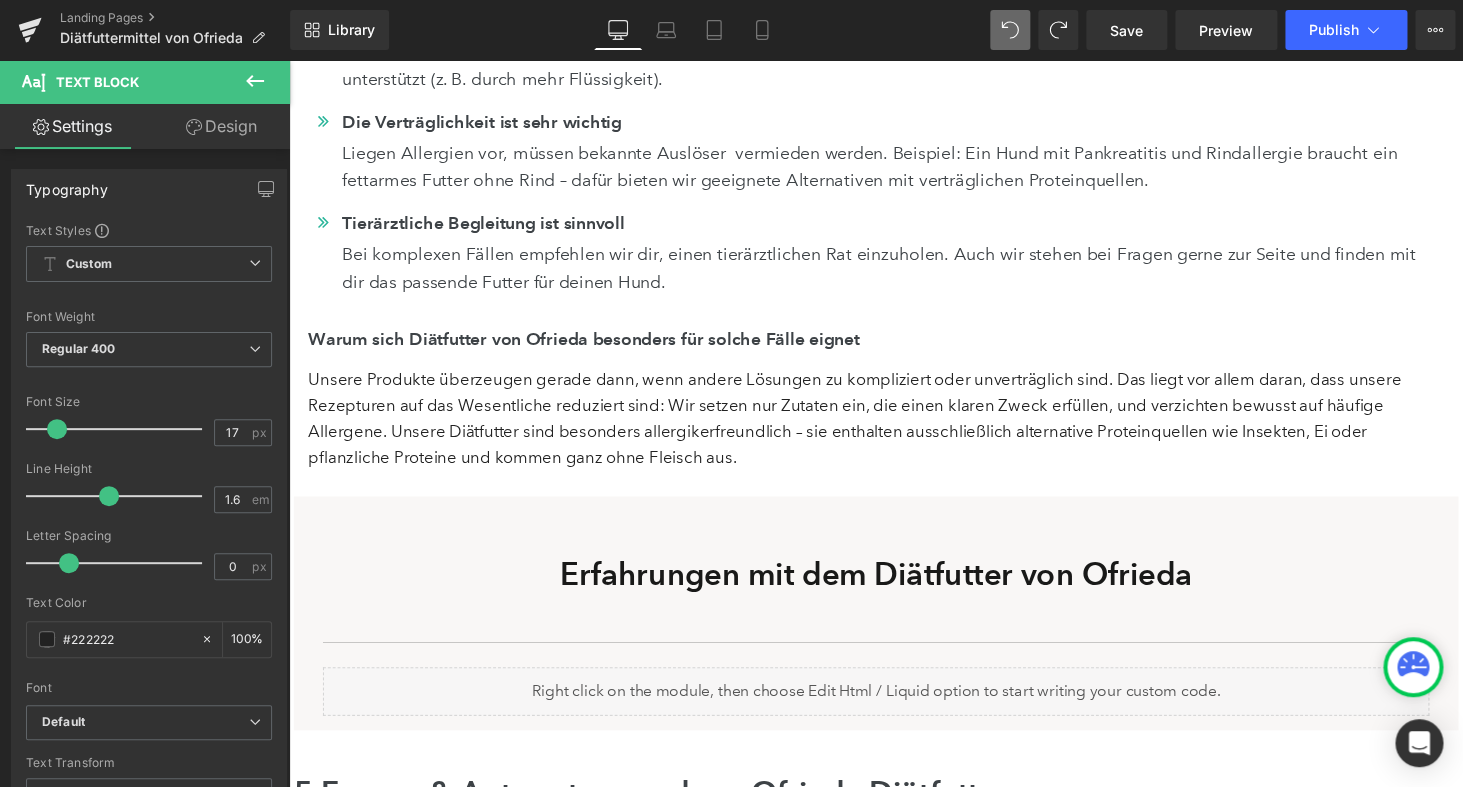 click on "Unsere Produkte überzeugen gerade dann, wenn andere Lösungen zu kompliziert oder unverträglich sind. Das liegt vor allem daran, dass unsere Rezepturen auf das Wesentliche reduziert sind: Wir setzen nur Zutaten ein, die einen klaren Zweck erfüllen, und verzichten bewusst auf häufige Allergene. Unsere Diätfutter sind besonders allergikerfreundlich – sie enthalten ausschließlich alternative Proteinquellen wie Insekten, Ei oder pflanzliche Proteine und kommen ganz ohne Fleisch aus." at bounding box center (886, 430) 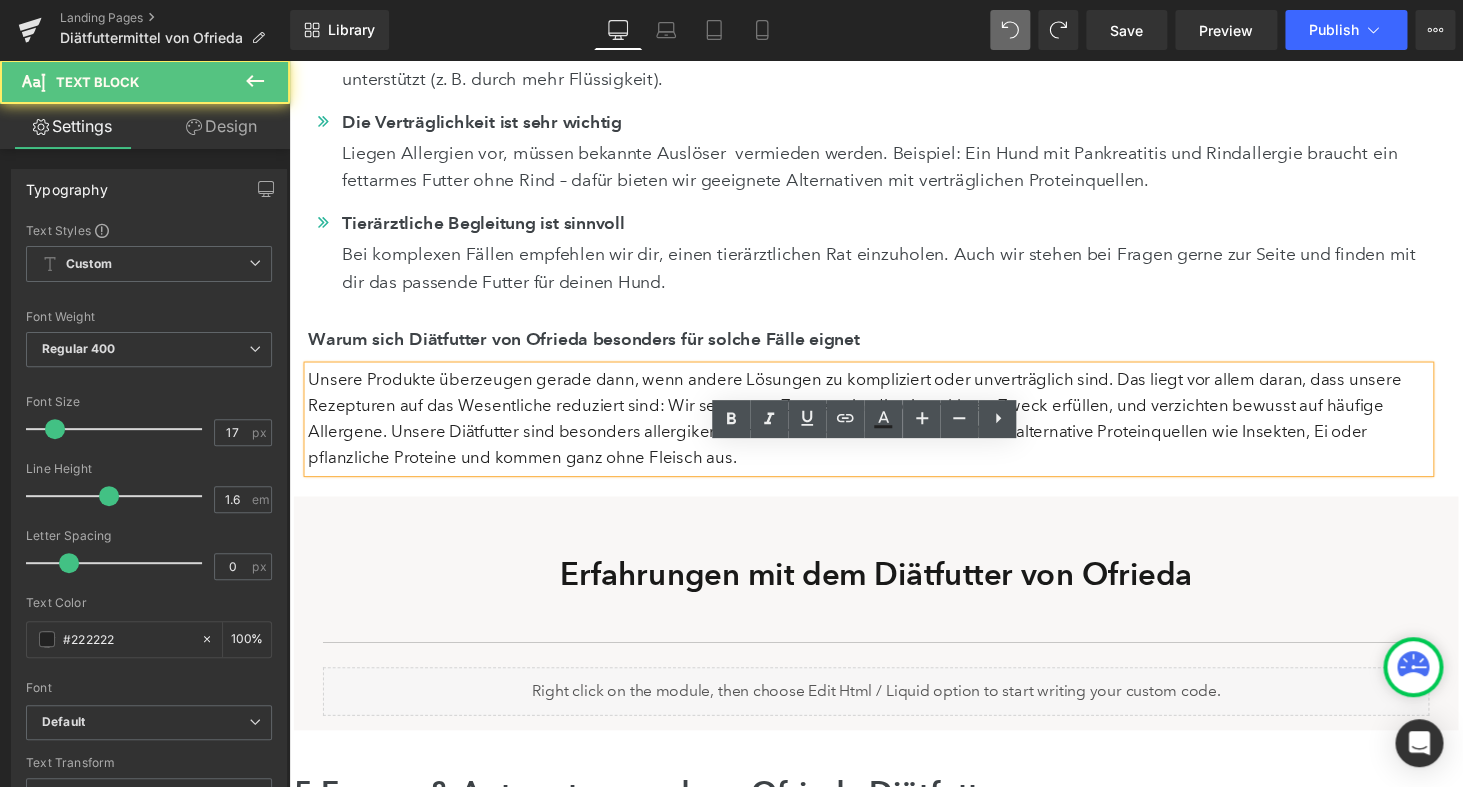 scroll, scrollTop: 4398, scrollLeft: 0, axis: vertical 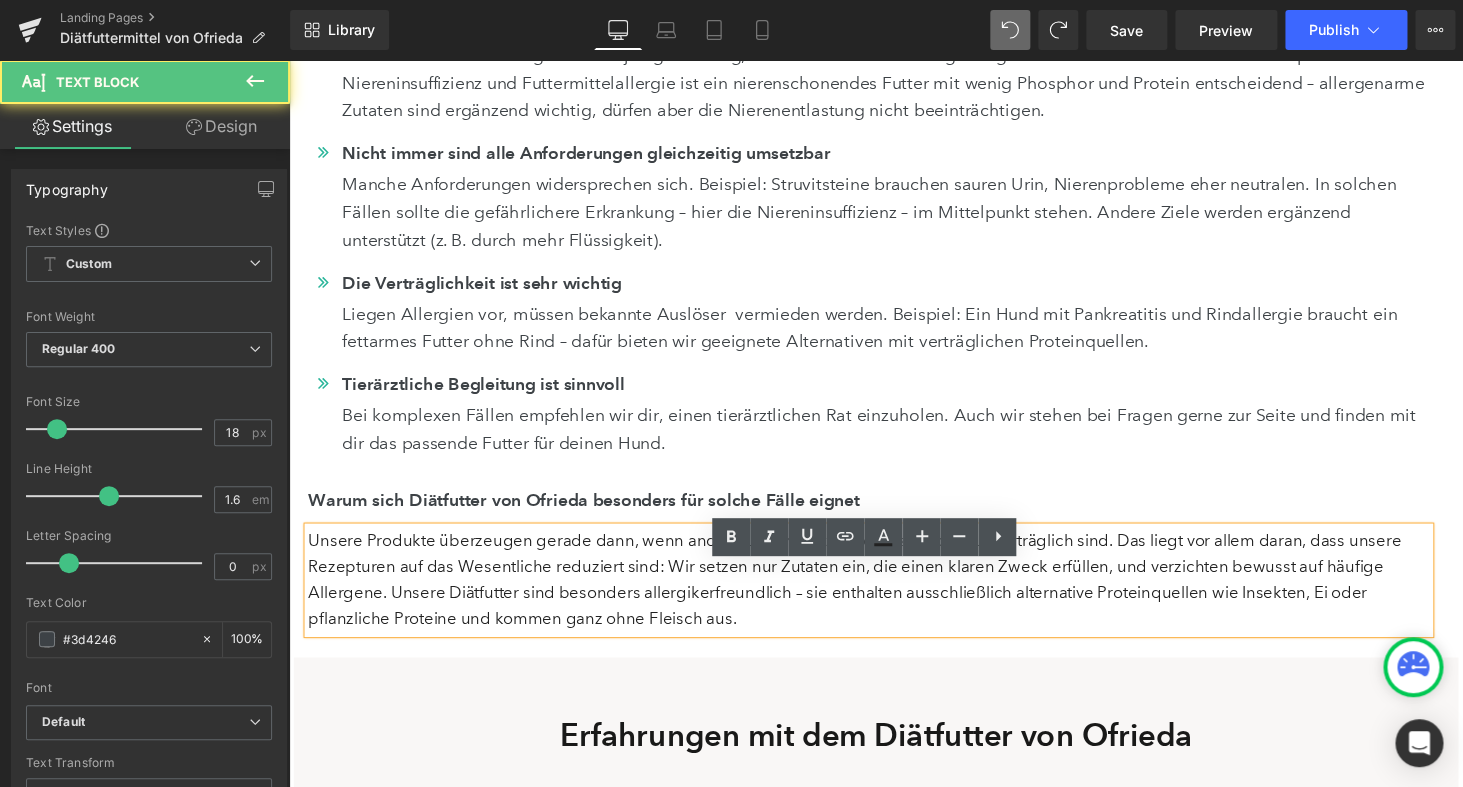 click on "Bei komplexen Fällen empfehlen wir dir, einen tierärztlichen Rat einzuholen. Auch wir stehen bei Fragen gerne zur Seite und finden mit dir das passende Futter für deinen Hund." at bounding box center (904, 441) 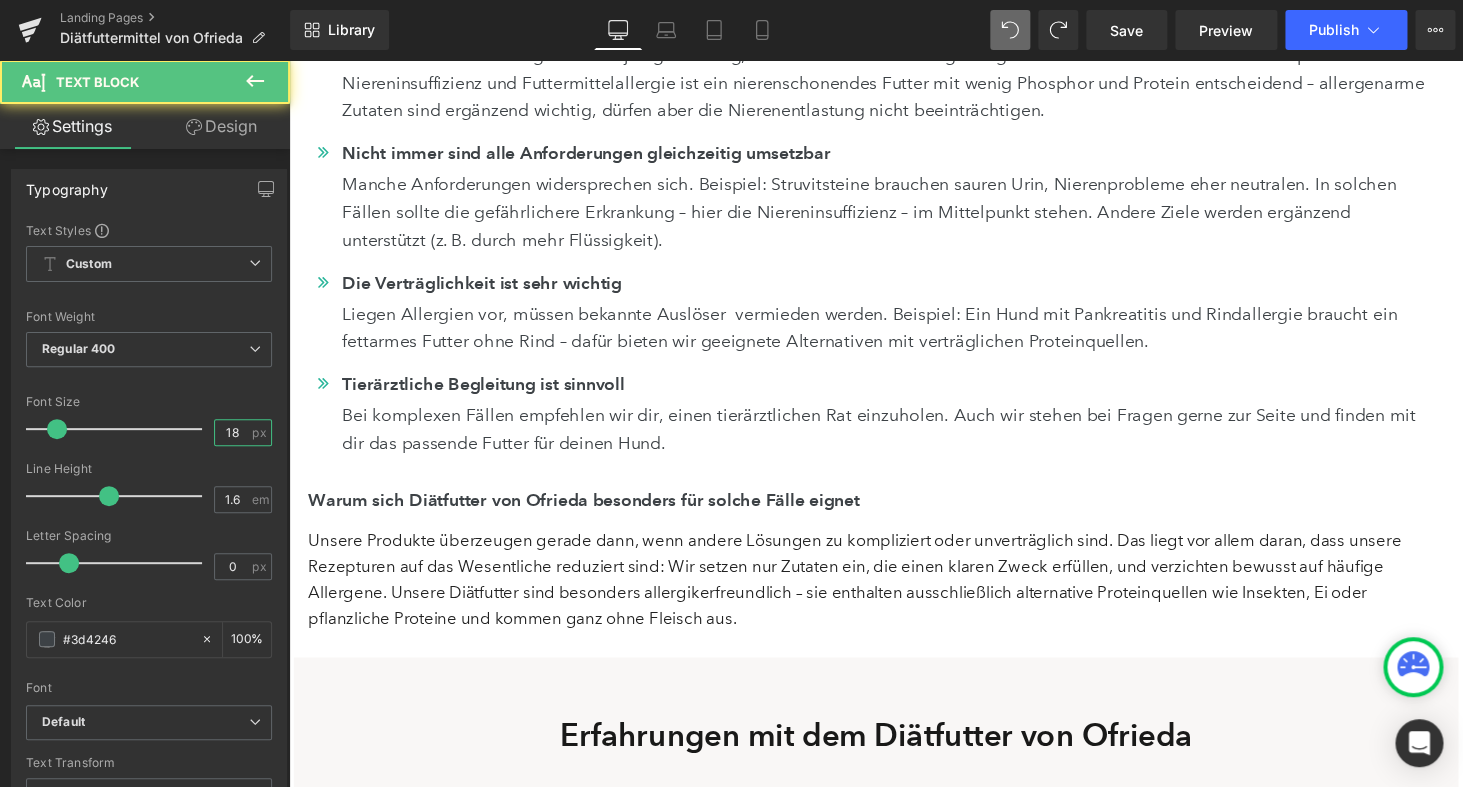 click on "18" at bounding box center (232, 432) 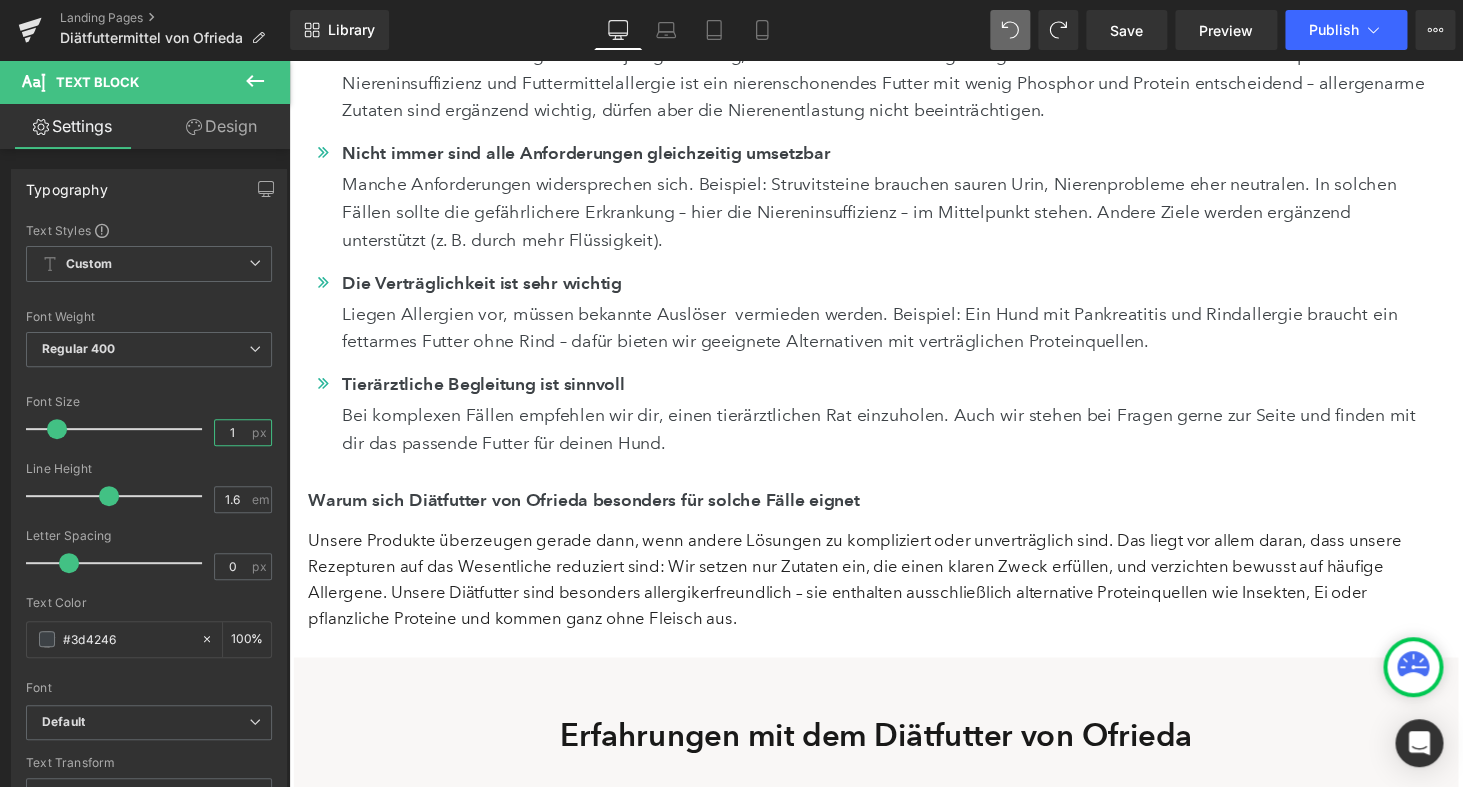 type on "17" 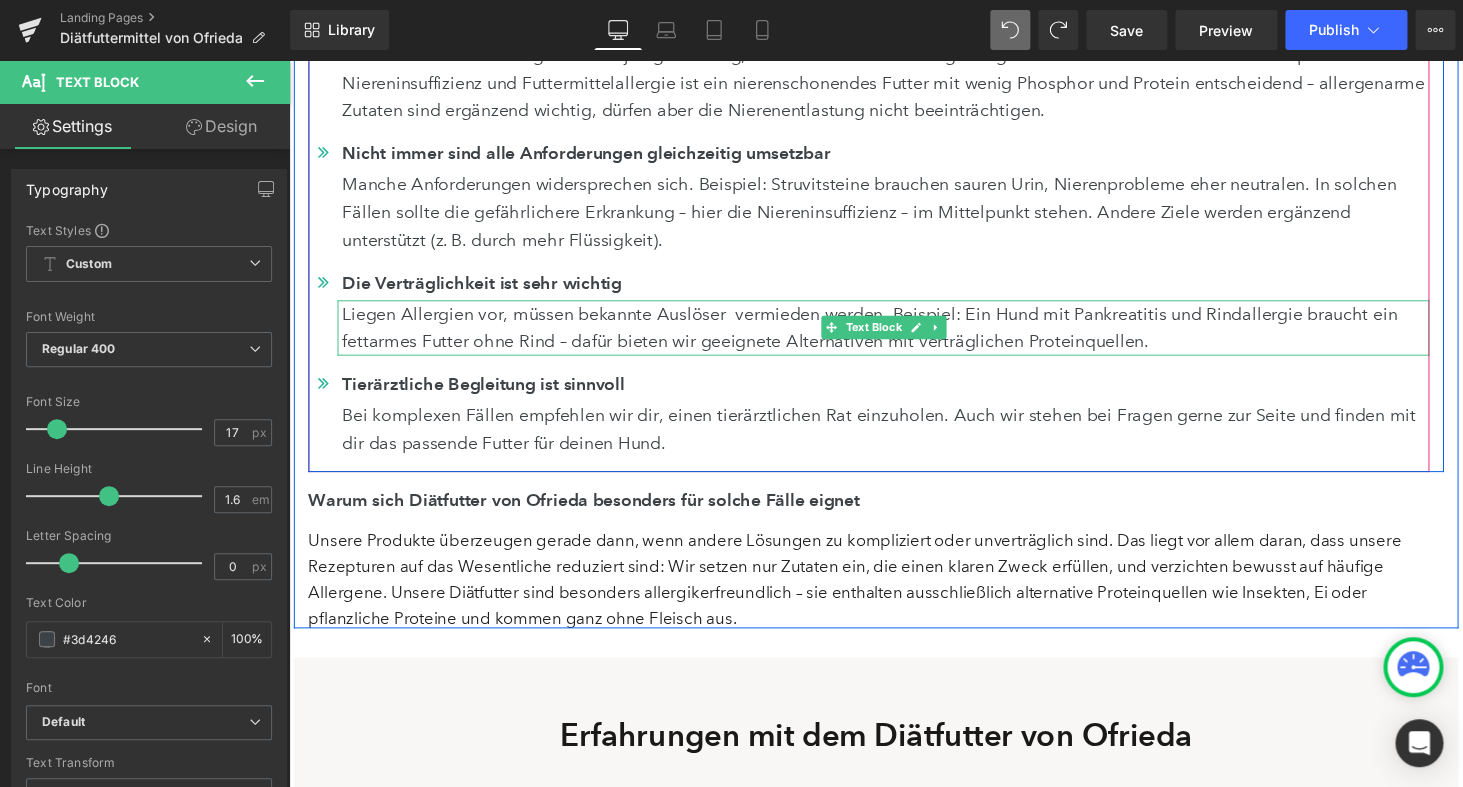 click on "Liegen Allergien vor, müssen bekannte Auslöser  vermieden werden. Beispiel: Ein Hund mit Pankreatitis und Rindallergie braucht ein fettarmes Futter ohne Rind – dafür bieten wir geeignete Alternativen mit verträglichen Proteinquellen." at bounding box center (904, 337) 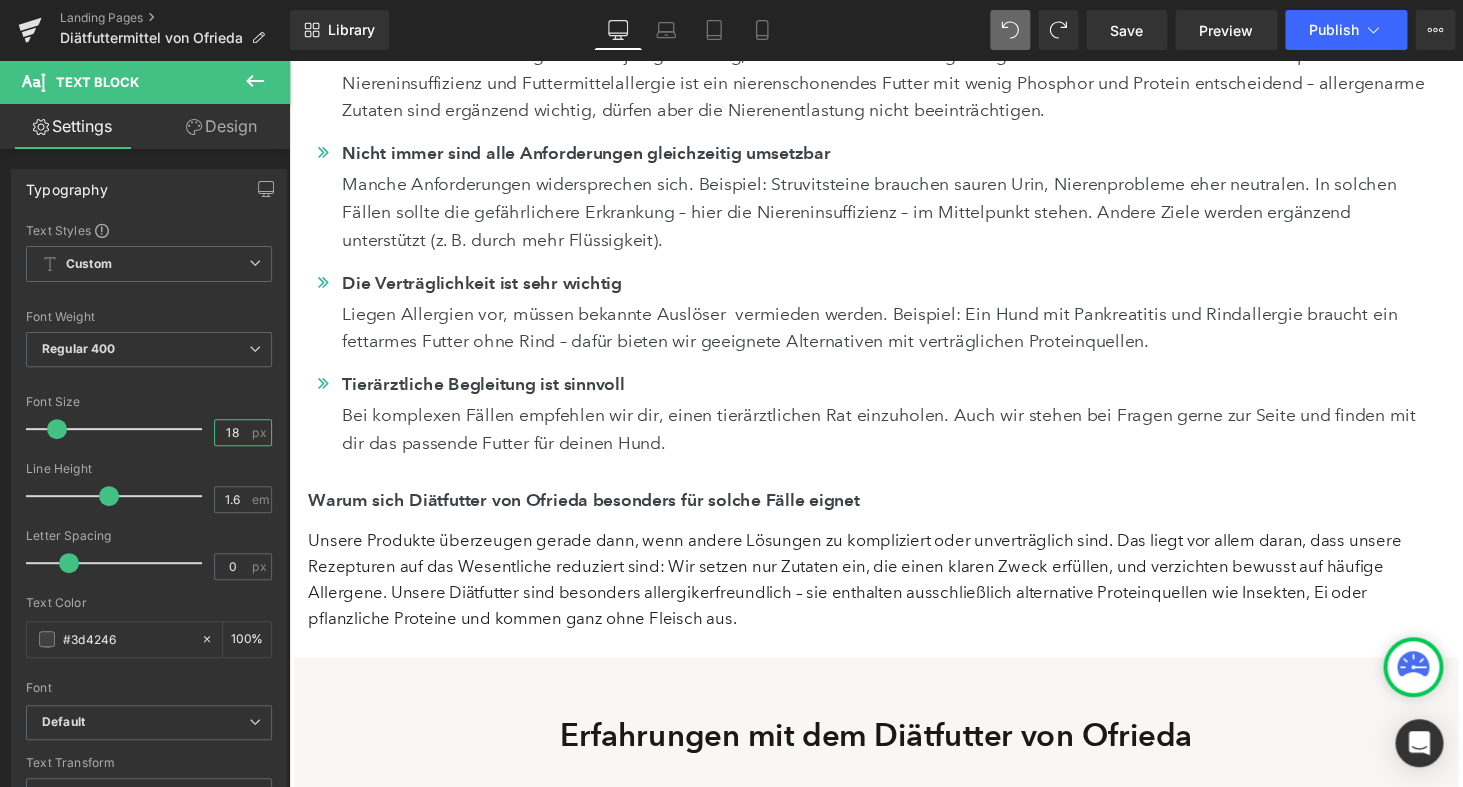 click on "18" at bounding box center (232, 432) 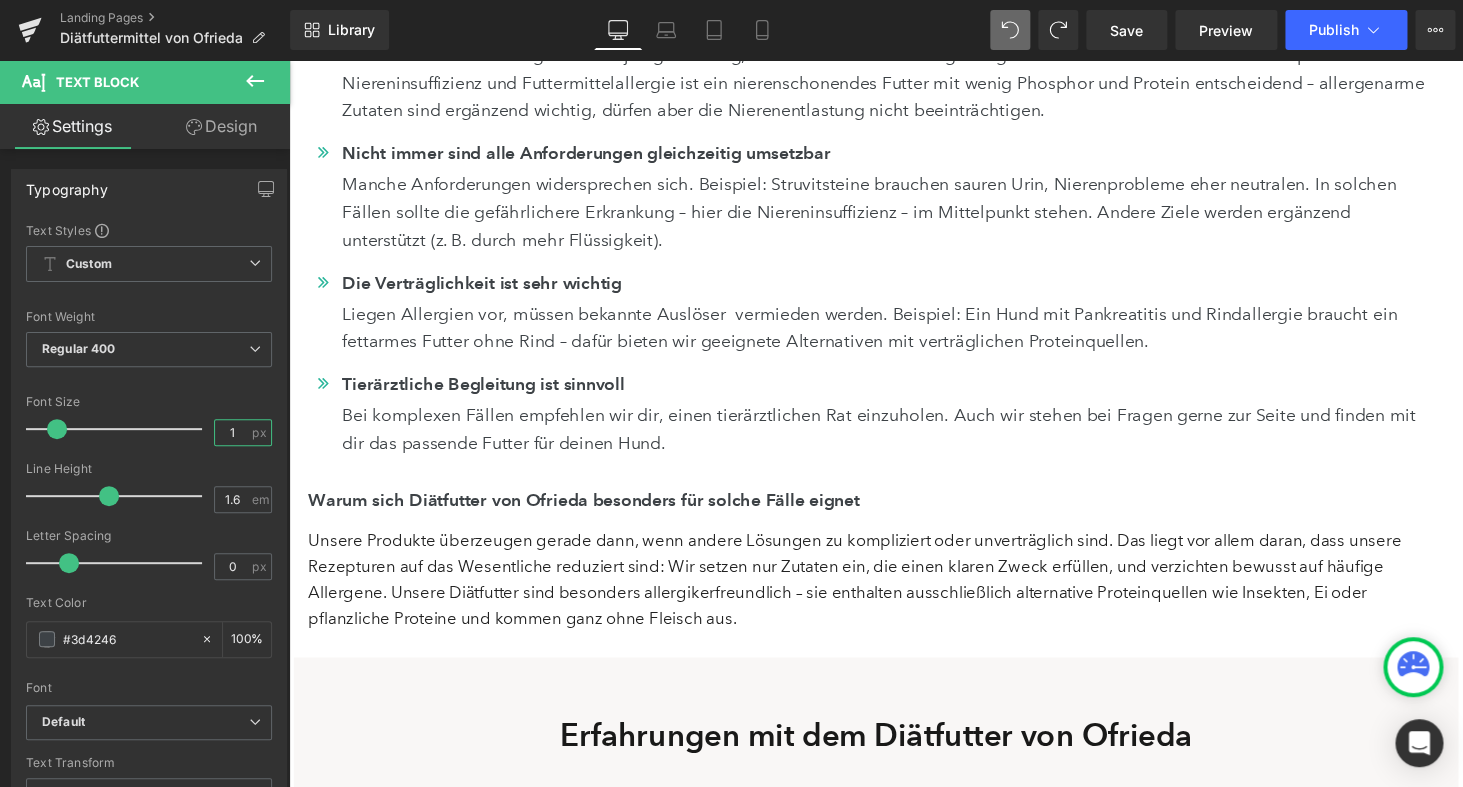 type on "17" 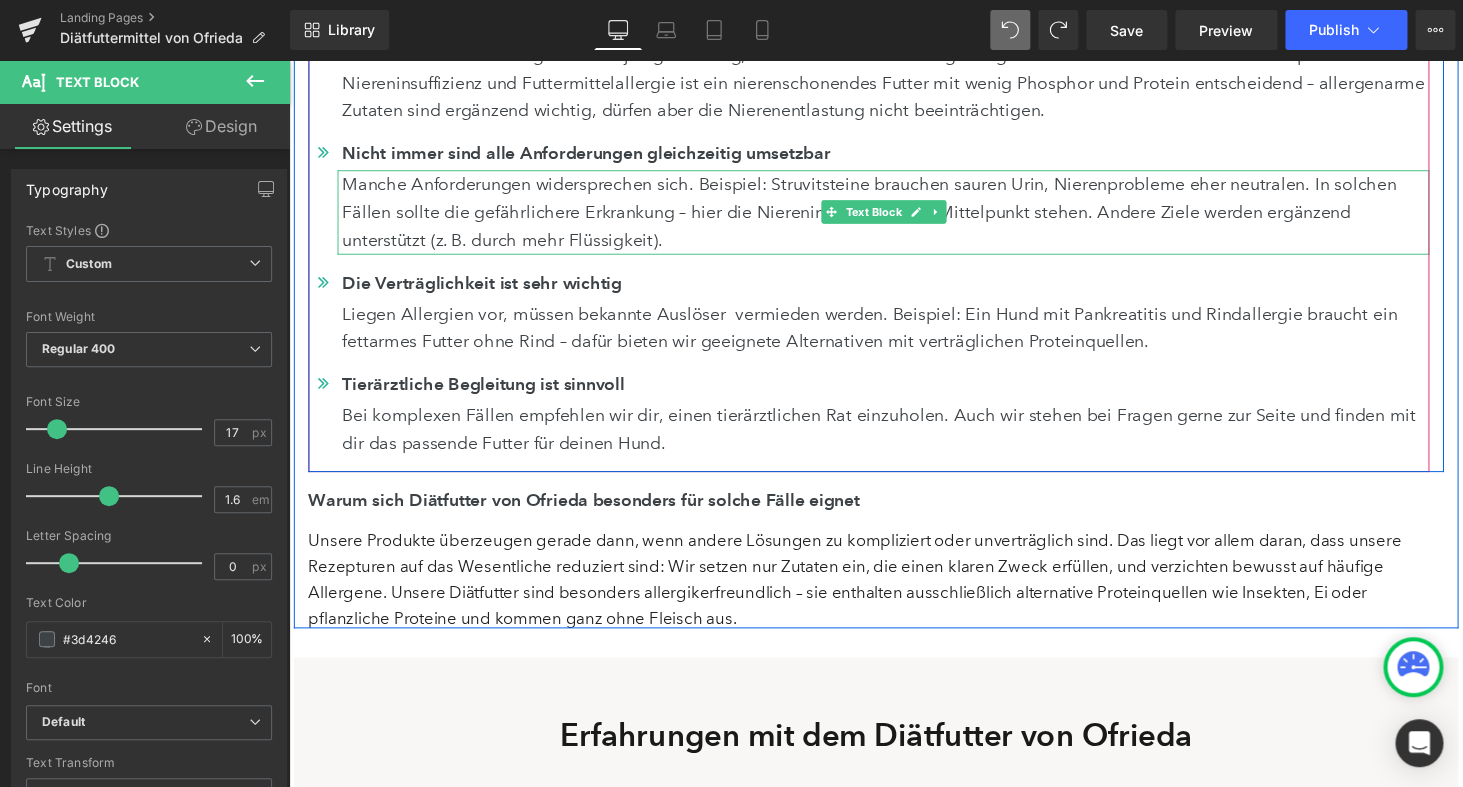 click on "Manche Anforderungen widersprechen sich. Beispiel: Struvitsteine brauchen sauren Urin, Nierenprobleme eher neutralen. In solchen Fällen sollte die gefährlichere Erkrankung – hier die Niereninsuffizienz – im Mittelpunkt stehen. Andere Ziele werden ergänzend unterstützt (z. B. durch mehr Flüssigkeit)." at bounding box center (904, 217) 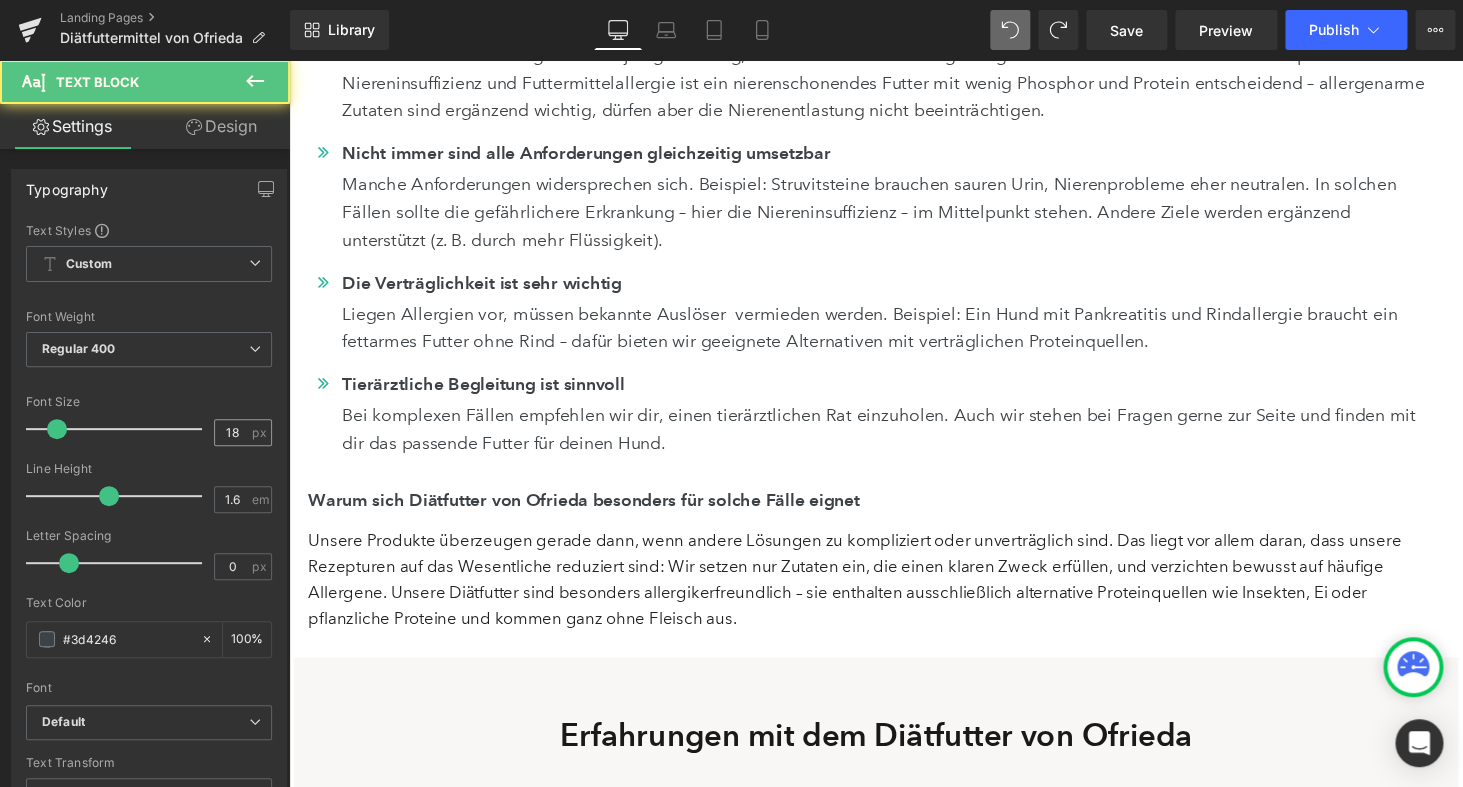 click on "18" at bounding box center (232, 432) 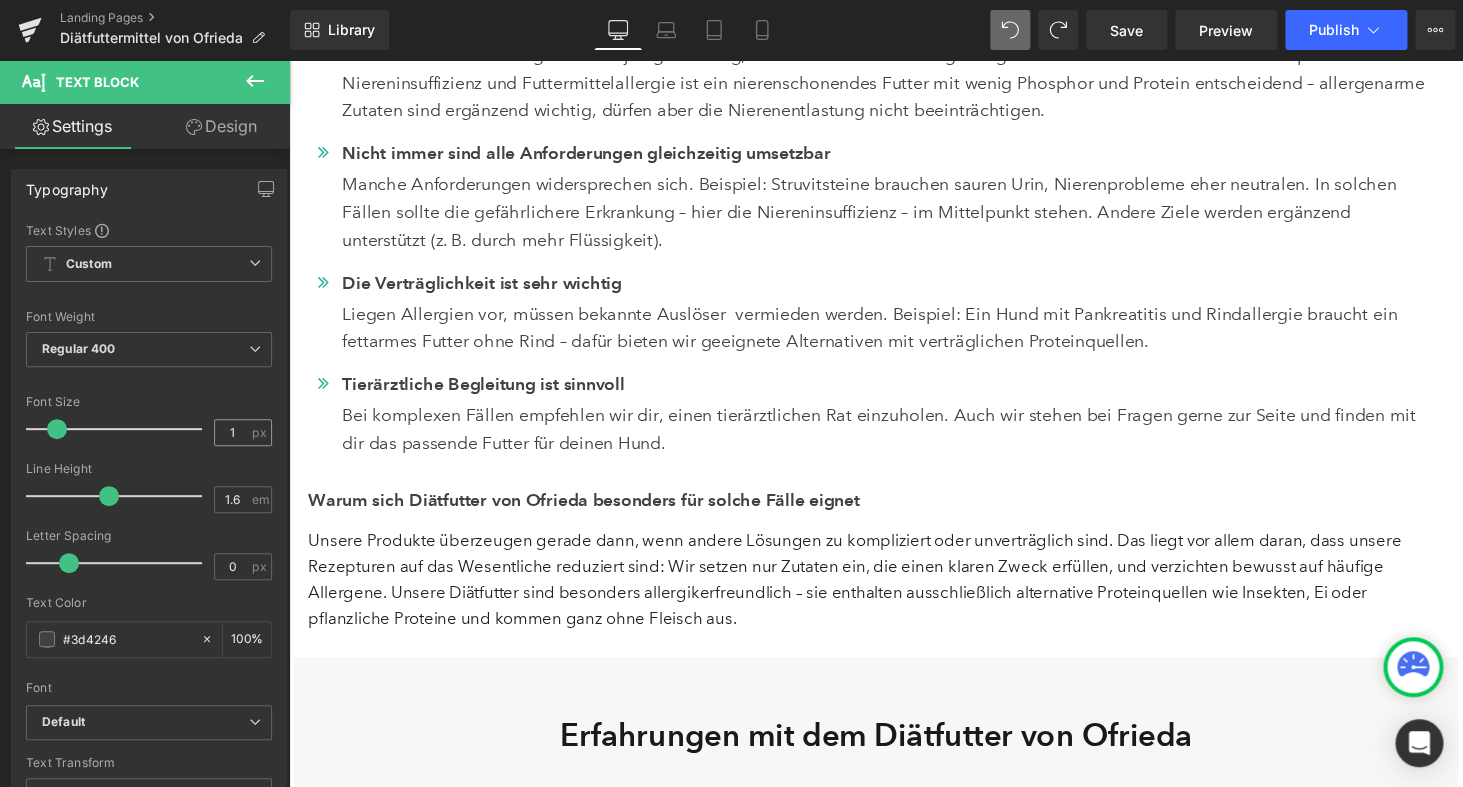 type on "17" 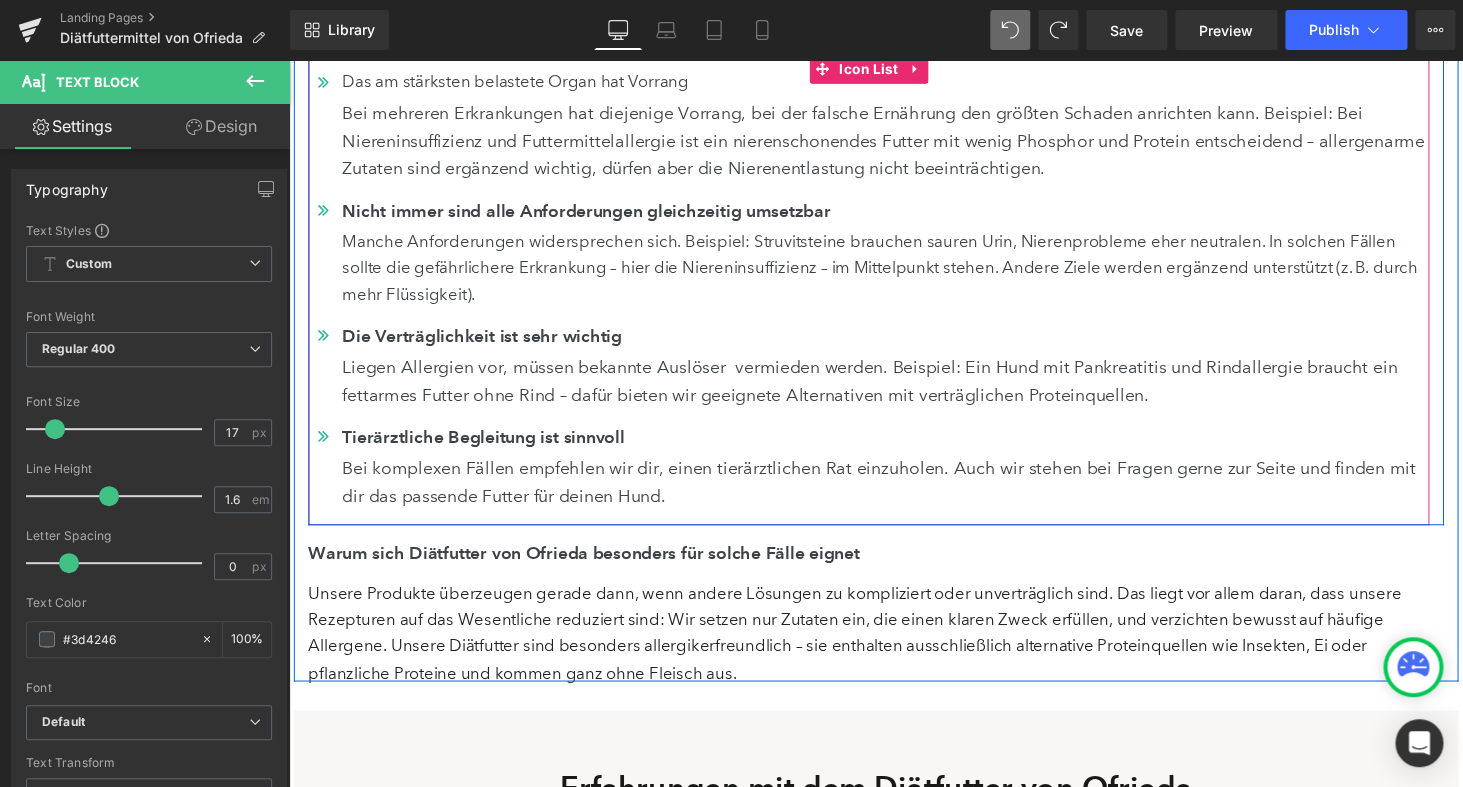 scroll, scrollTop: 4336, scrollLeft: 0, axis: vertical 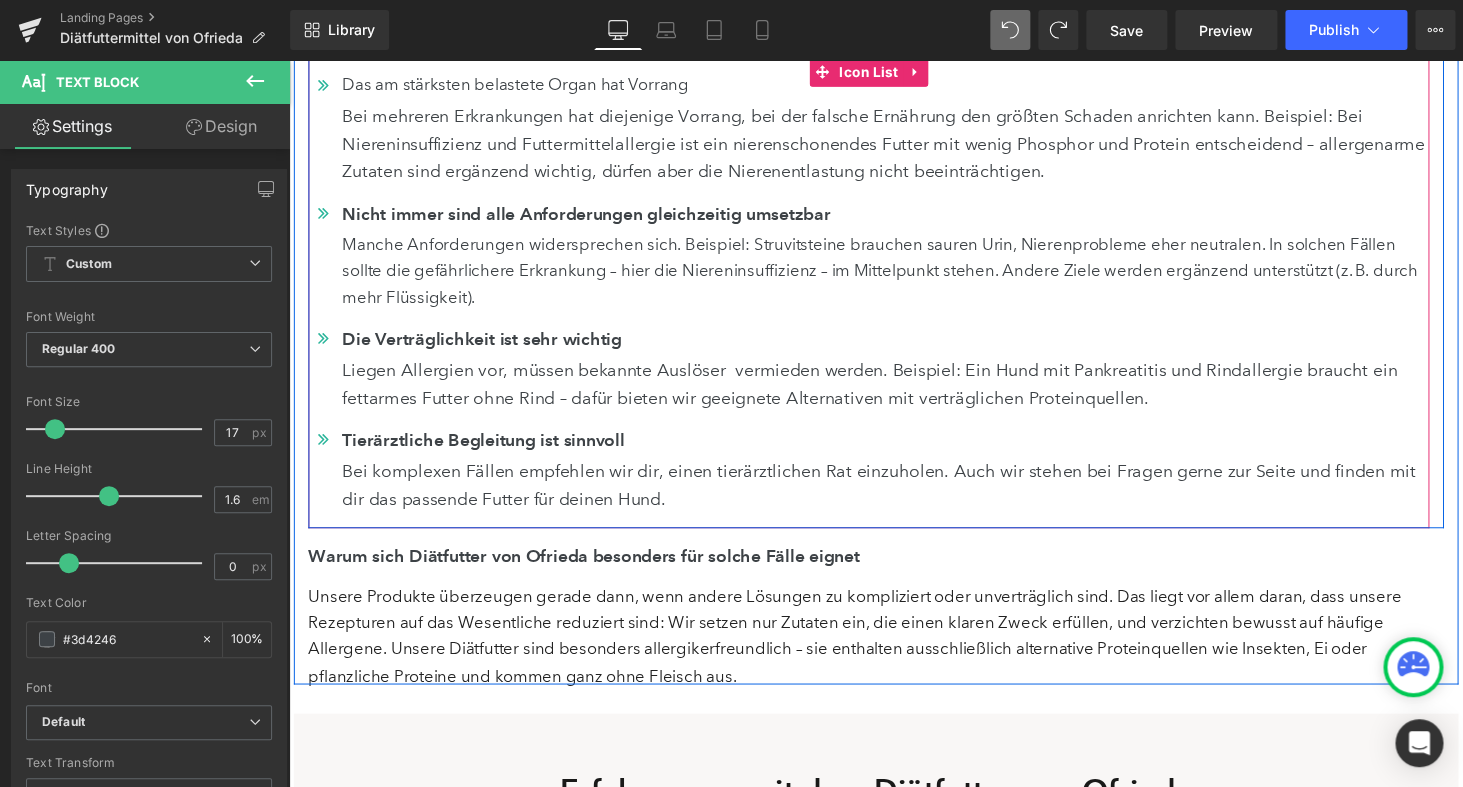 click on "Bei mehreren Erkrankungen hat diejenige Vorrang, bei der falsche Ernährung den größten Schaden anrichten kann. Beispiel: Bei Niereninsuffizienz und Futtermittelallergie ist ein nierenschonendes Futter mit wenig Phosphor und Protein entscheidend – allergenarme Zutaten sind ergänzend wichtig, dürfen aber die Nierenentlastung nicht beeinträchtigen." at bounding box center [904, 146] 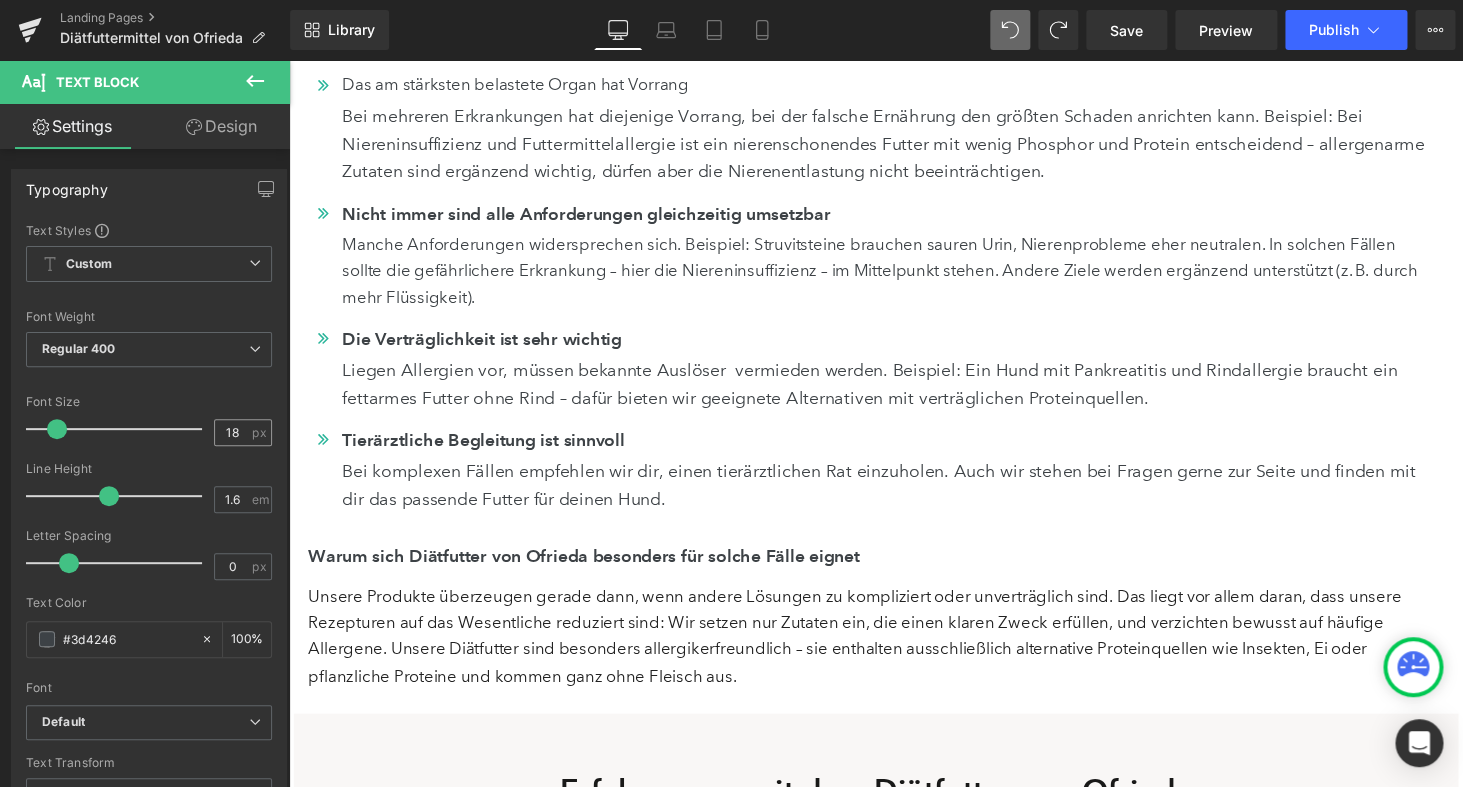 click on "18" at bounding box center [232, 432] 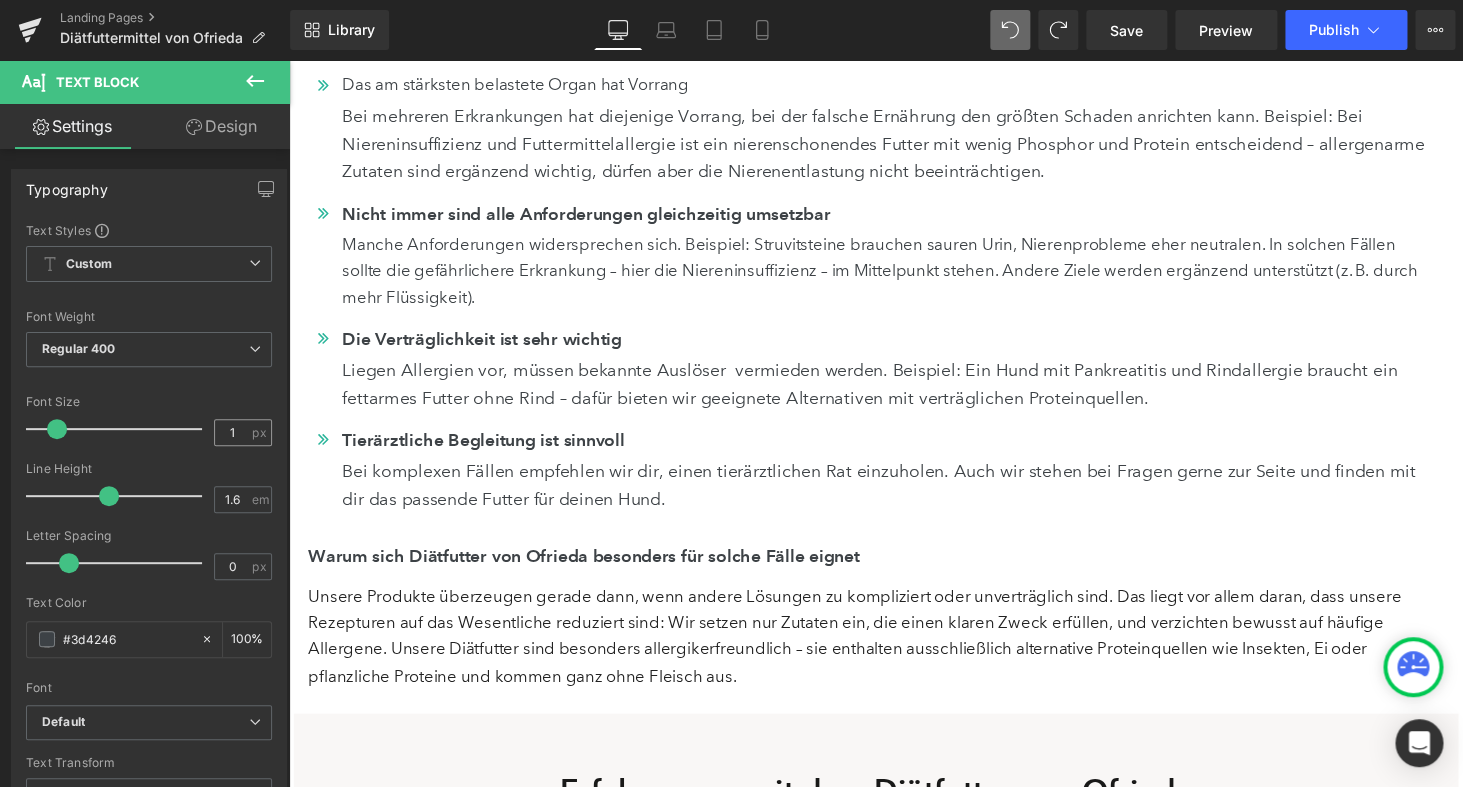 type on "17" 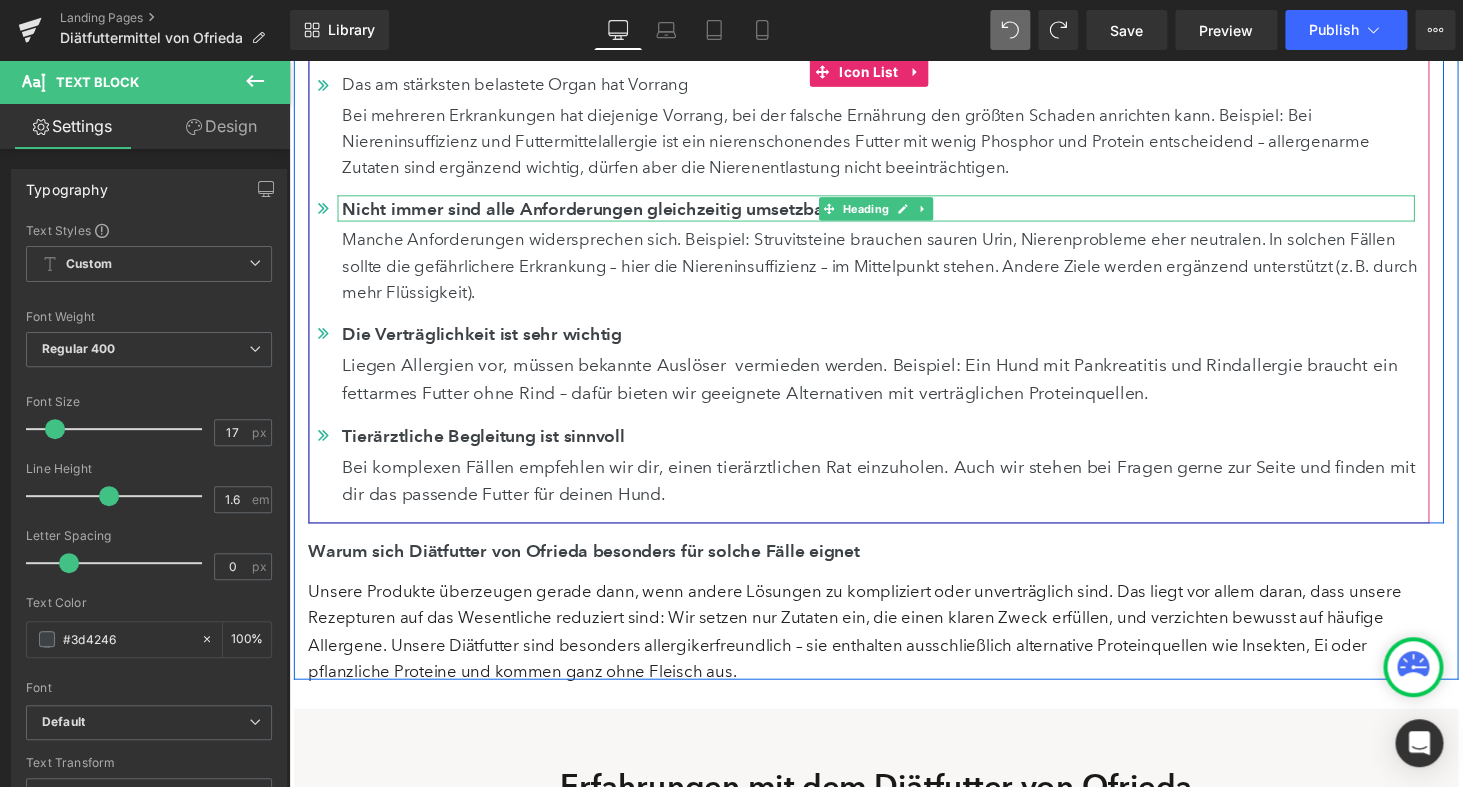 click on "Nicht immer sind alle Anforderungen gleichzeitig umsetzbar" at bounding box center (896, 212) 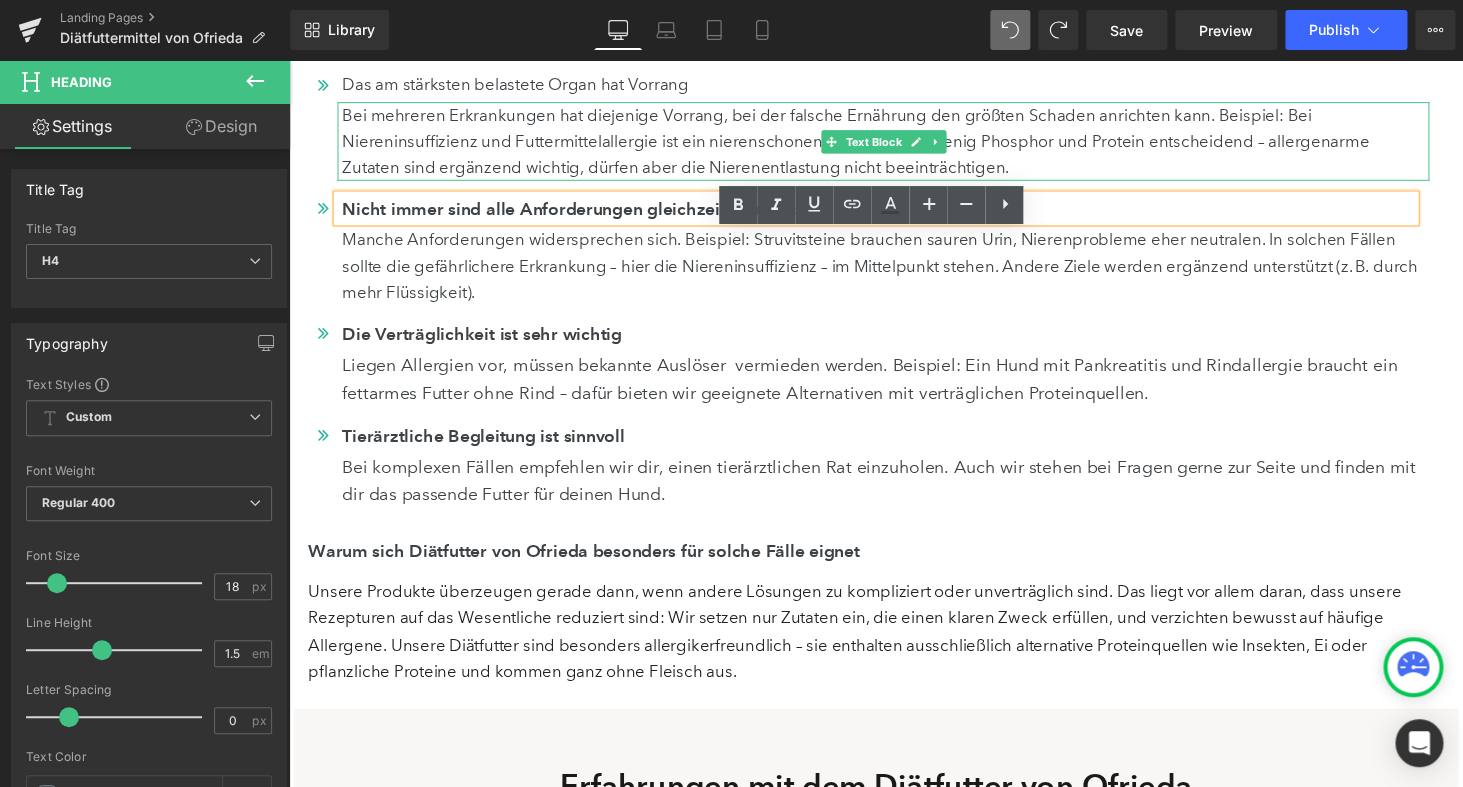 click on "Bei mehreren Erkrankungen hat diejenige Vorrang, bei der falsche Ernährung den größten Schaden anrichten kann. Beispiel: Bei Niereninsuffizienz und Futtermittelallergie ist ein nierenschonendes Futter mit wenig Phosphor und Protein entscheidend – allergenarme Zutaten sind ergänzend wichtig, dürfen aber die Nierenentlastung nicht beeinträchtigen." at bounding box center [904, 144] 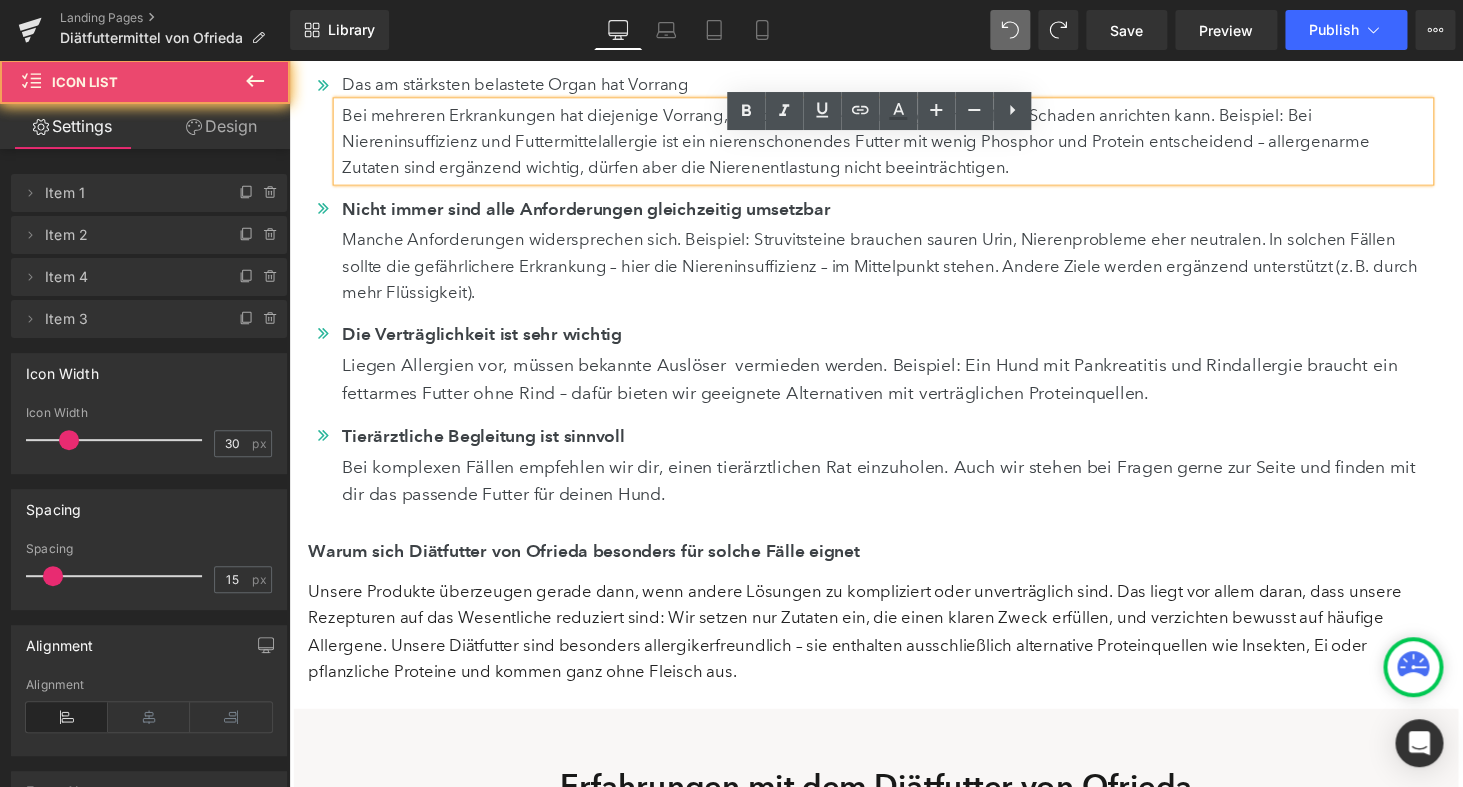 click on "Icon
Das am stärksten belastete Organ hat Vorrang Heading
Text Block" at bounding box center (886, 297) 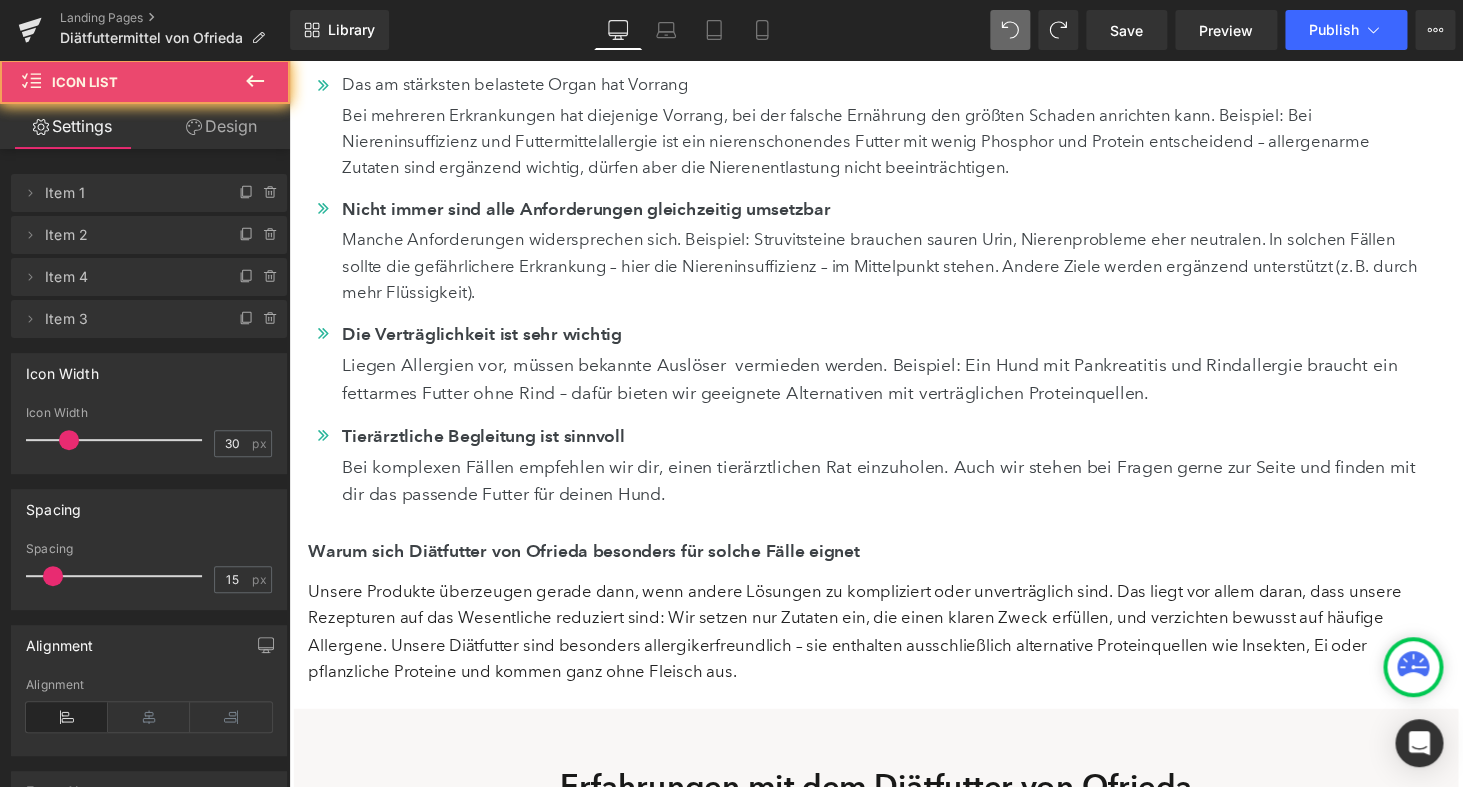 click on "Das am stärksten belastete Organ hat Vorrang" at bounding box center [896, 85] 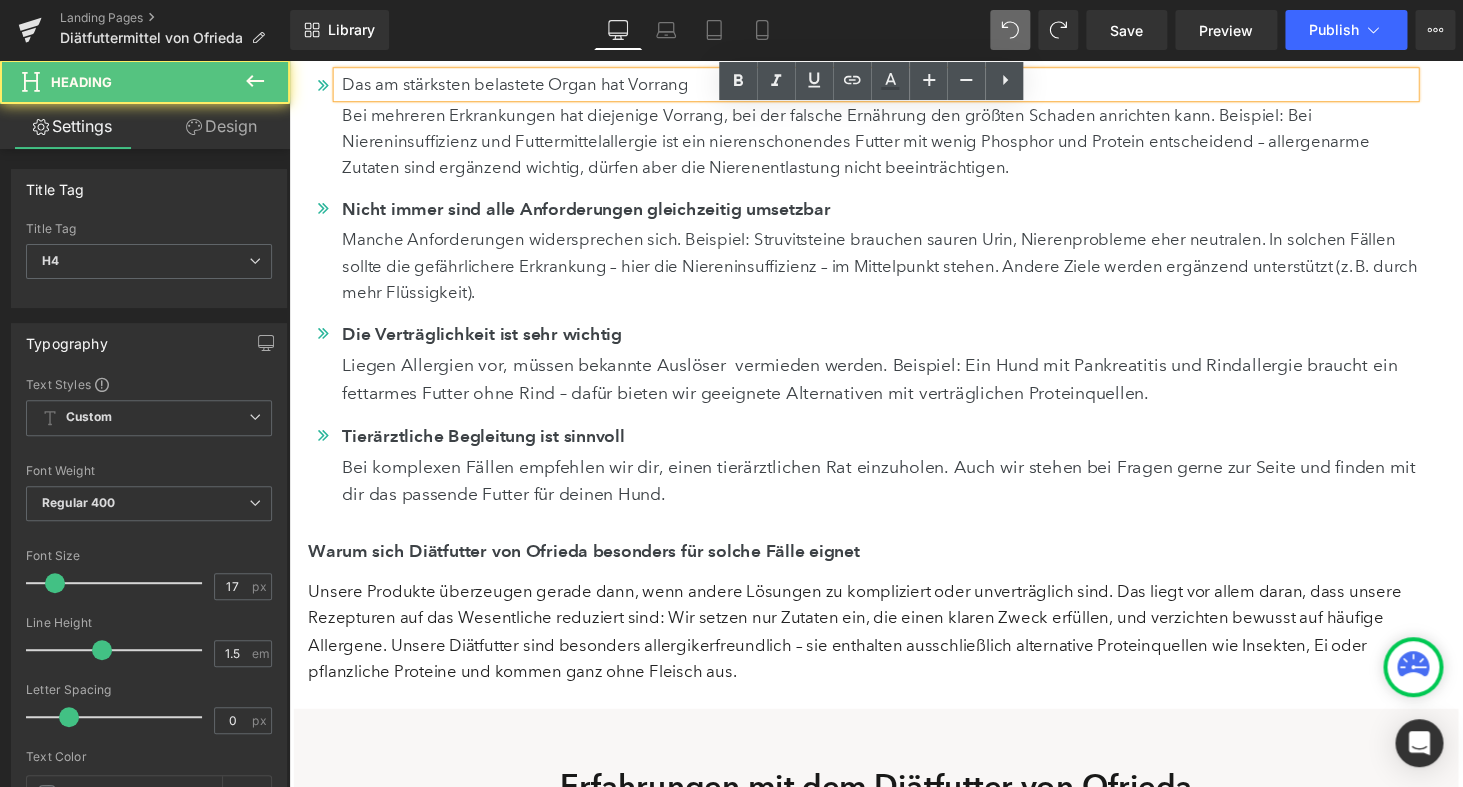 click on "Das am stärksten belastete Organ hat Vorrang" at bounding box center (896, 85) 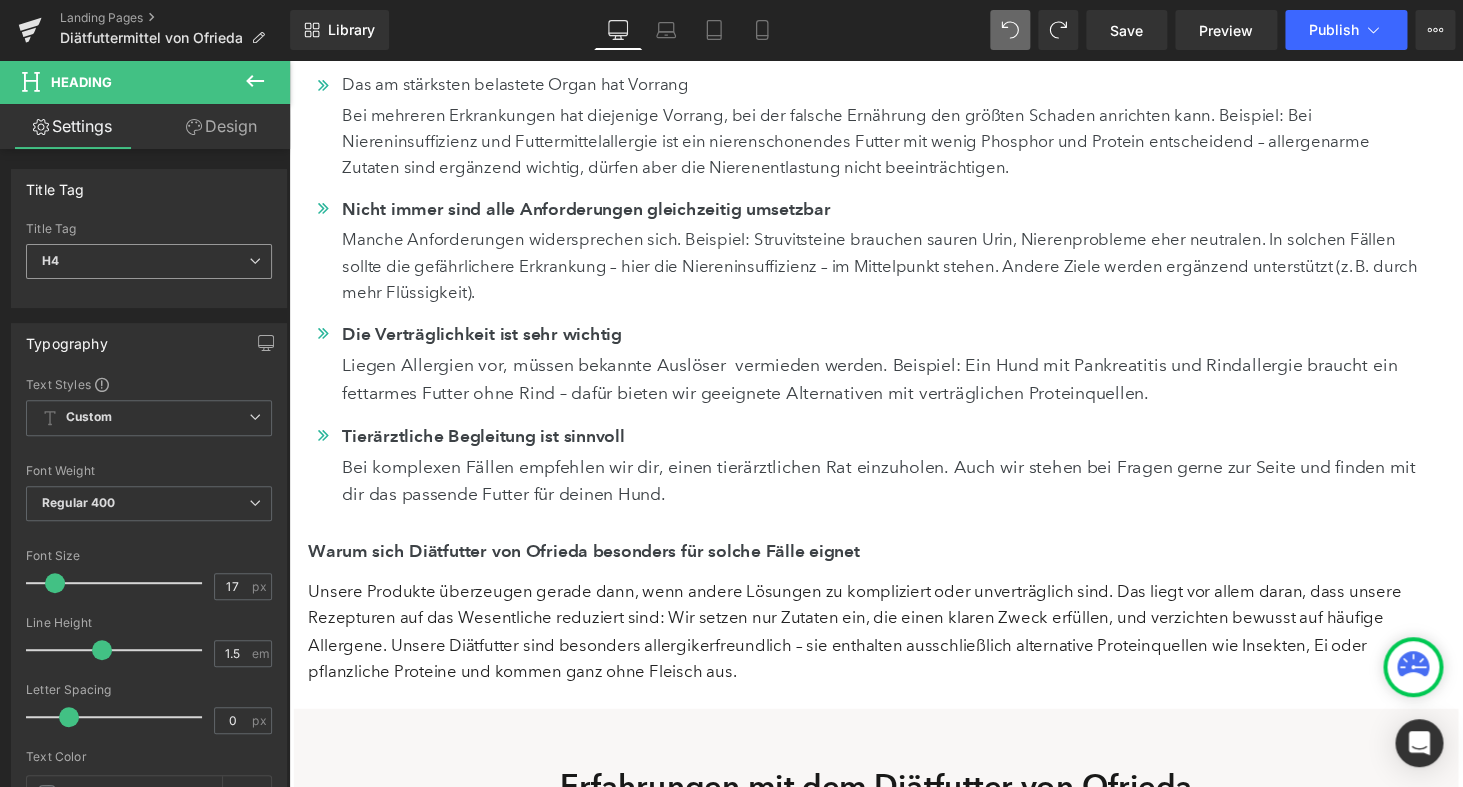 click on "H4" at bounding box center [149, 261] 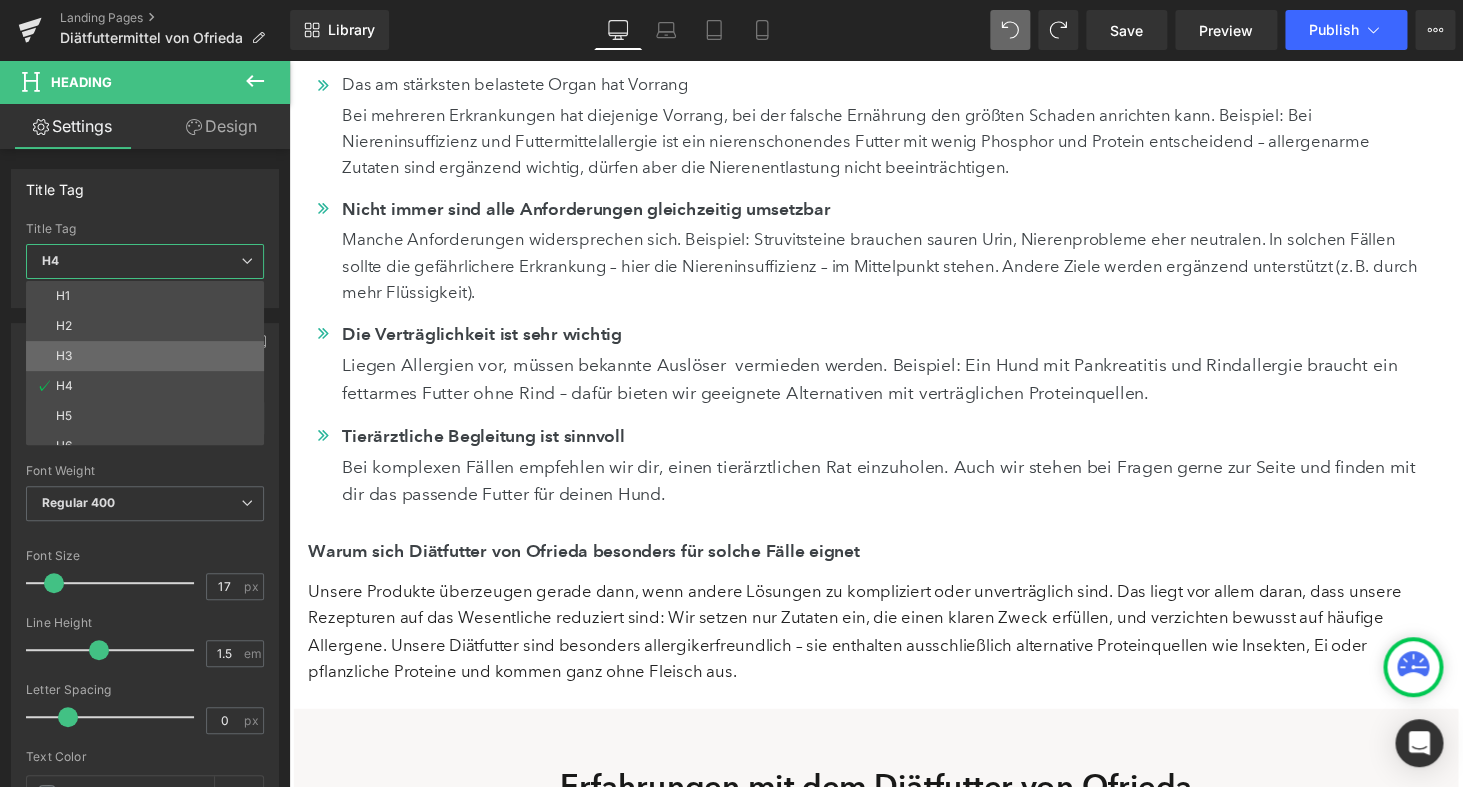 click on "H3" at bounding box center (149, 356) 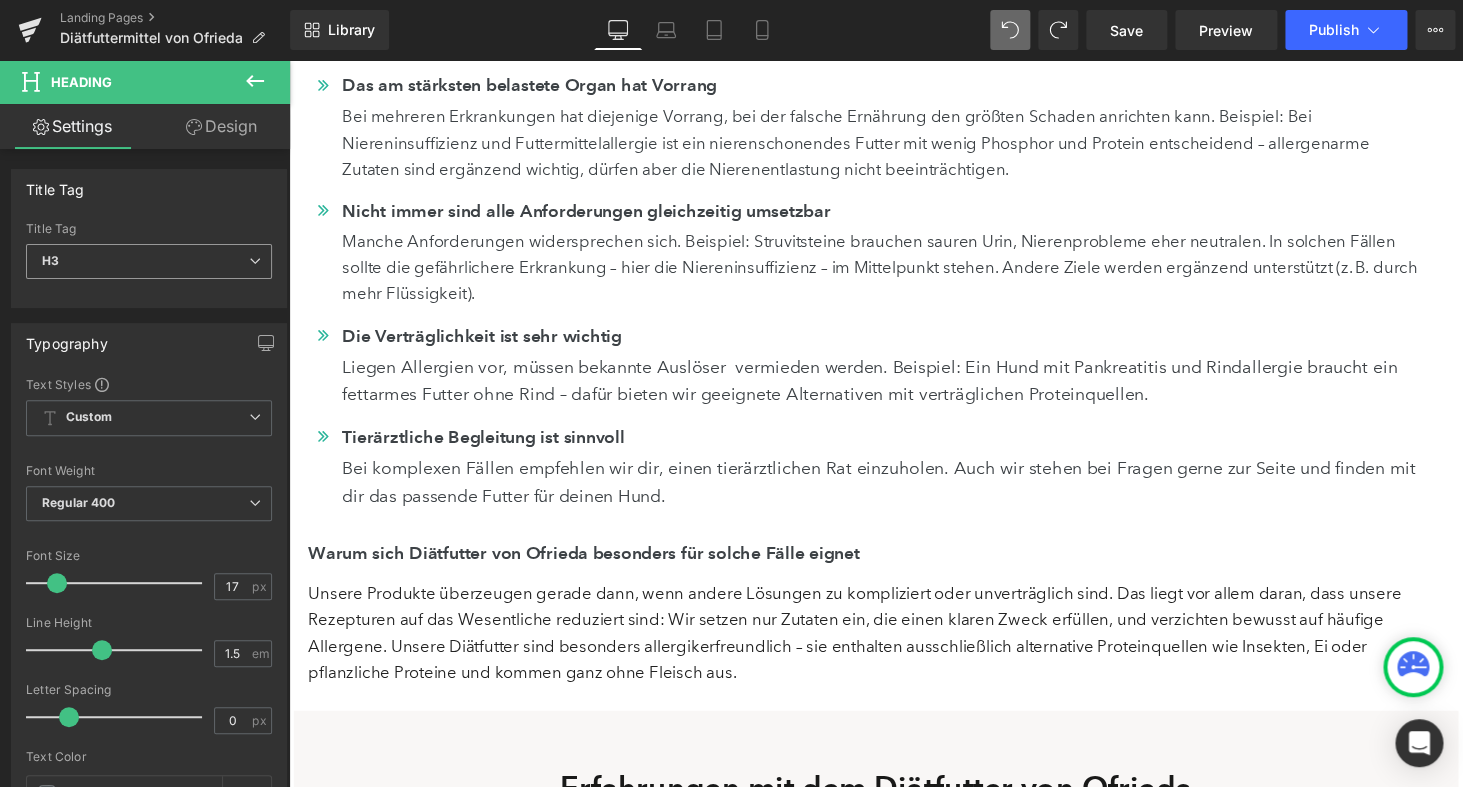click on "H3" at bounding box center (149, 261) 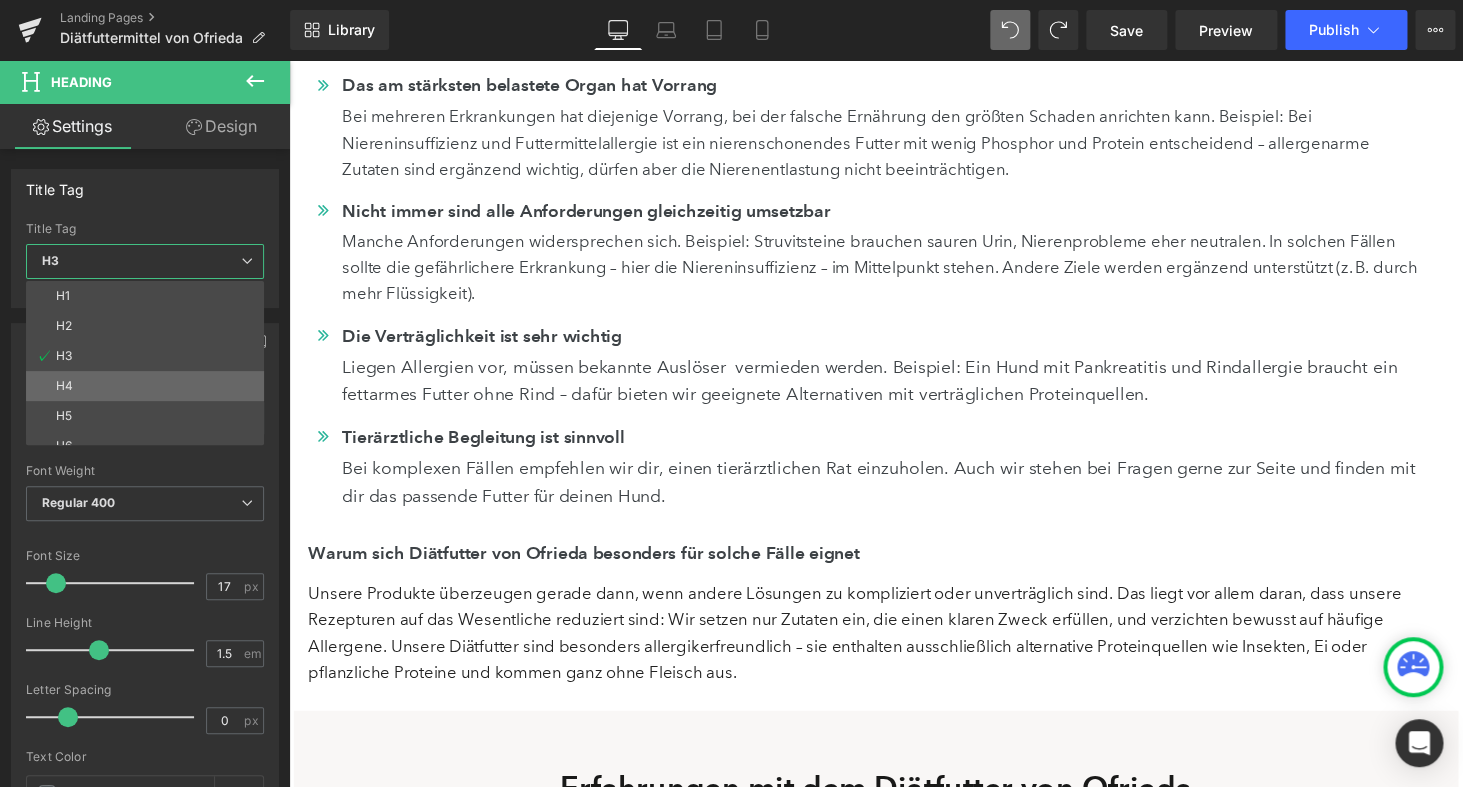 click on "H4" at bounding box center [149, 386] 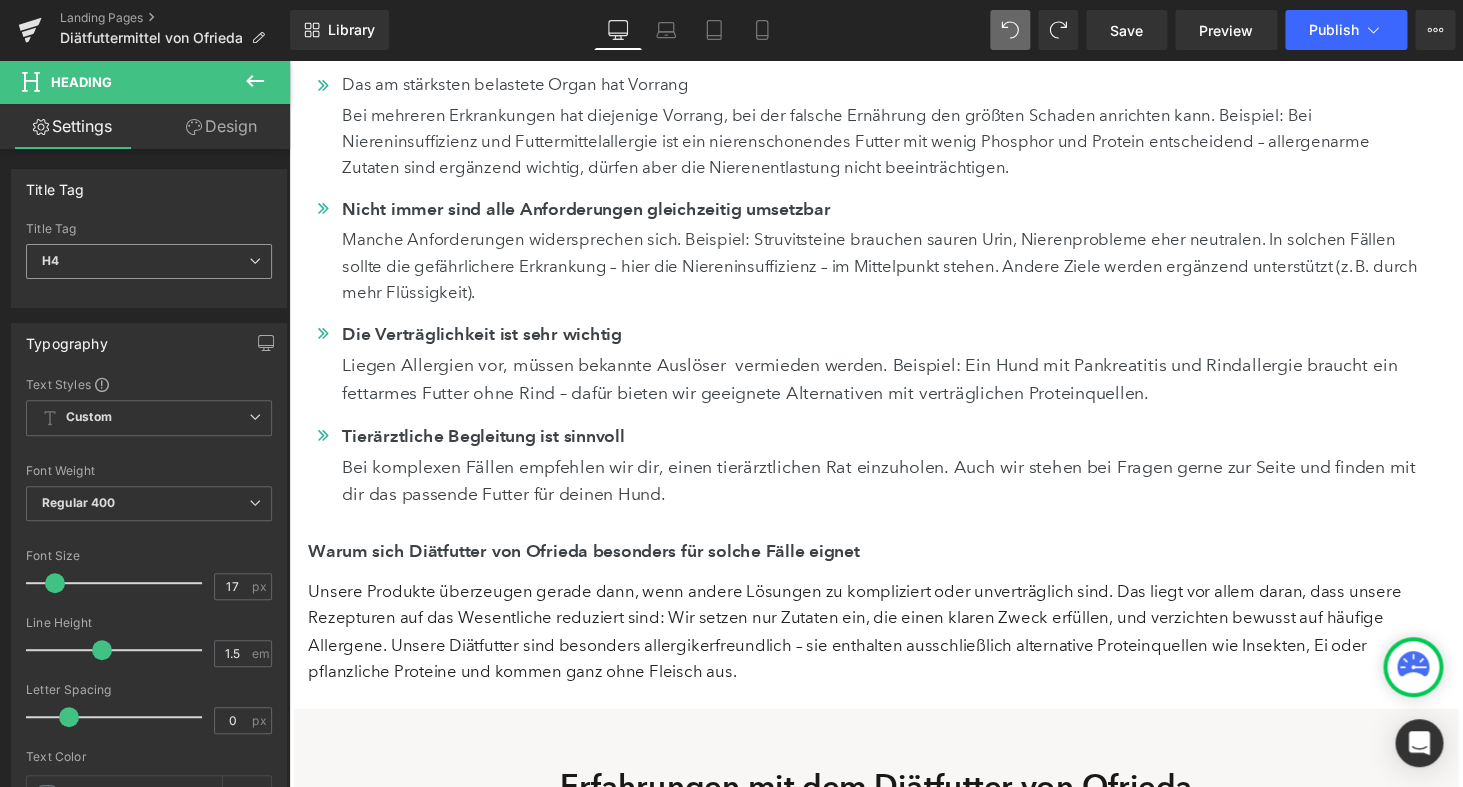click on "H4
H1 H2 H3 H4 H5 H6" at bounding box center [149, 266] 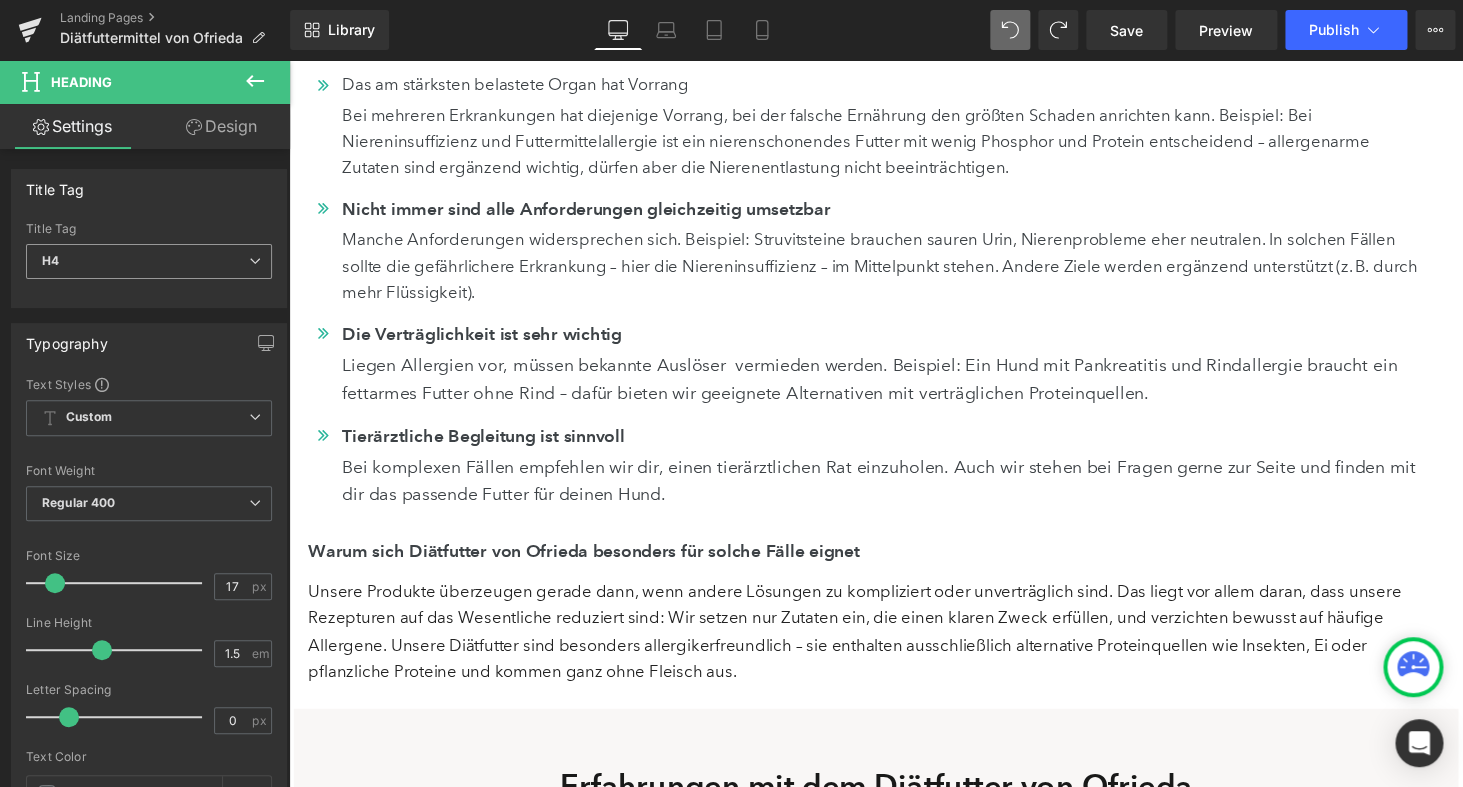 click on "H4" at bounding box center [149, 261] 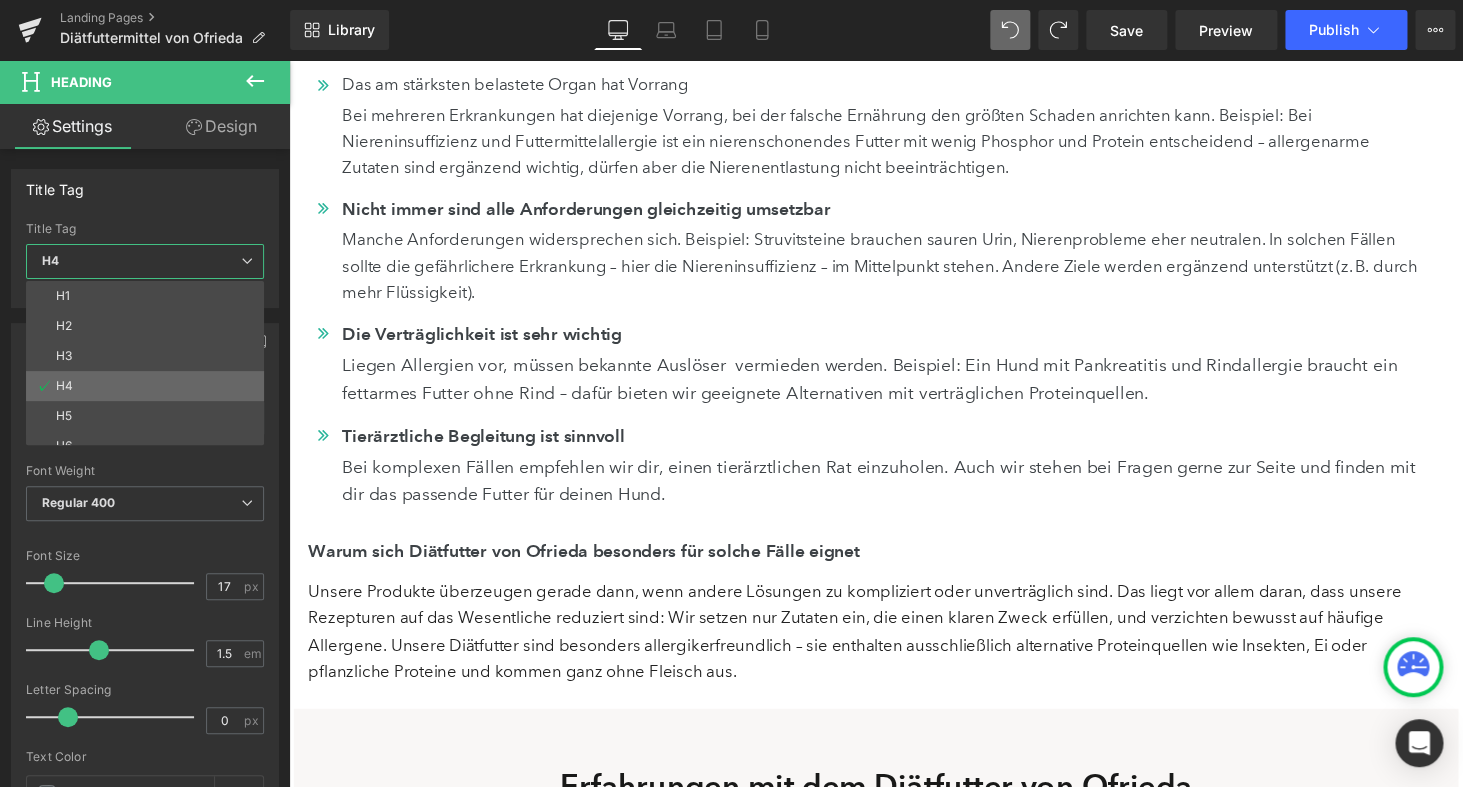 click on "H4" at bounding box center (149, 386) 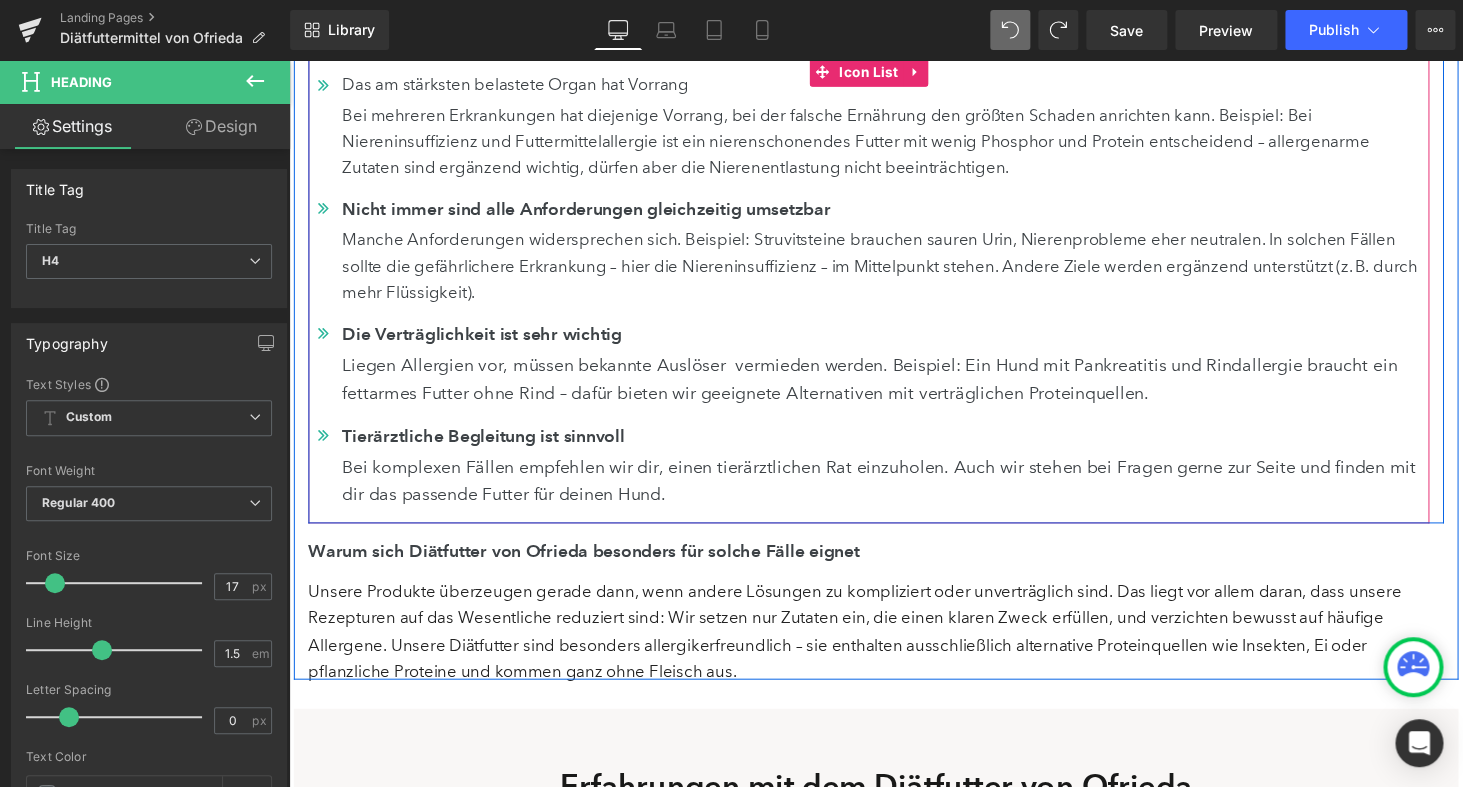 click on "Das am stärksten belastete Organ hat Vorrang" at bounding box center (896, 85) 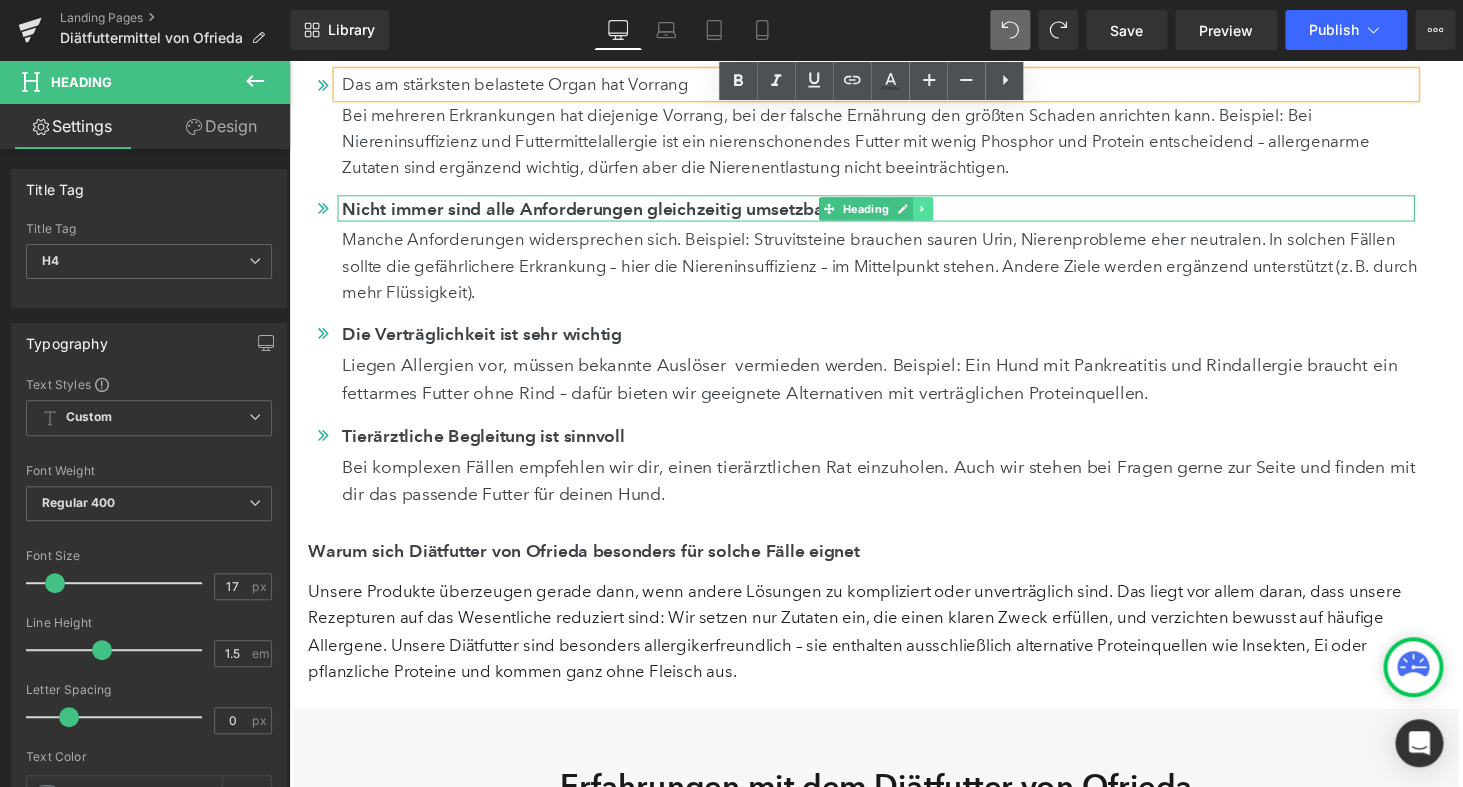click 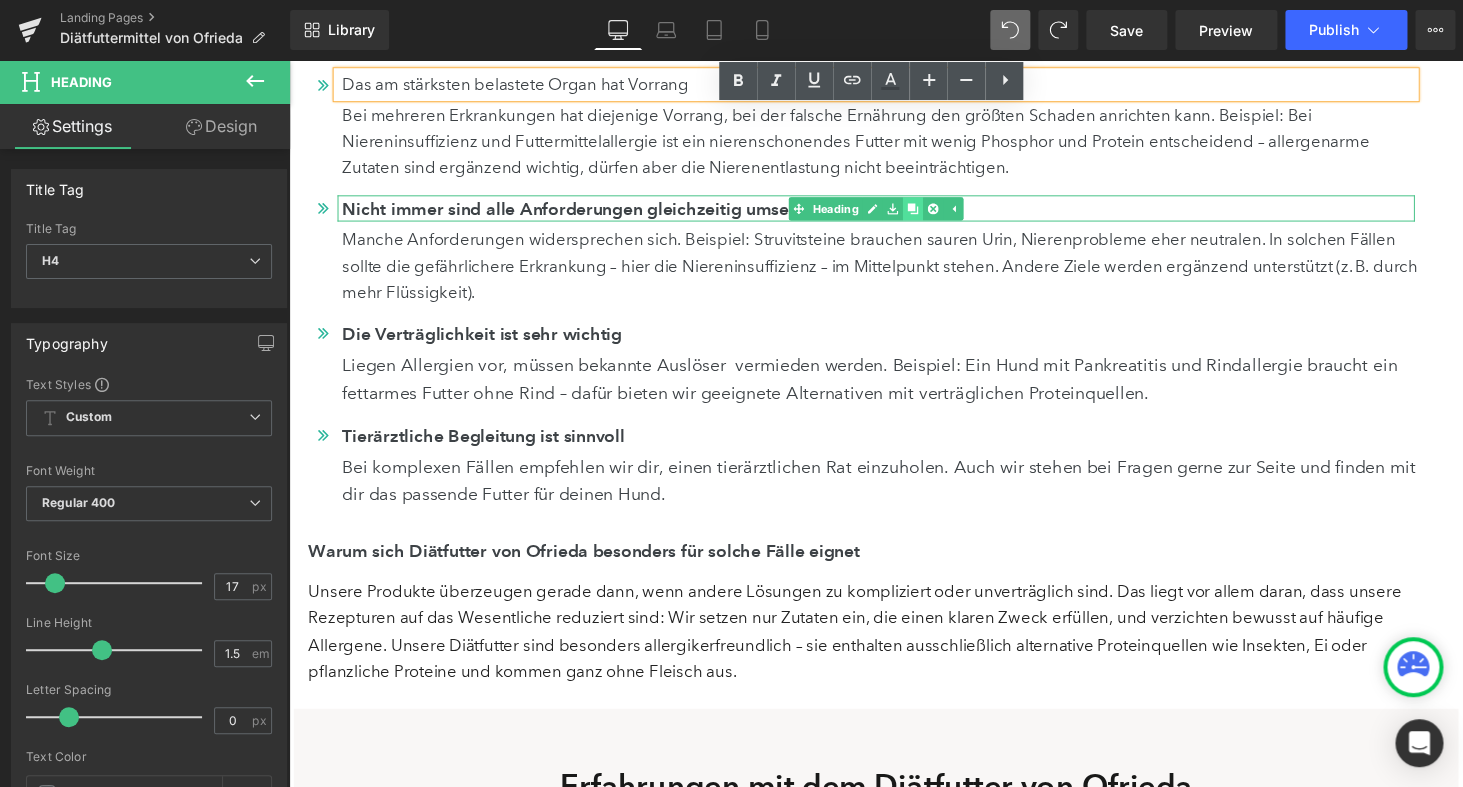 click 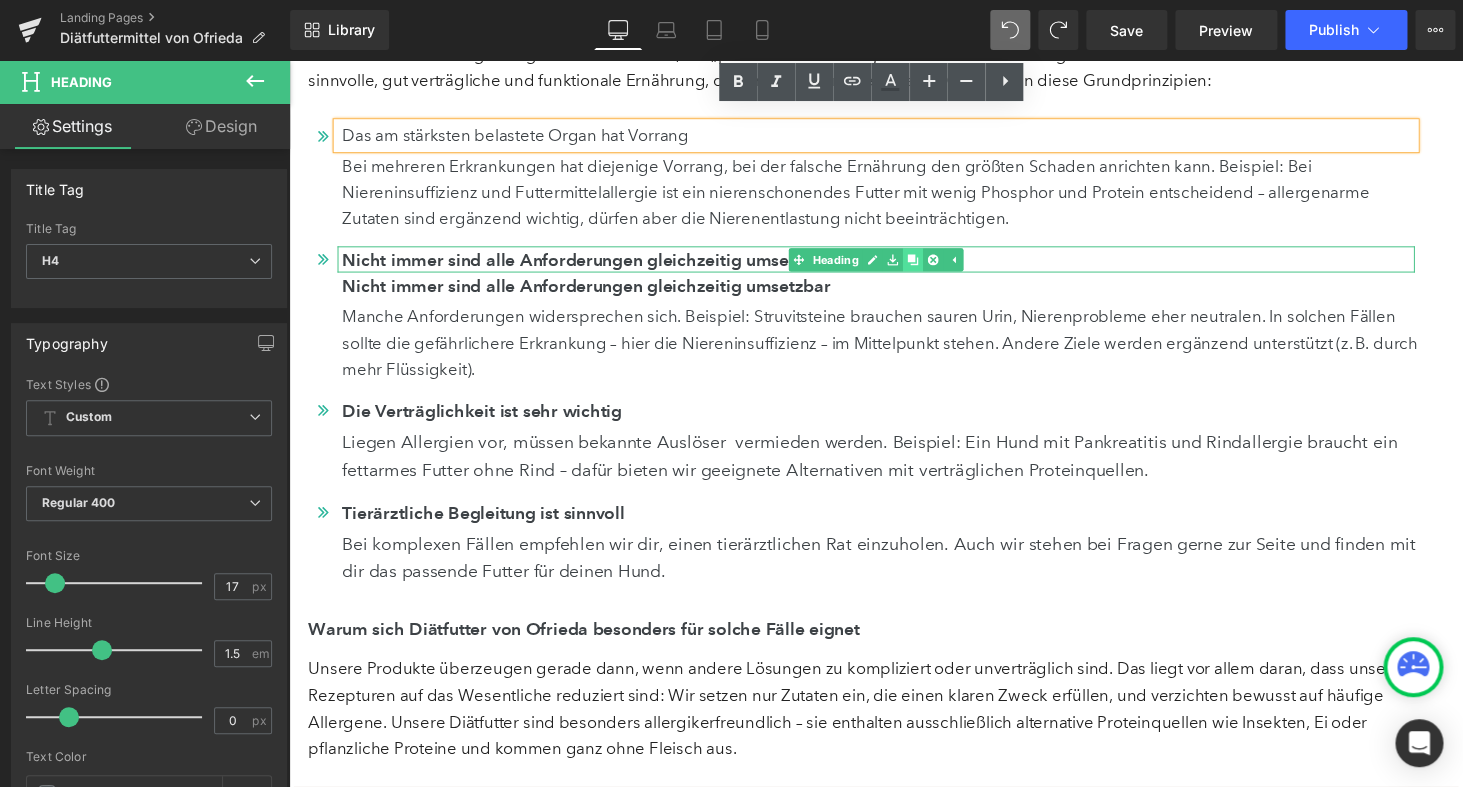 scroll, scrollTop: 4259, scrollLeft: 0, axis: vertical 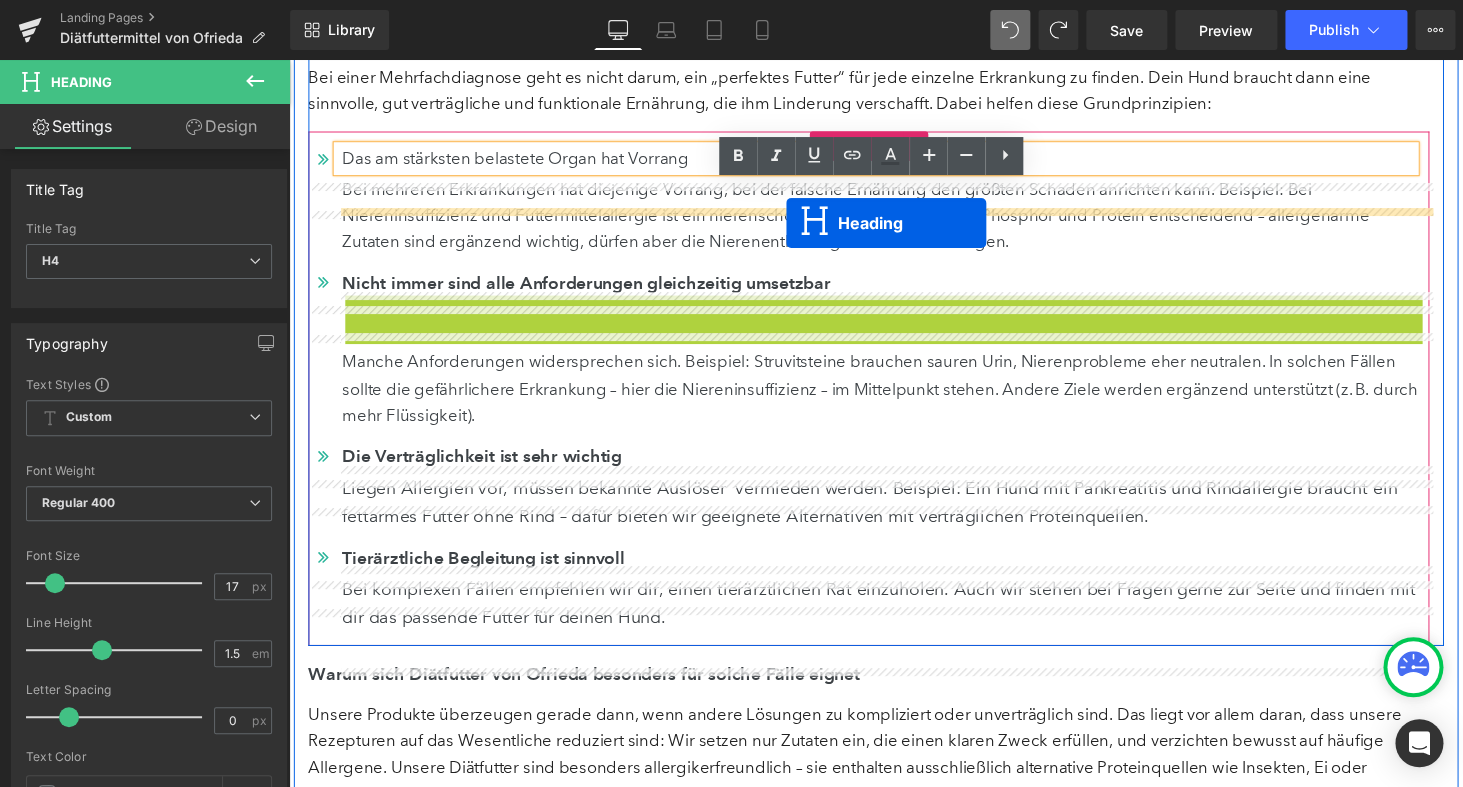 drag, startPoint x: 851, startPoint y: 359, endPoint x: 802, endPoint y: 227, distance: 140.80128 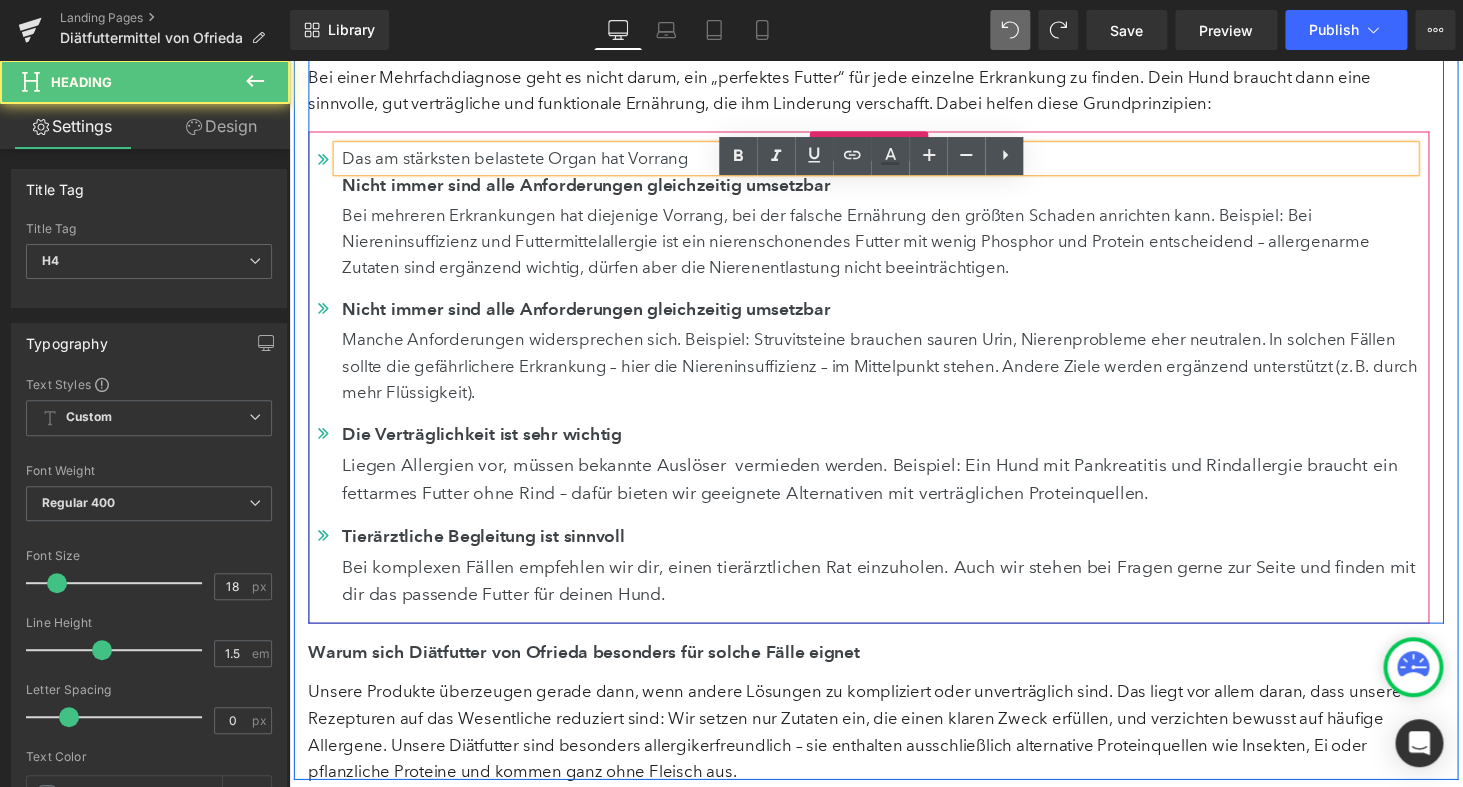 click on "Das am stärksten belastete Organ hat Vorrang" at bounding box center [896, 162] 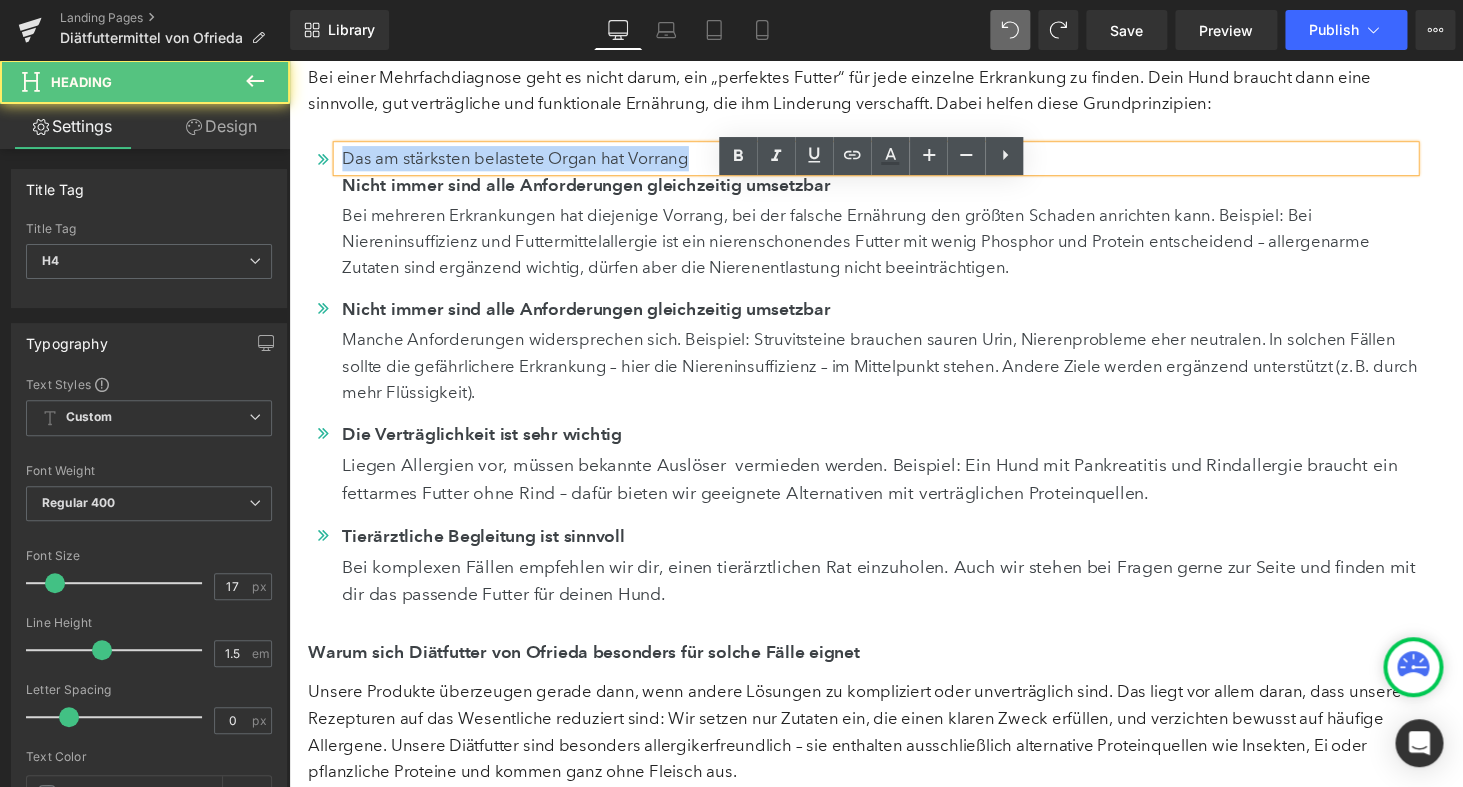 drag, startPoint x: 400, startPoint y: 199, endPoint x: 822, endPoint y: 197, distance: 422.00473 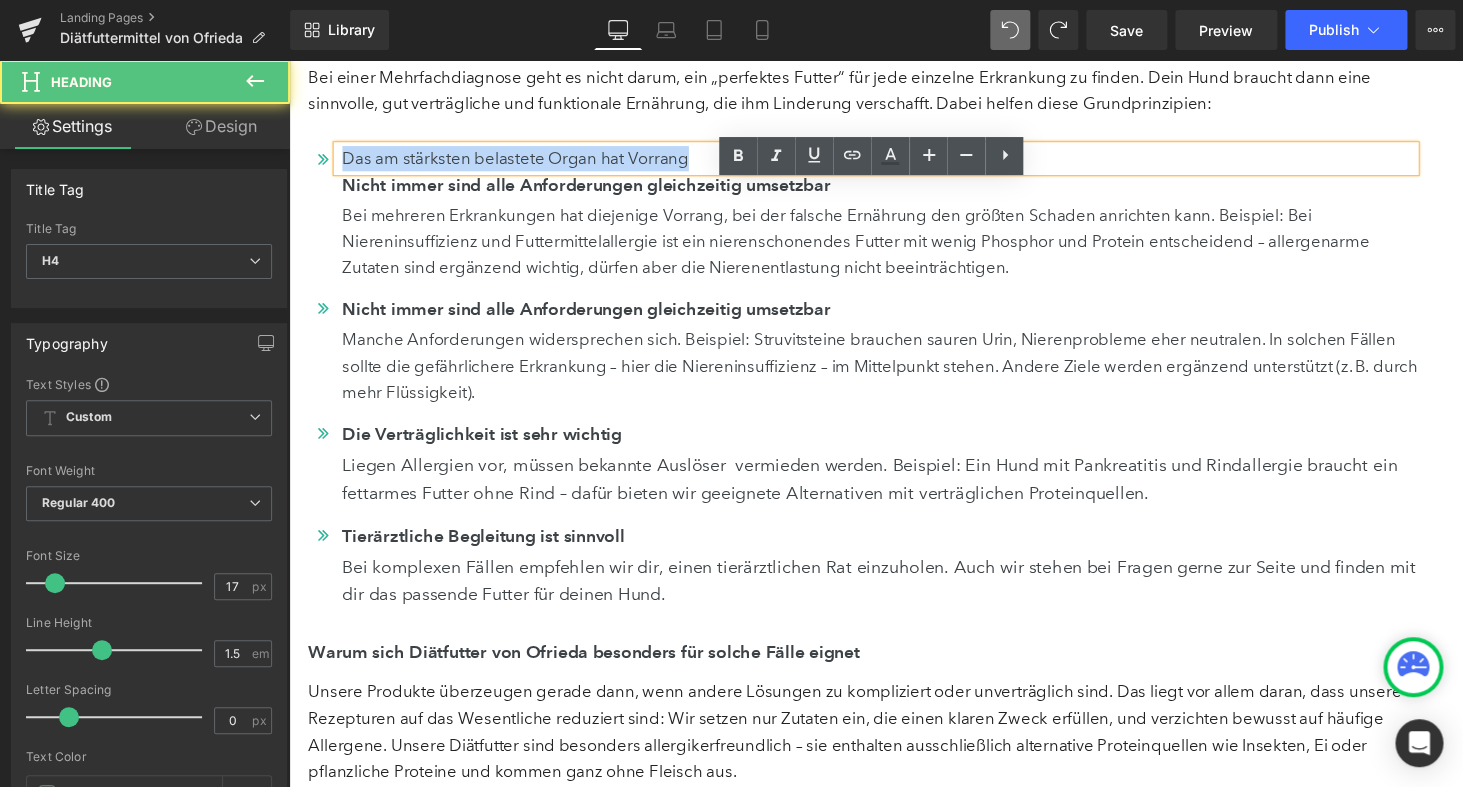 click on "Das am stärksten belastete Organ hat Vorrang" at bounding box center [896, 162] 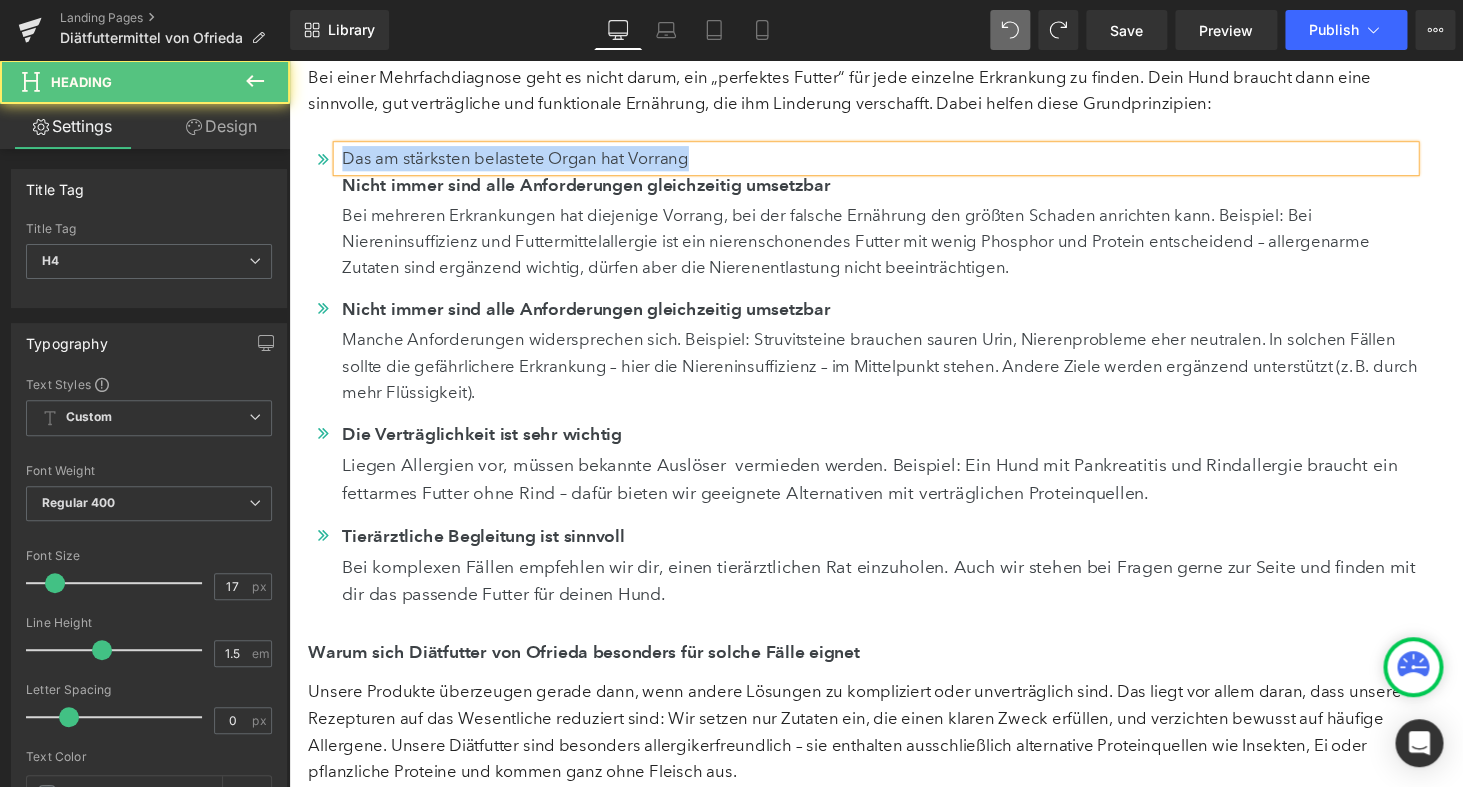 copy on "Das am stärksten belastete Organ hat Vorrang" 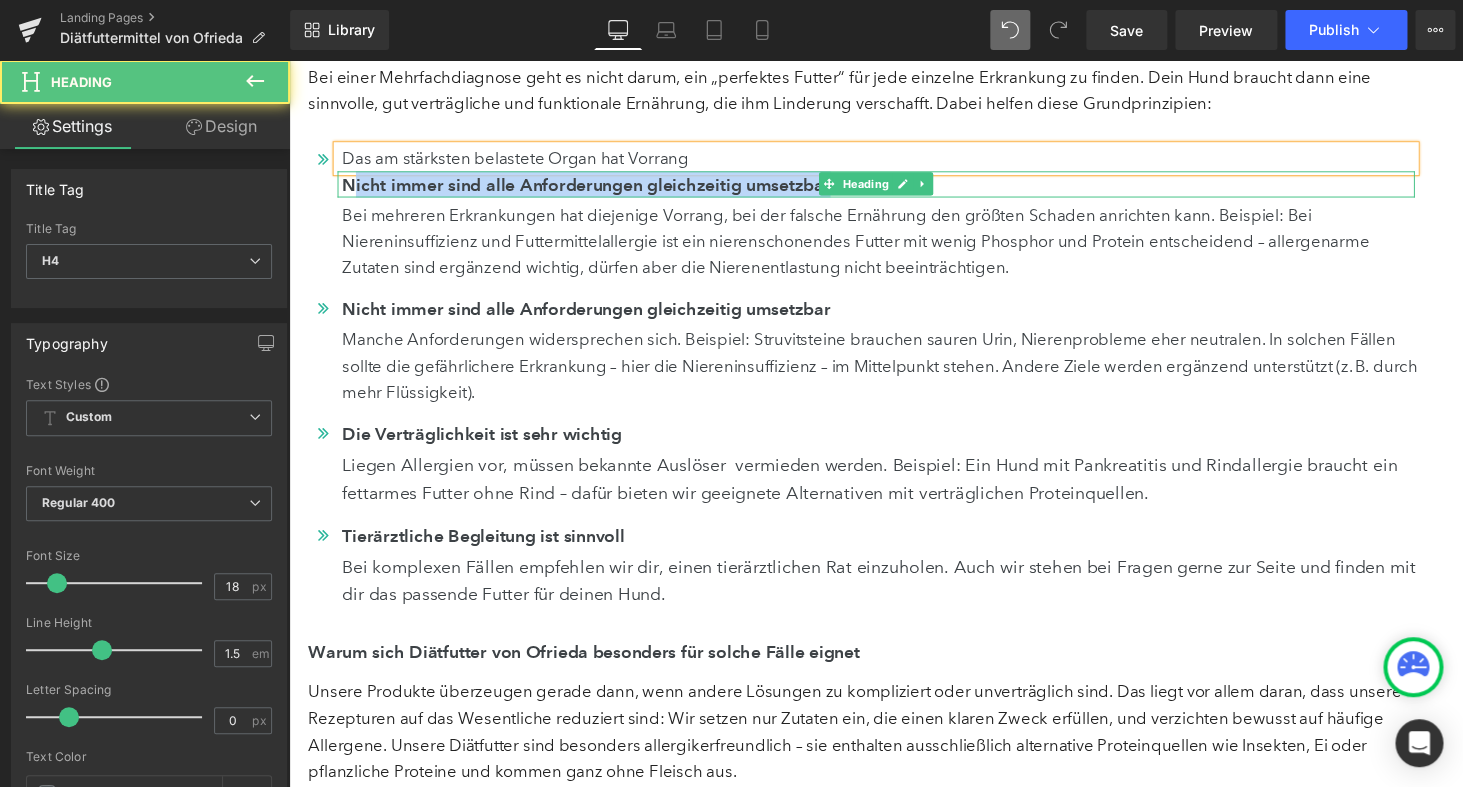 drag, startPoint x: 399, startPoint y: 227, endPoint x: 984, endPoint y: 223, distance: 585.0137 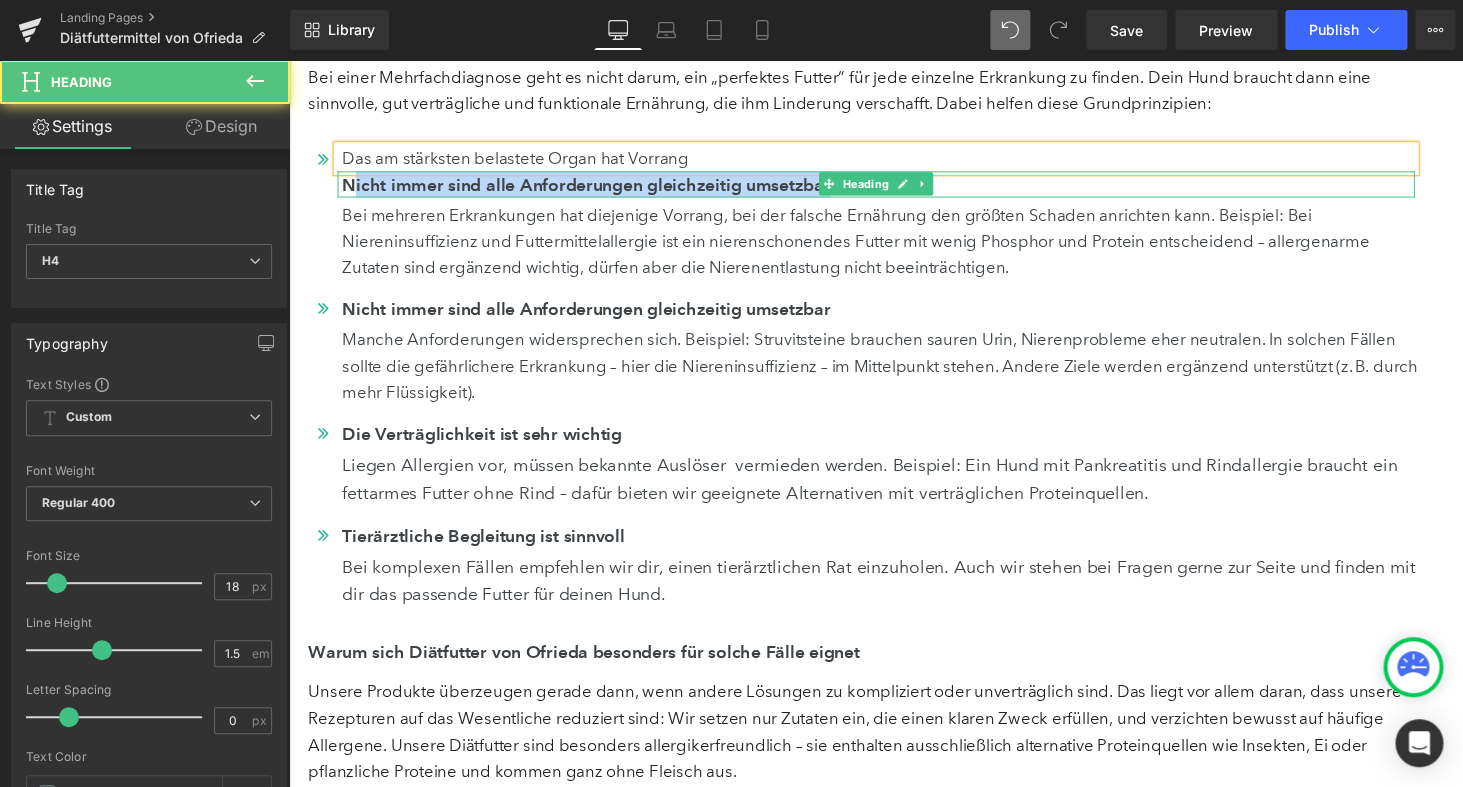 click on "Nicht immer sind alle Anforderungen gleichzeitig umsetzbar" at bounding box center (896, 188) 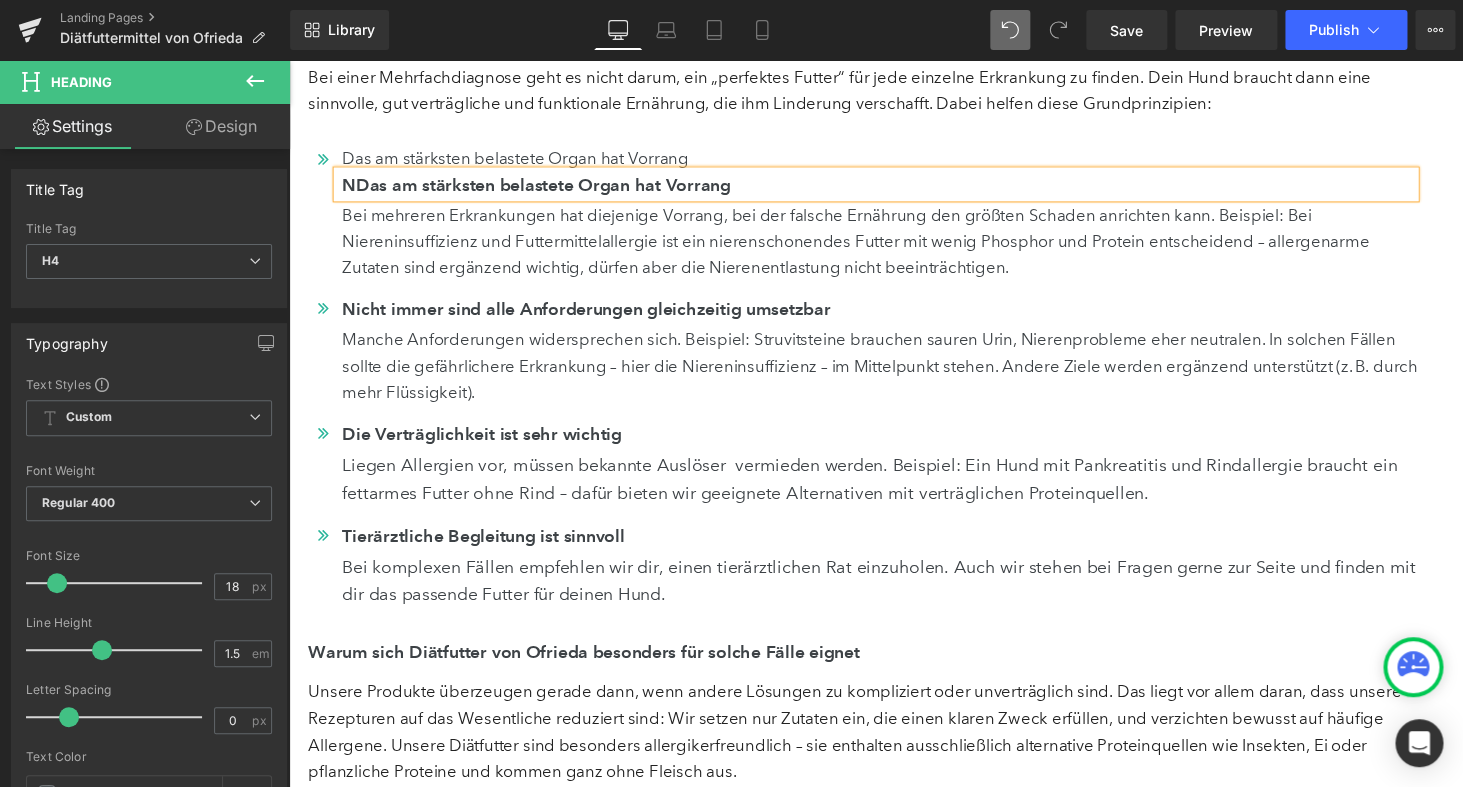 click on "NDas am stärksten belastete Organ hat Vorrang" at bounding box center [896, 188] 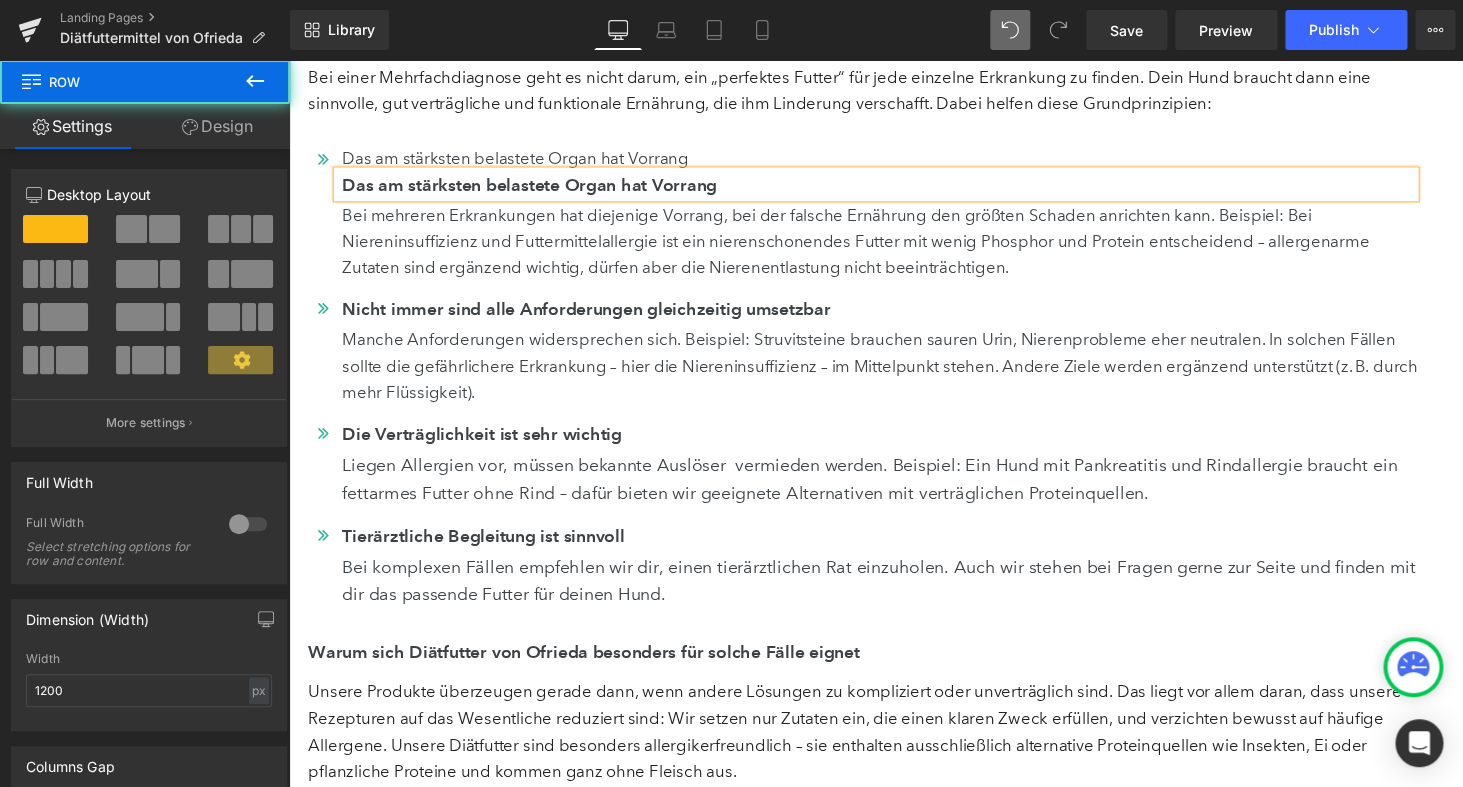 click on "Fütterung bei mehreren Erkrankungen gleichzeitig Heading         Manche Hunde leiden nicht nur an einer Erkrankung, sondern an mehreren gleichzeitig. Die Auswahl des passenden Futters wird dadurch komplexer: Ein Diätfutter muss nicht nur die Hauptdiagnose berücksichtigen, sondern auch gut verträglich sein und Begleiterkrankungen mitbedenken. Bei einer Mehrfachdiagnose geht es nicht darum, ein „perfektes Futter“ für jede einzelne Erkrankung zu finden. Dein Hund braucht dann eine sinnvolle, gut verträgliche und funktionale Ernährung, die ihm Linderung verschafft. Dabei helfen diese Grundprinzipien: Text Block
Icon
Das am stärksten belastete Organ hat Vorrang Heading         Das am stärksten belastete Organ hat Vorrang Heading" at bounding box center [894, 277] 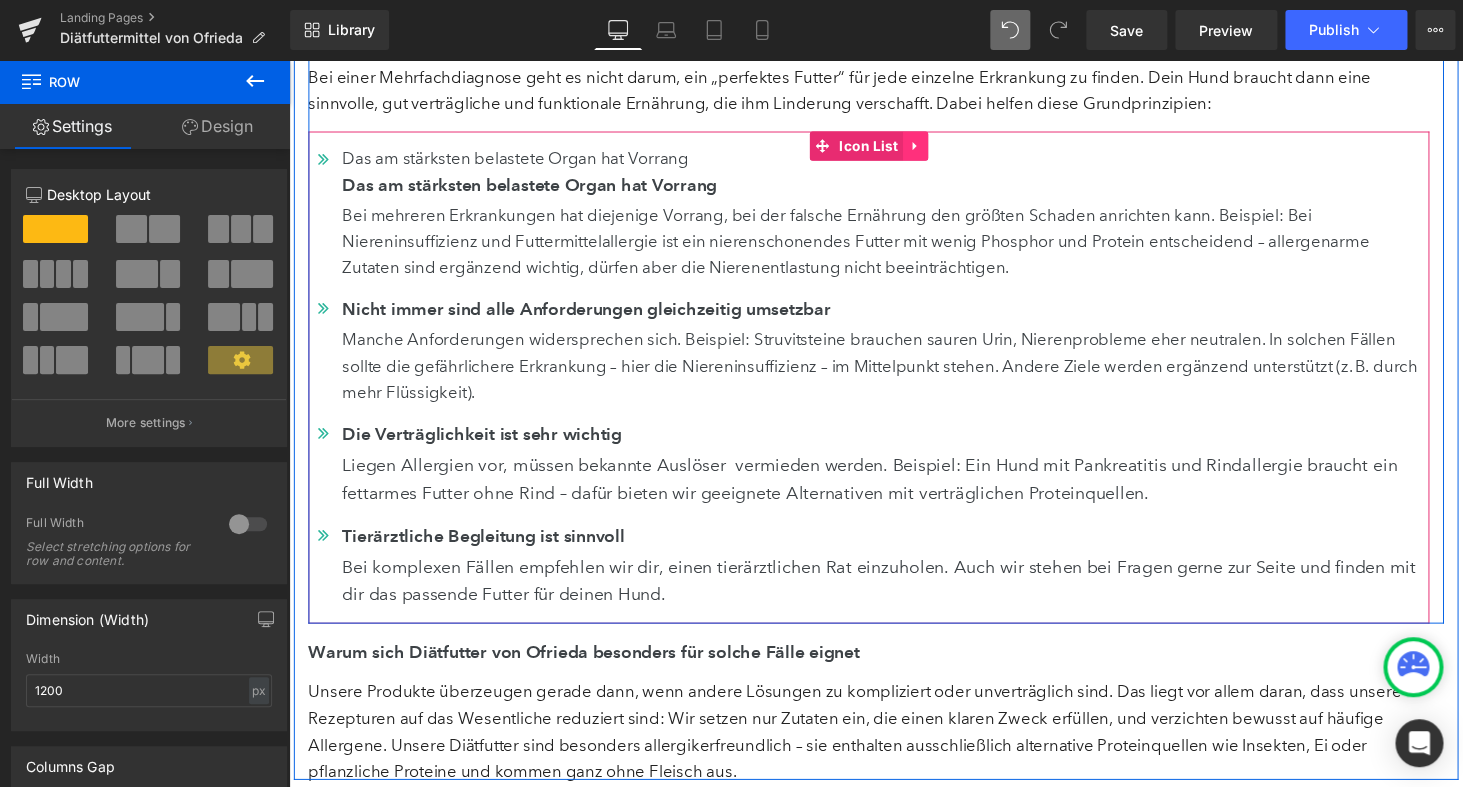 click 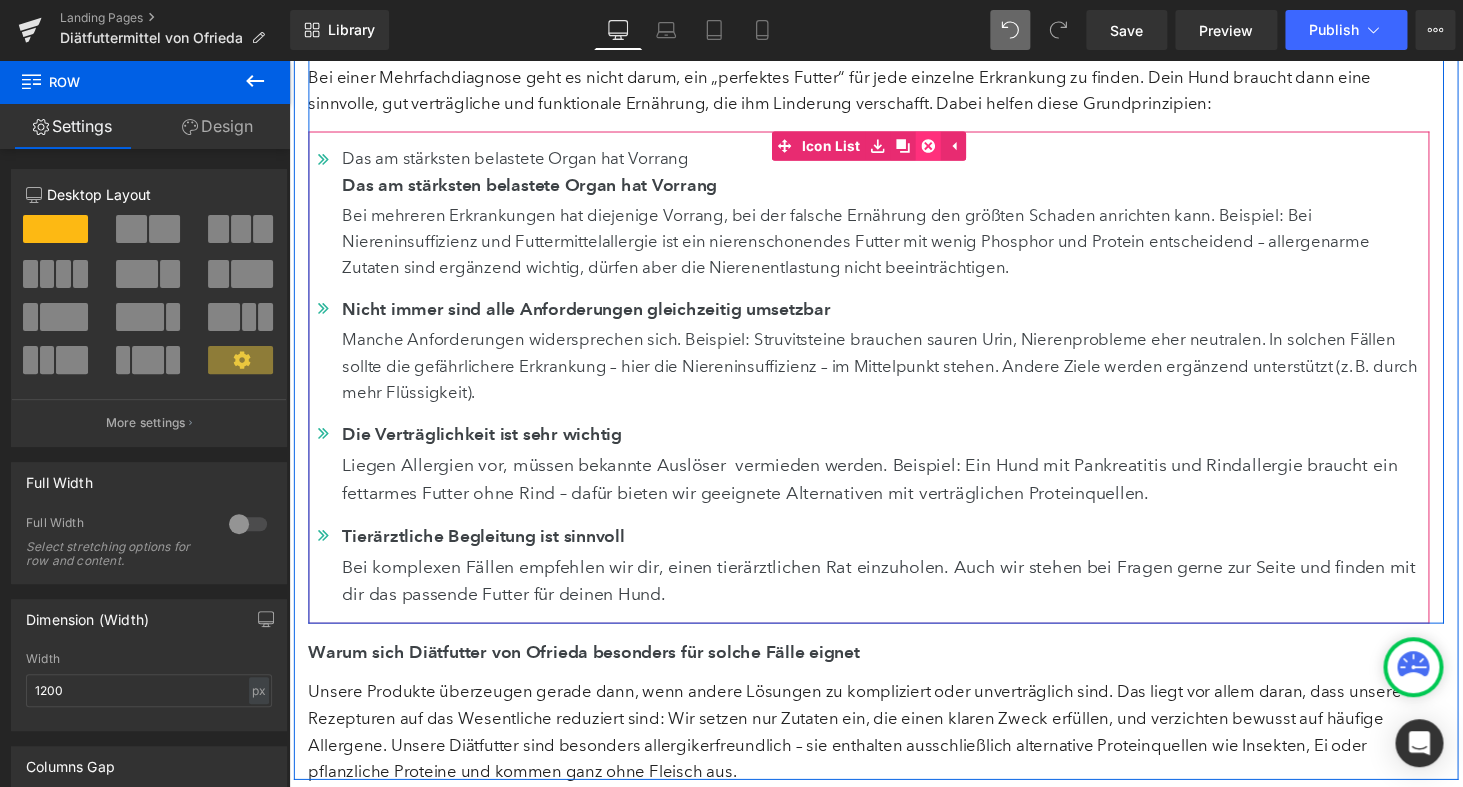 click 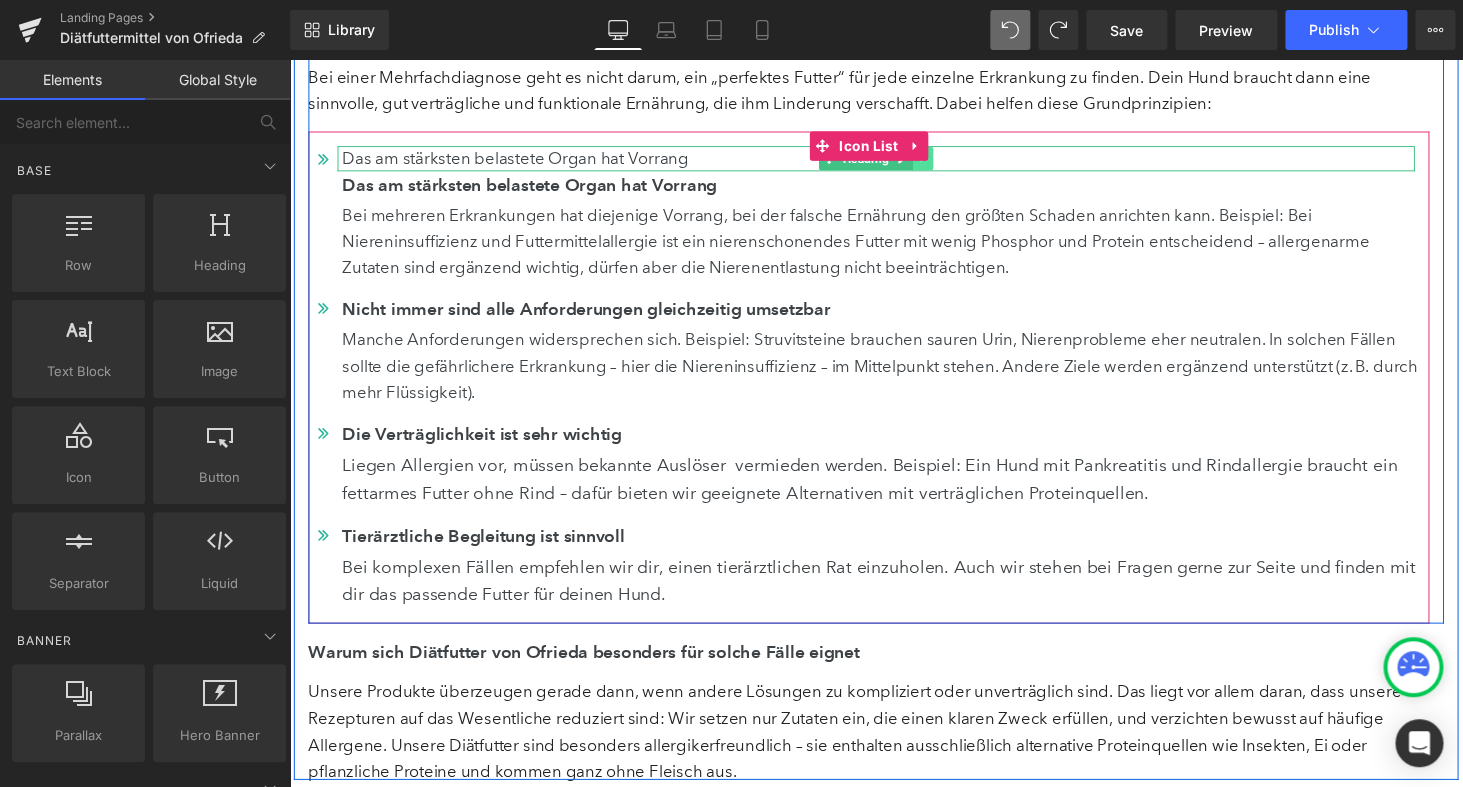 click at bounding box center (942, 162) 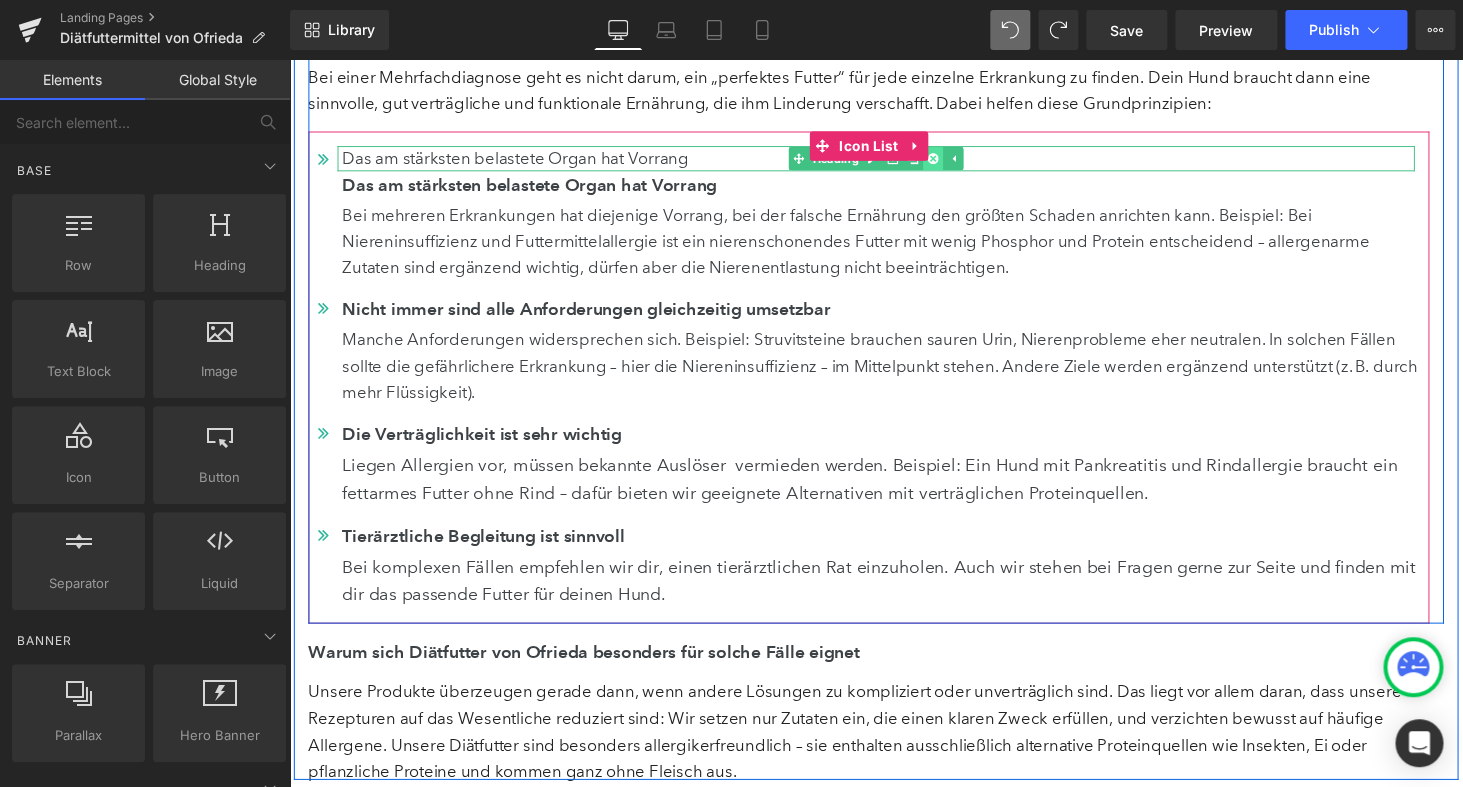 click 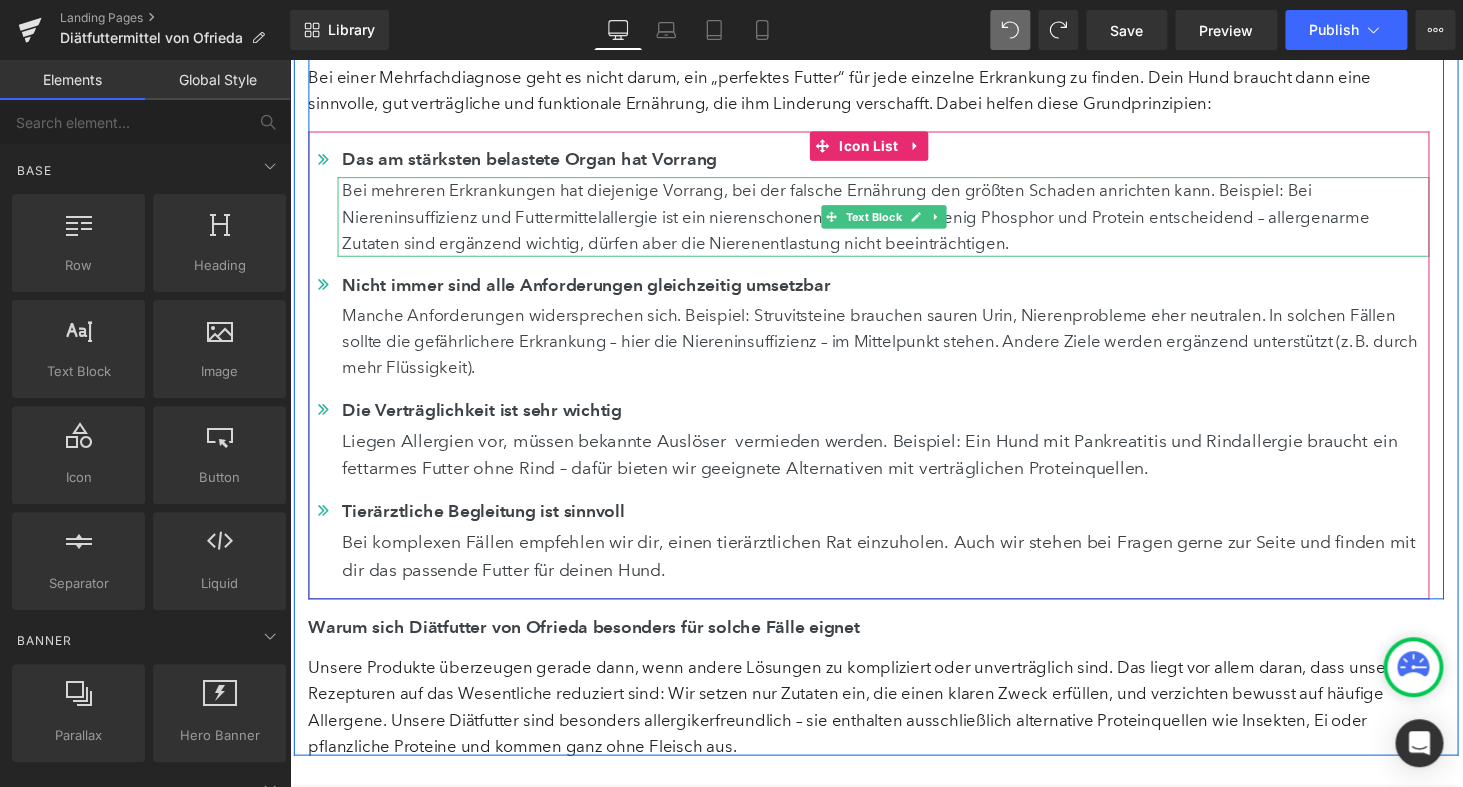 click on "Bei mehreren Erkrankungen hat diejenige Vorrang, bei der falsche Ernährung den größten Schaden anrichten kann. Beispiel: Bei Niereninsuffizienz und Futtermittelallergie ist ein nierenschonendes Futter mit wenig Phosphor und Protein entscheidend – allergenarme Zutaten sind ergänzend wichtig, dürfen aber die Nierenentlastung nicht beeinträchtigen." at bounding box center (904, 222) 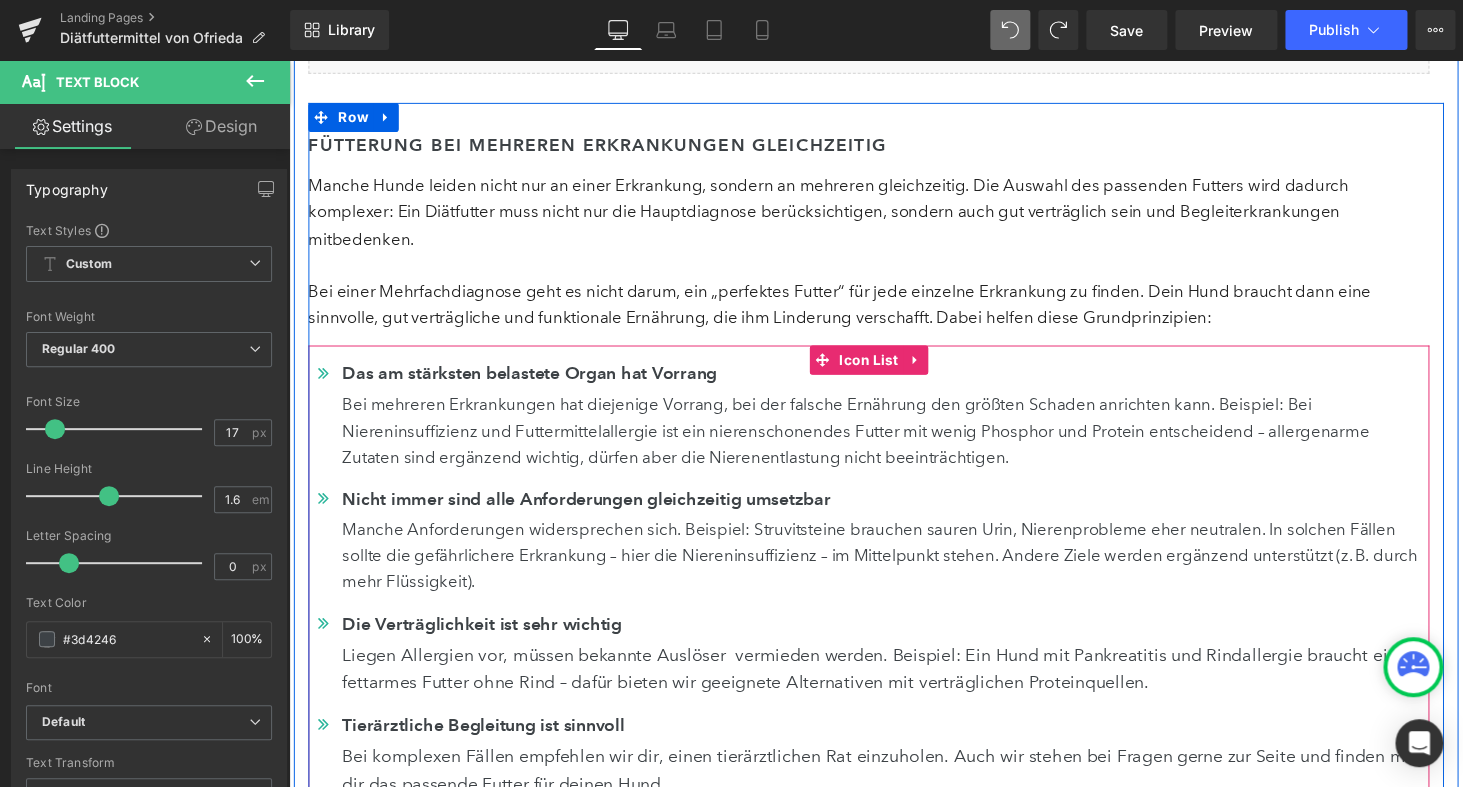 scroll, scrollTop: 4032, scrollLeft: 0, axis: vertical 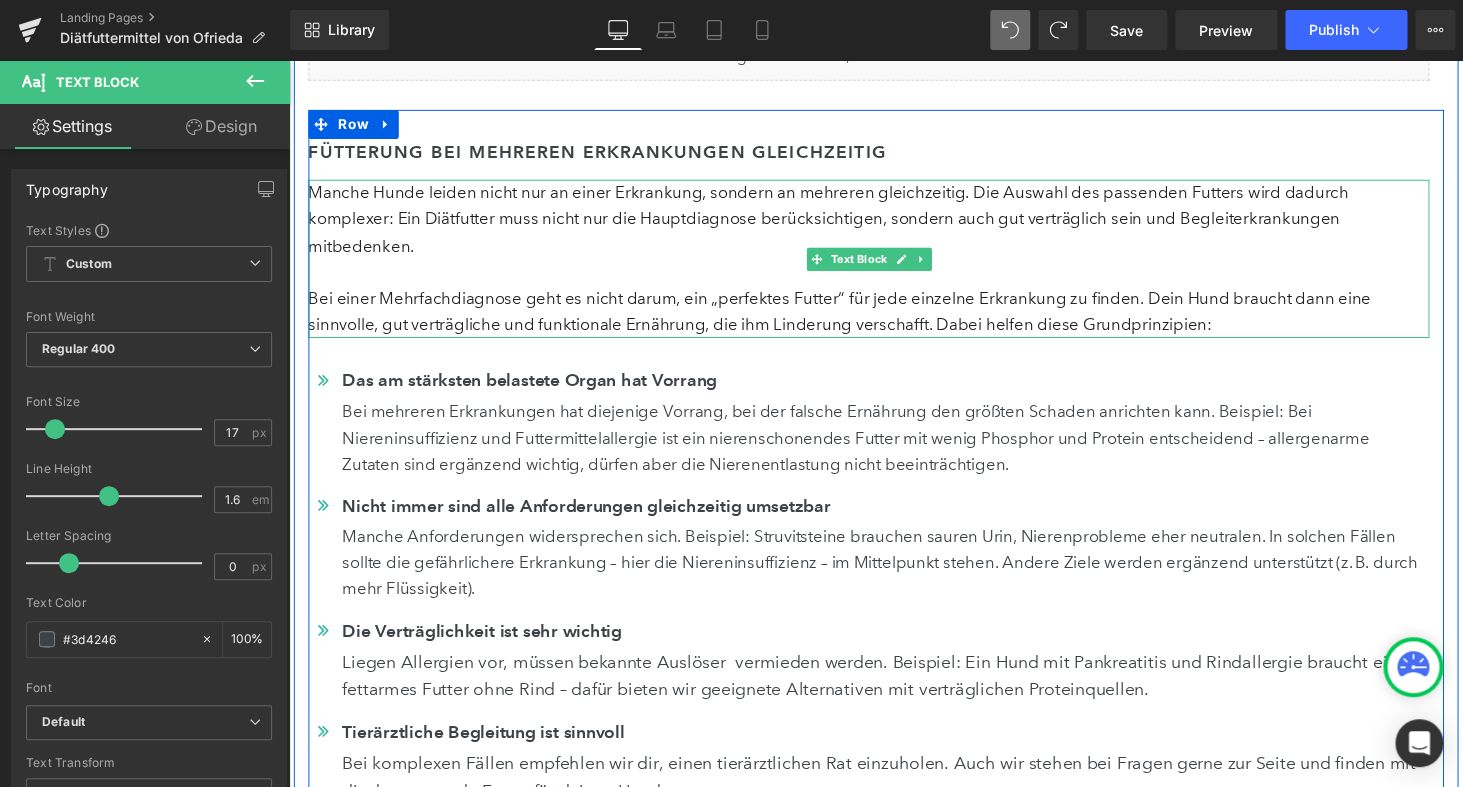 click on "Manche Hunde leiden nicht nur an einer Erkrankung, sondern an mehreren gleichzeitig. Die Auswahl des passenden Futters wird dadurch komplexer: Ein Diätfutter muss nicht nur die Hauptdiagnose berücksichtigen, sondern auch gut verträglich sein und Begleiterkrankungen mitbedenken. Bei einer Mehrfachdiagnose geht es nicht darum, ein „perfektes Futter“ für jede einzelne Erkrankung zu finden. Dein Hund braucht dann eine sinnvolle, gut verträgliche und funktionale Ernährung, die ihm Linderung verschafft. Dabei helfen diese Grundprinzipien:" at bounding box center [886, 264] 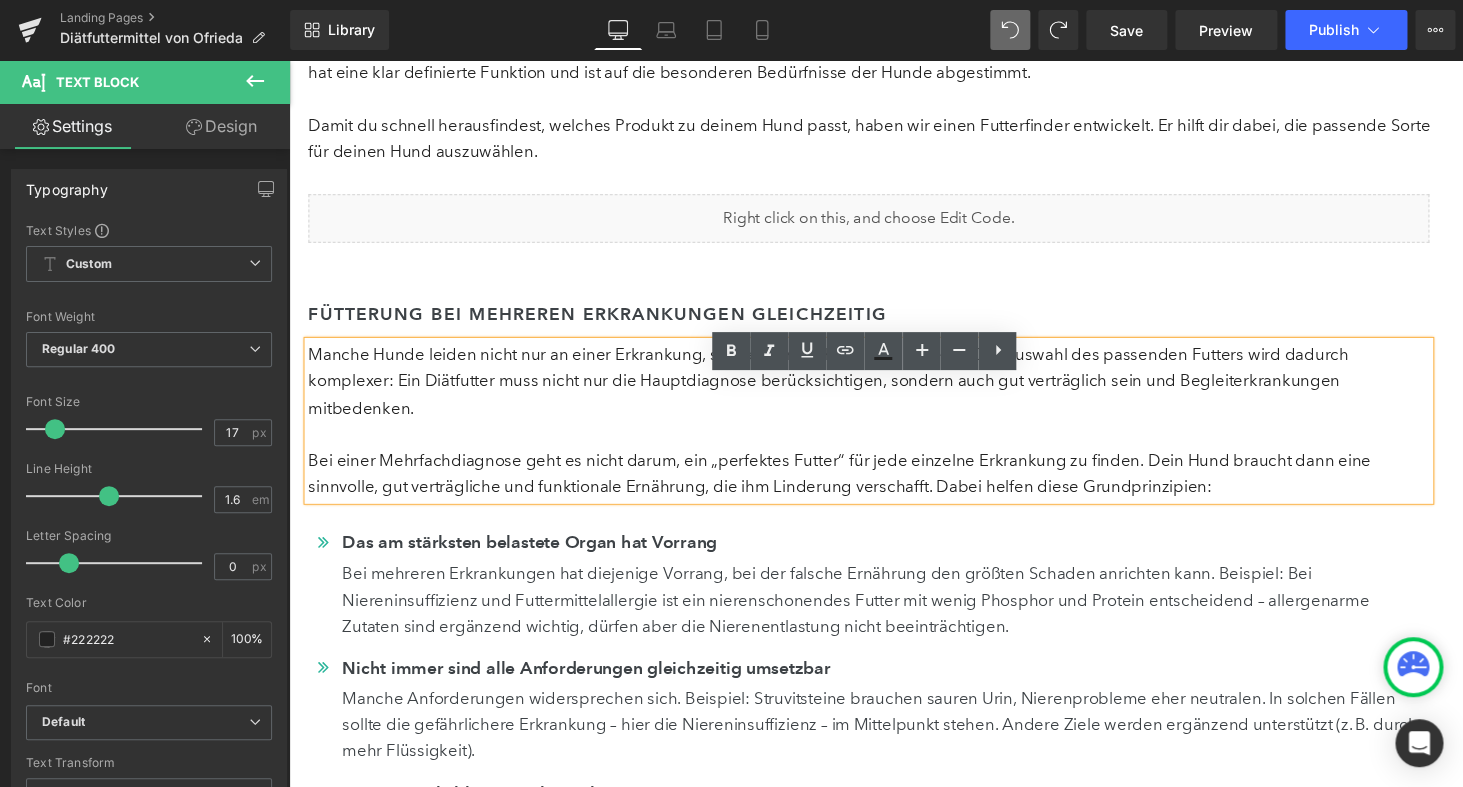 click on "Manche Hunde leiden nicht nur an einer Erkrankung, sondern an mehreren gleichzeitig. Die Auswahl des passenden Futters wird dadurch komplexer: Ein Diätfutter muss nicht nur die Hauptdiagnose berücksichtigen, sondern auch gut verträglich sein und Begleiterkrankungen mitbedenken. Bei einer Mehrfachdiagnose geht es nicht darum, ein „perfektes Futter“ für jede einzelne Erkrankung zu finden. Dein Hund braucht dann eine sinnvolle, gut verträgliche und funktionale Ernährung, die ihm Linderung verschafft. Dabei helfen diese Grundprinzipien:" at bounding box center (886, 431) 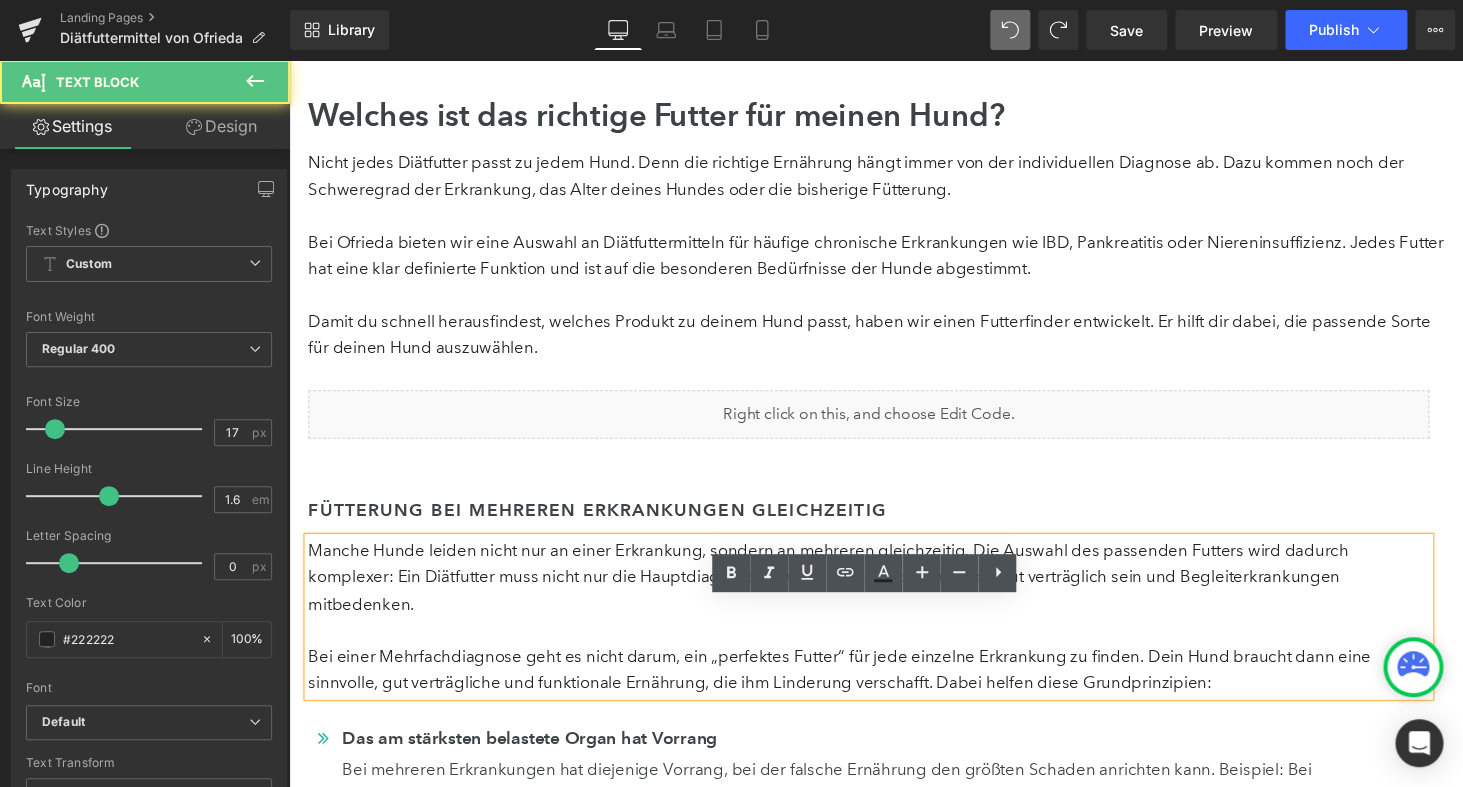 scroll, scrollTop: 3636, scrollLeft: 0, axis: vertical 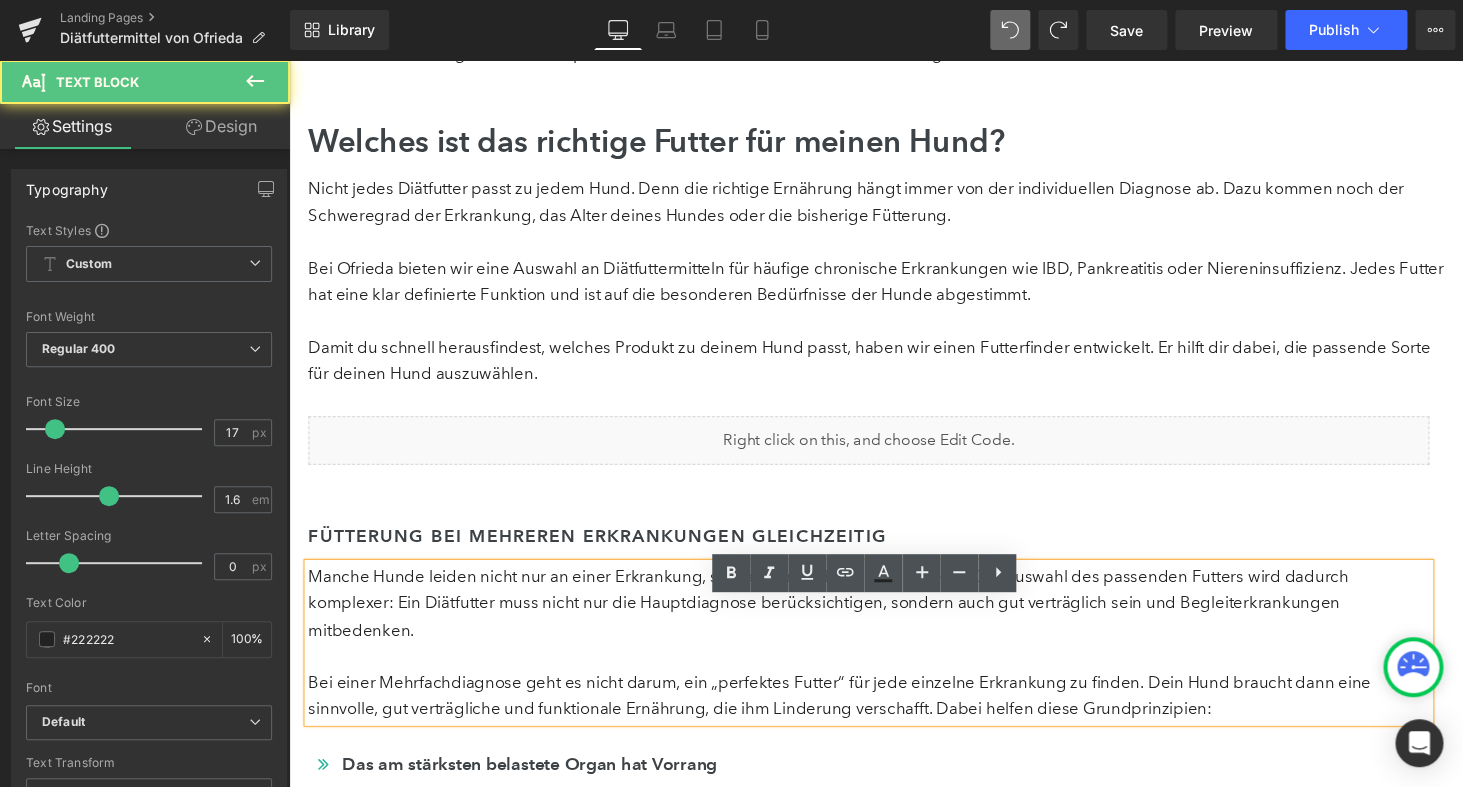 click on "Nicht jedes Diätfutter passt zu jedem Hund. Denn die richtige Ernährung hängt immer von der individuellen Diagnose ab. Dazu kommen noch der Schweregrad der Erkrankung, das Alter deines Hundes oder die bisherige Fütterung. Bei Ofrieda bieten wir eine Auswahl an Diätfuttermitteln für häufige chronische Erkrankungen wie IBD, Pankreatitis oder Niereninsuffizienz. Jedes Futter hat eine klar definierte Funktion und ist auf die besonderen Bedürfnisse der Hunde abgestimmt. Damit du schnell herausfindest, welches Produkt zu deinem Hund passt, haben wir einen Futterfinder entwickelt. Er hilft dir dabei, die passende Sorte für deinen Hund auszuwählen." at bounding box center (894, 288) 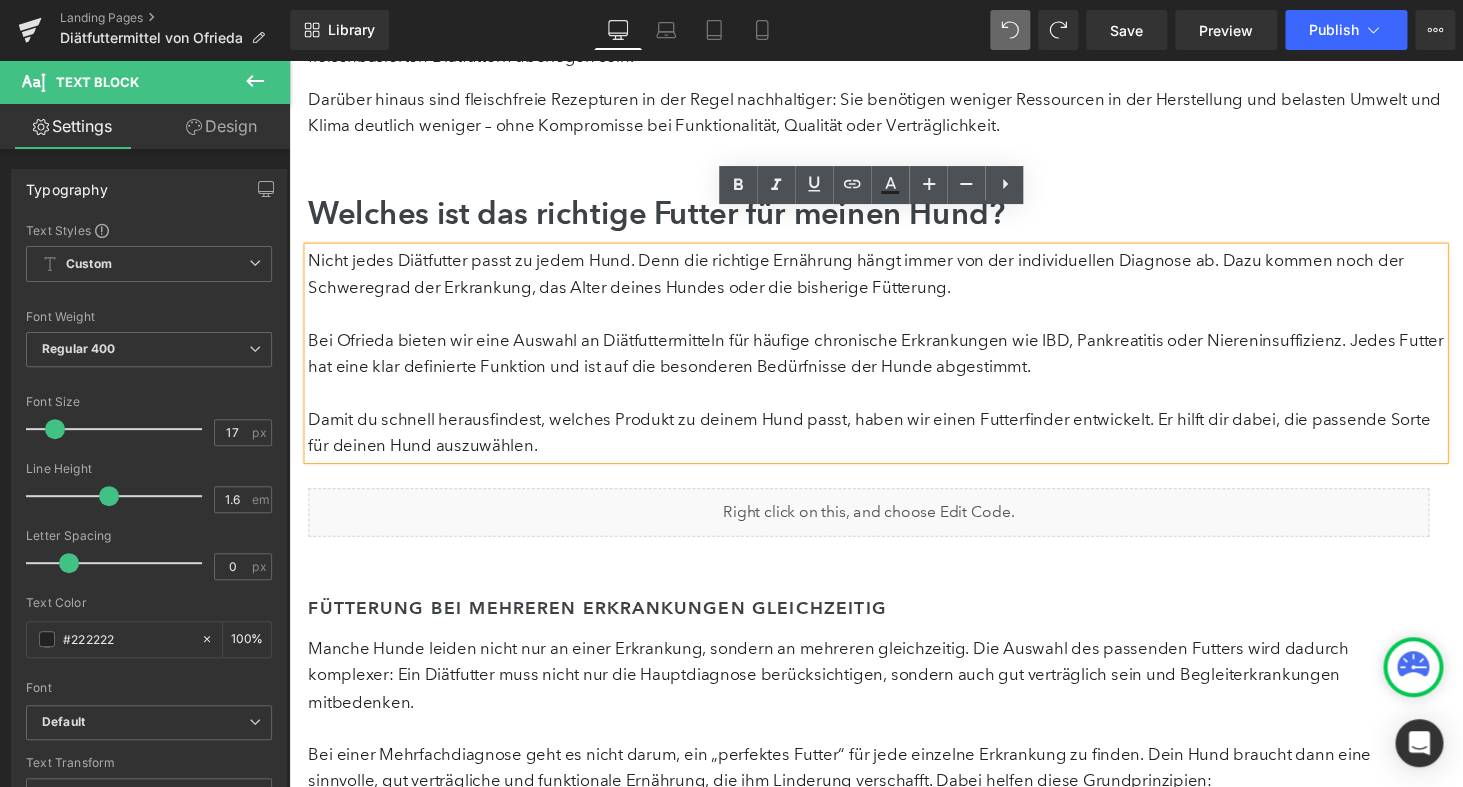 scroll, scrollTop: 3494, scrollLeft: 0, axis: vertical 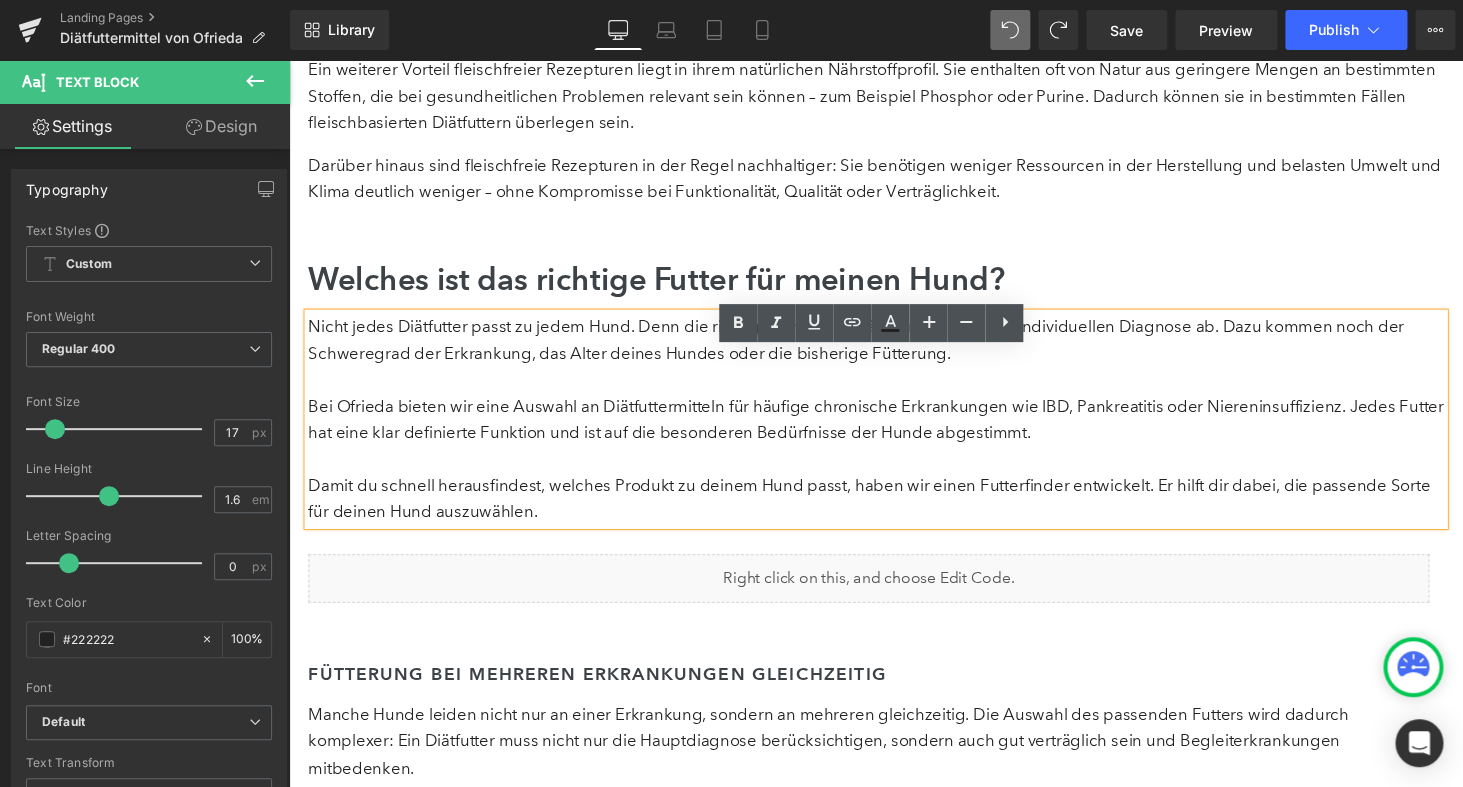 click on "Darüber hinaus sind fleischfreie Rezepturen in der Regel nachhaltiger: Sie benötigen weniger Ressourcen in der Herstellung und belasten Umwelt und Klima deutlich weniger – ohne Kompromisse bei Funktionalität, Qualität oder Verträglichkeit." at bounding box center [894, 182] 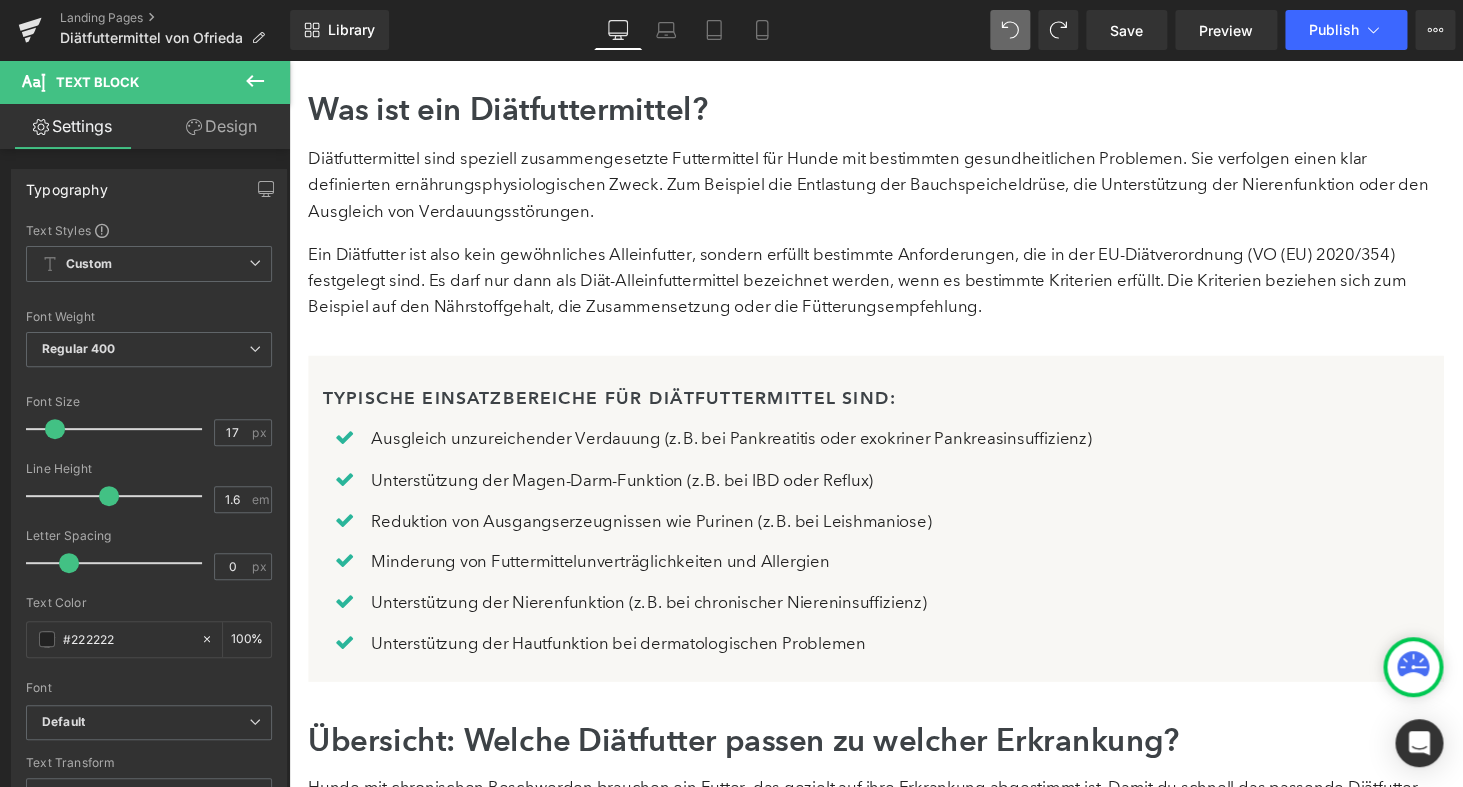 scroll, scrollTop: 1053, scrollLeft: 0, axis: vertical 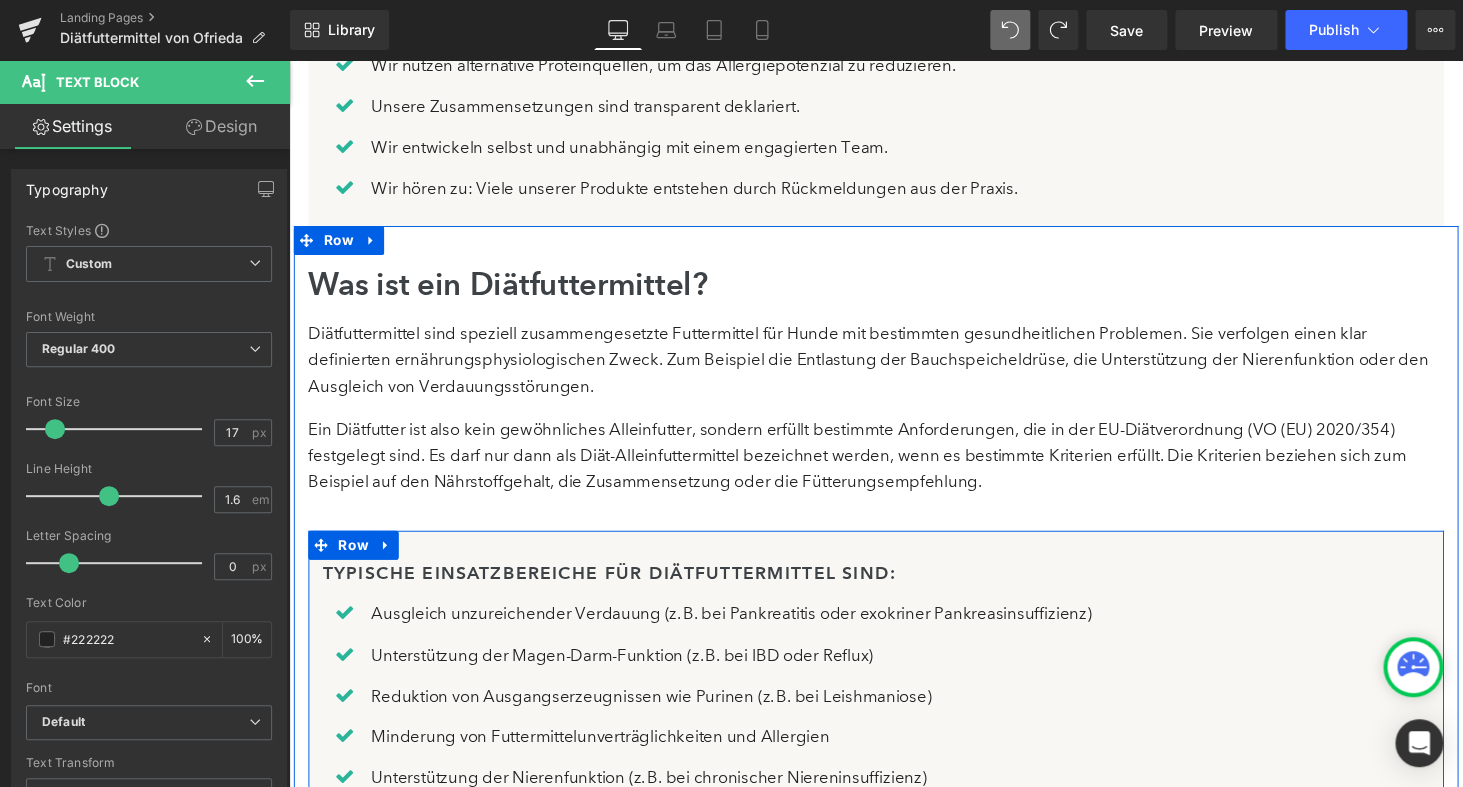 click on "Typische Einsatzbereiche für Diätfuttermittel sind:" at bounding box center [894, 588] 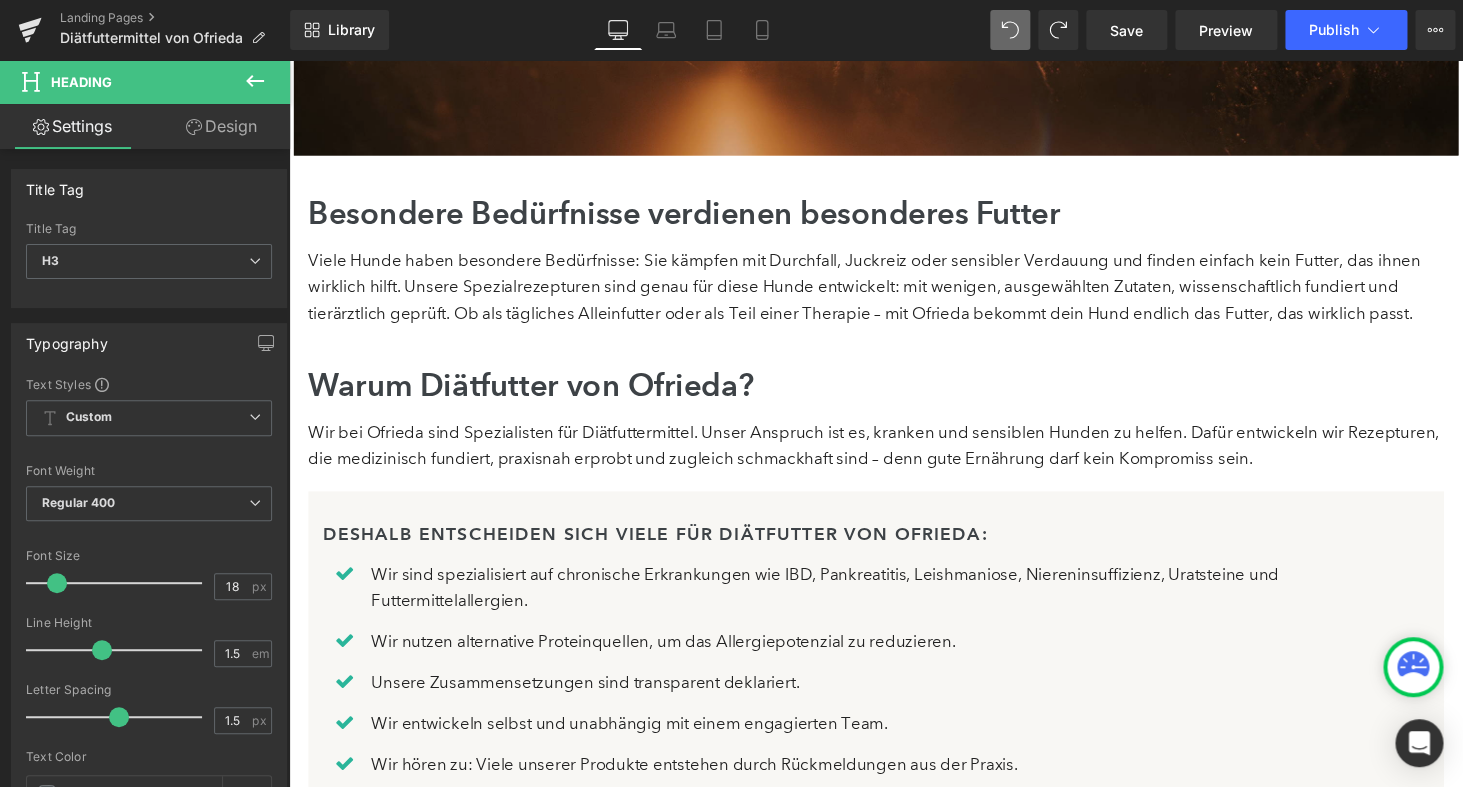 scroll, scrollTop: 461, scrollLeft: 0, axis: vertical 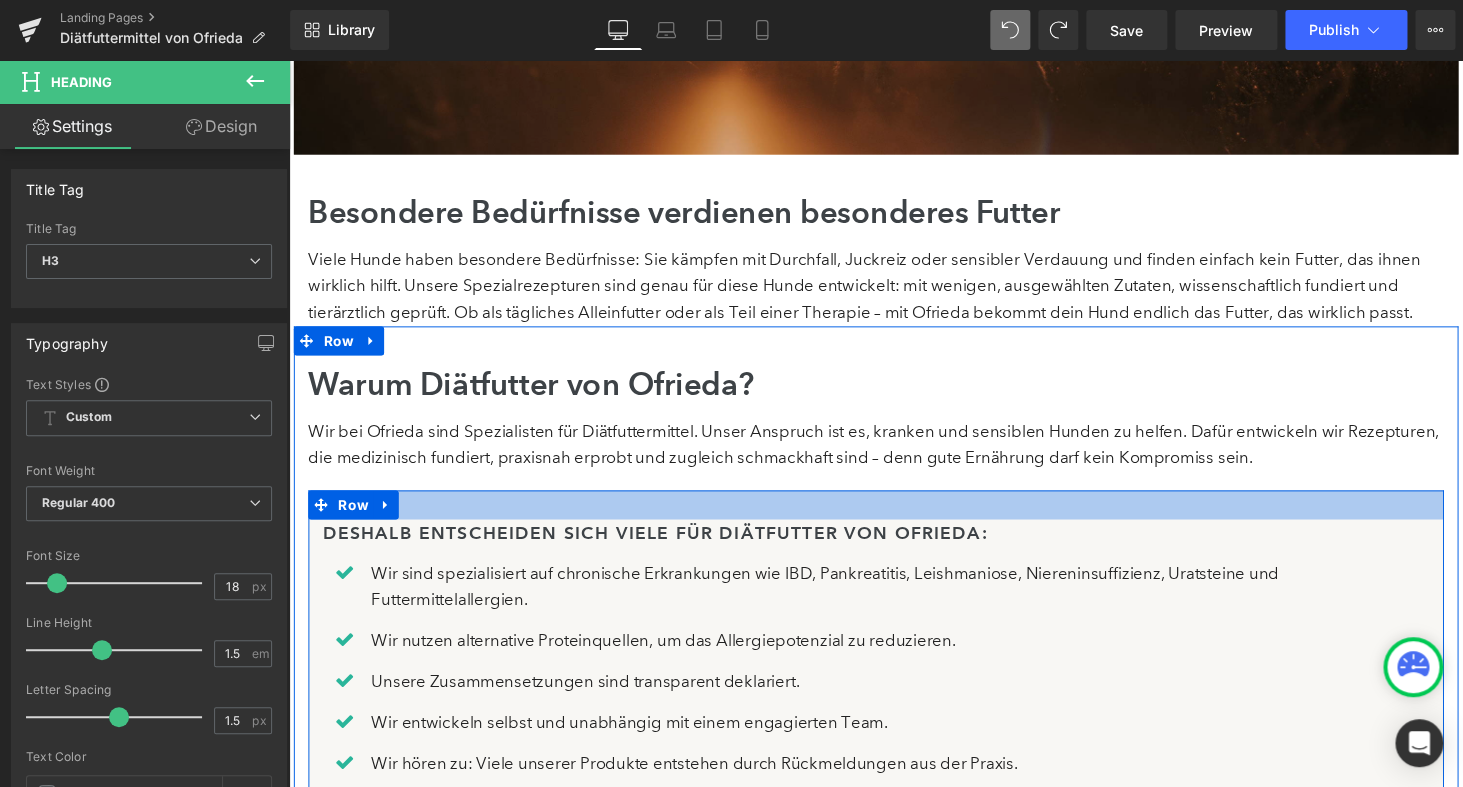 click on "Deshalb entscheiden sich viele für Diätfutter von Ofrieda:" at bounding box center (894, 546) 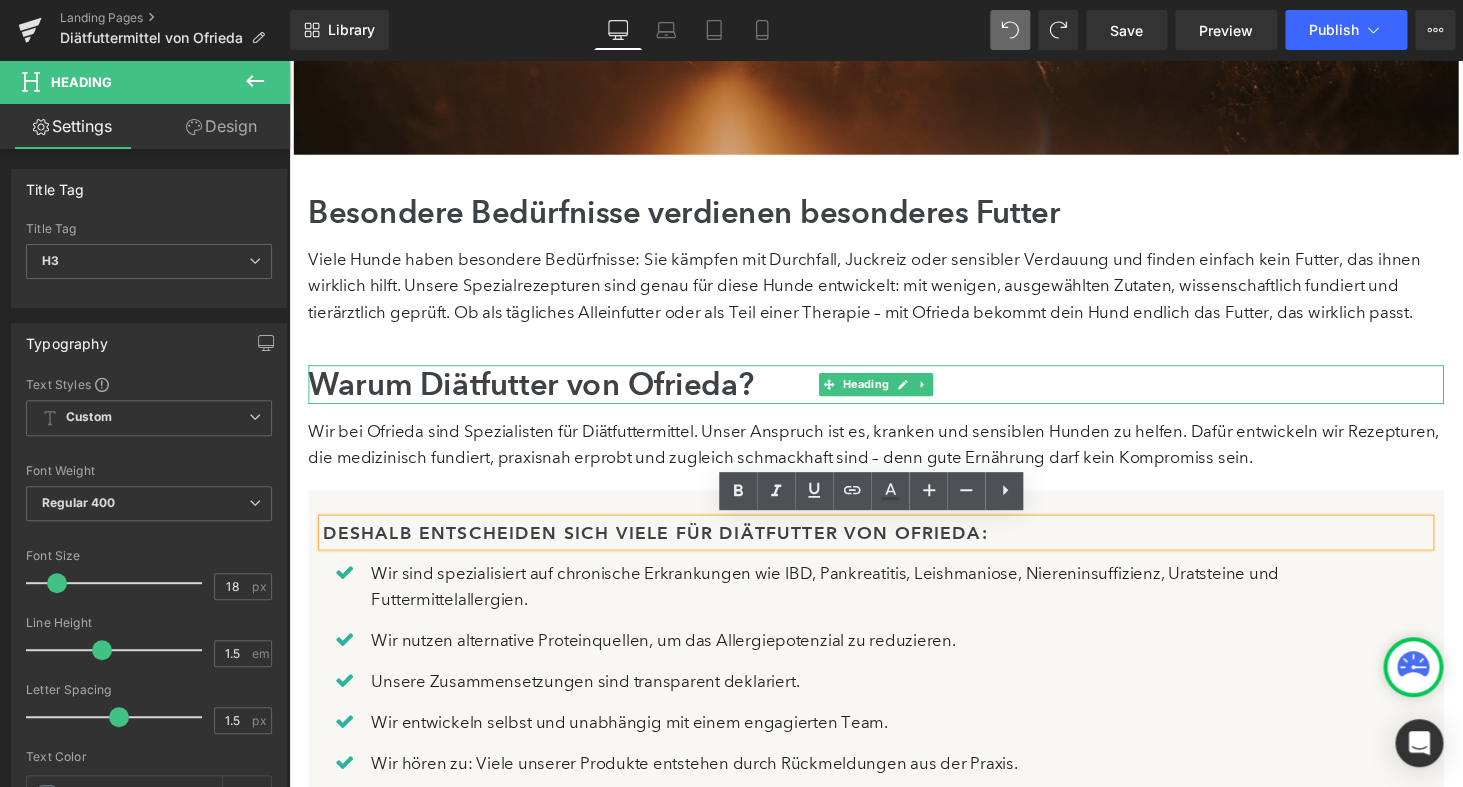 click on "Warum Diätfutter von Ofrieda?" at bounding box center [894, 394] 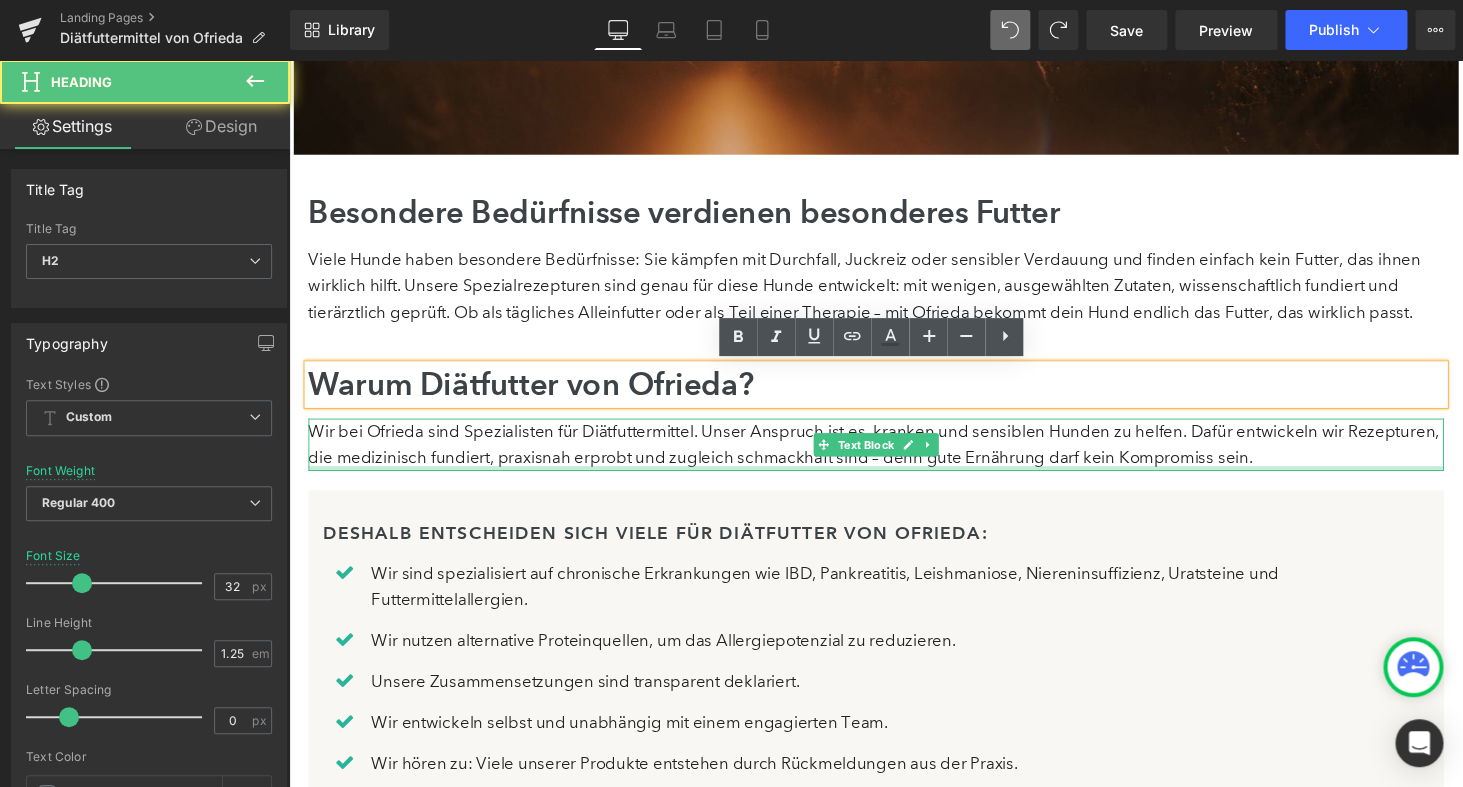 click on "Wir bei Ofrieda sind Spezialisten für Diätfuttermittel. Unser Anspruch ist es, kranken und sensiblen Hunden zu helfen. Dafür entwickeln wir Rezepturen, die medizinisch fundiert, praxisnah erprobt und zugleich schmackhaft sind – denn gute Ernährung darf kein Kompromiss sein. Text Block" at bounding box center (894, 456) 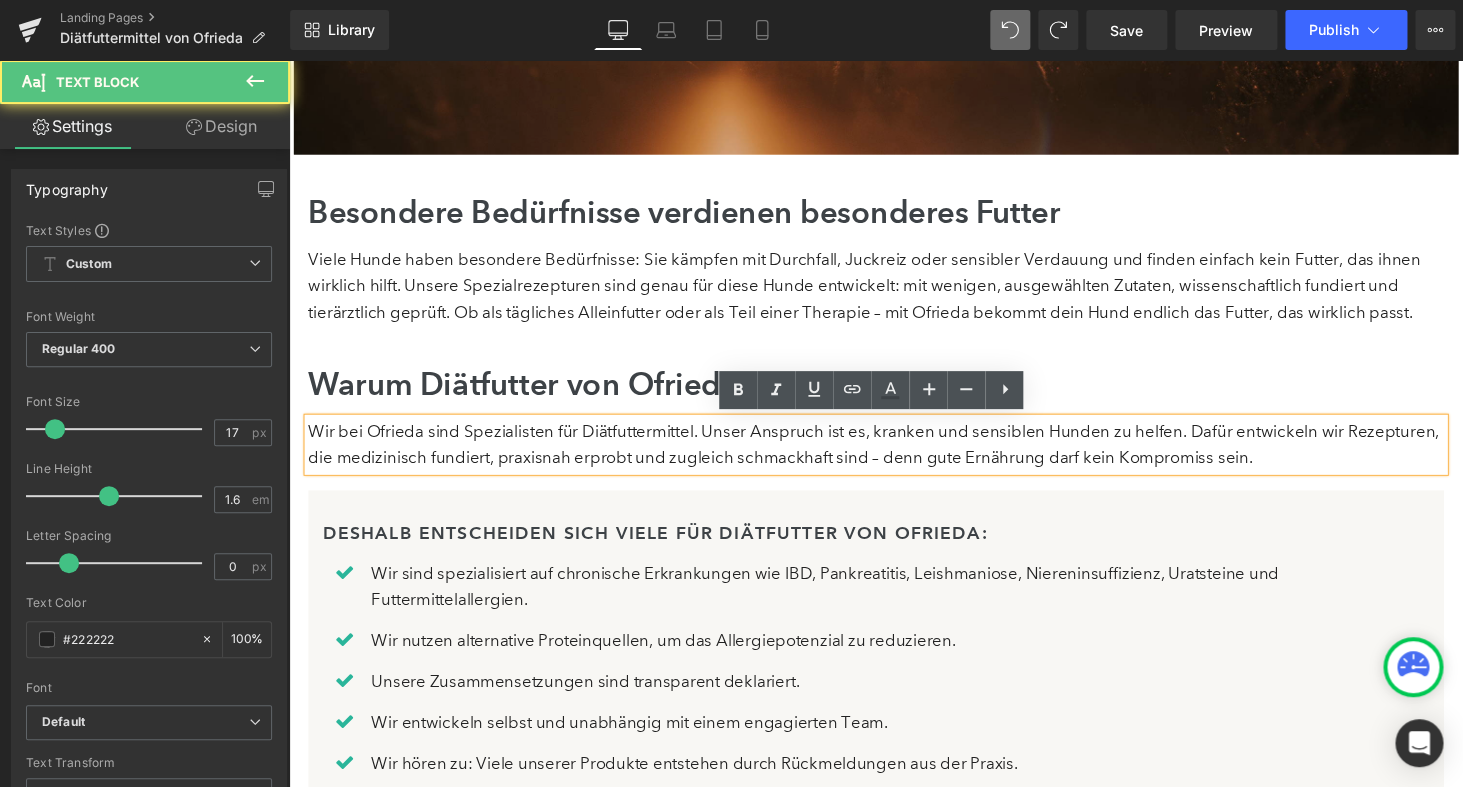 click on "Wir bei Ofrieda sind Spezialisten für Diätfuttermittel. Unser Anspruch ist es, kranken und sensiblen Hunden zu helfen. Dafür entwickeln wir Rezepturen, die medizinisch fundiert, praxisnah erprobt und zugleich schmackhaft sind – denn gute Ernährung darf kein Kompromiss sein." at bounding box center [894, 456] 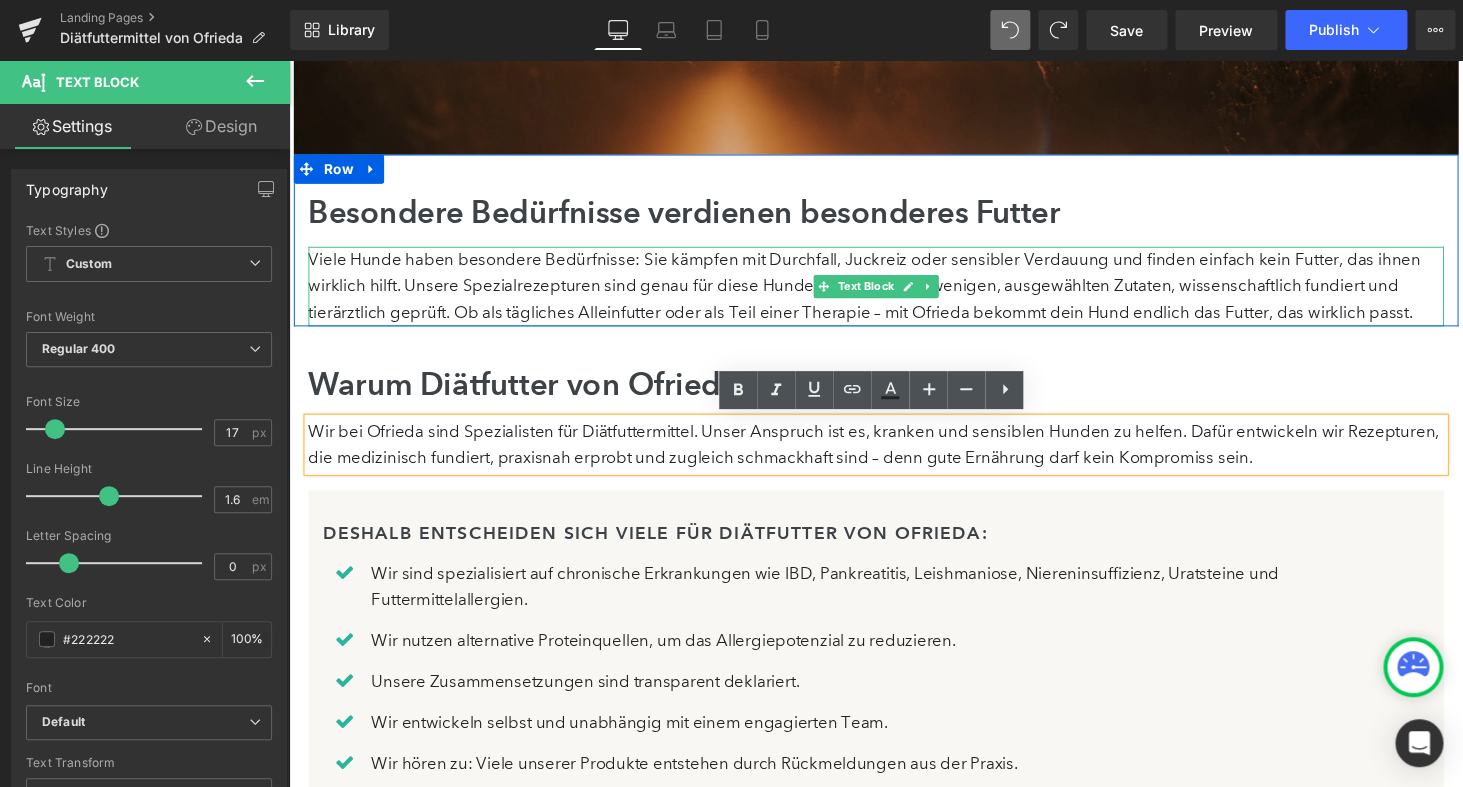 click on "Viele Hunde haben besondere Bedürfnisse: Sie kämpfen mit Durchfall, Juckreiz oder sensibler Verdauung und finden einfach kein Futter, das ihnen wirklich hilft. Unsere Spezialrezepturen sind genau für diese Hunde entwickelt: mit wenigen, ausgewählten Zutaten, wissenschaftlich fundiert und tierärztlich geprüft. Ob als tägliches Alleinfutter oder als Teil einer Therapie – mit Ofrieda bekommt dein Hund endlich das Futter, das wirklich passt." at bounding box center (894, 293) 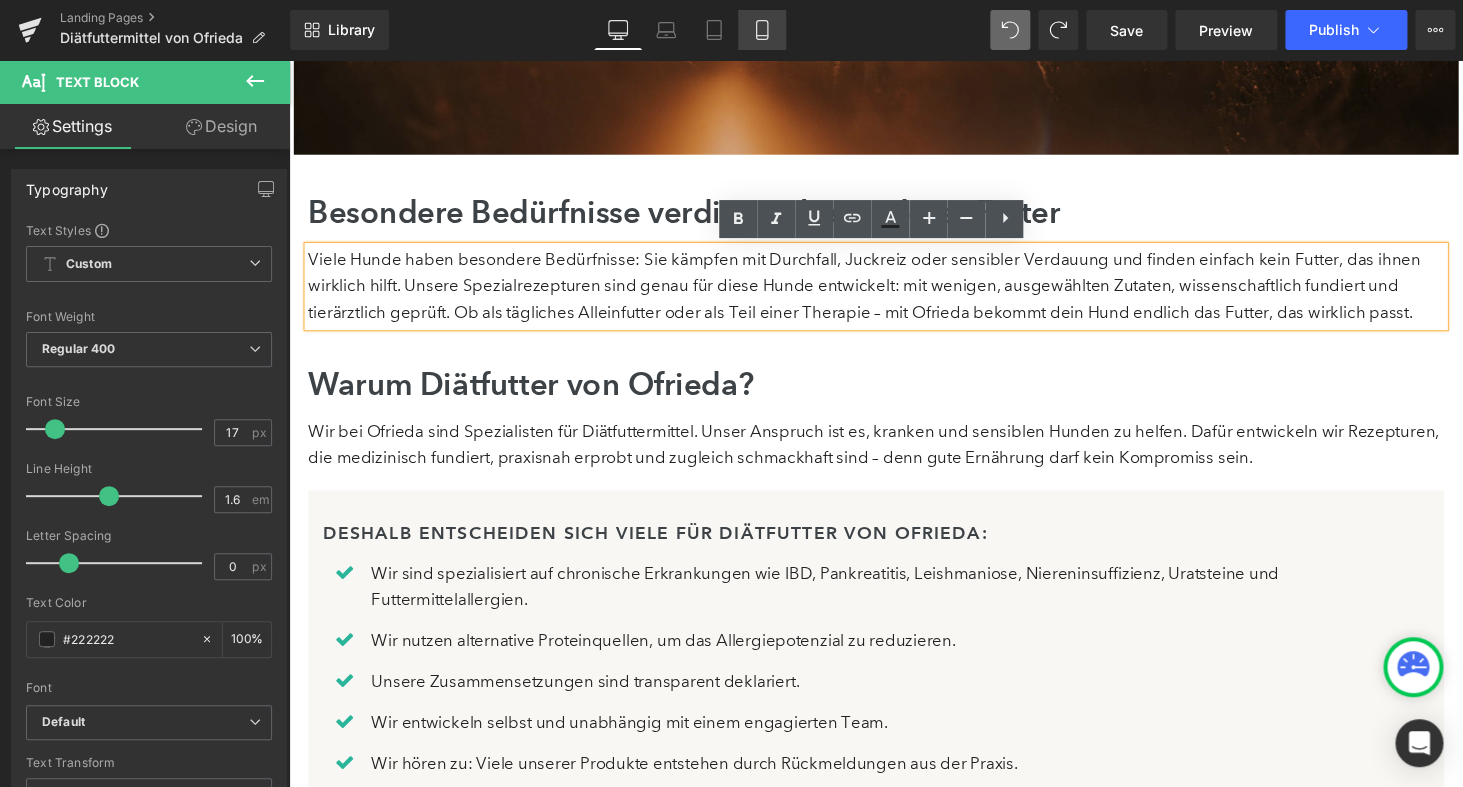 click 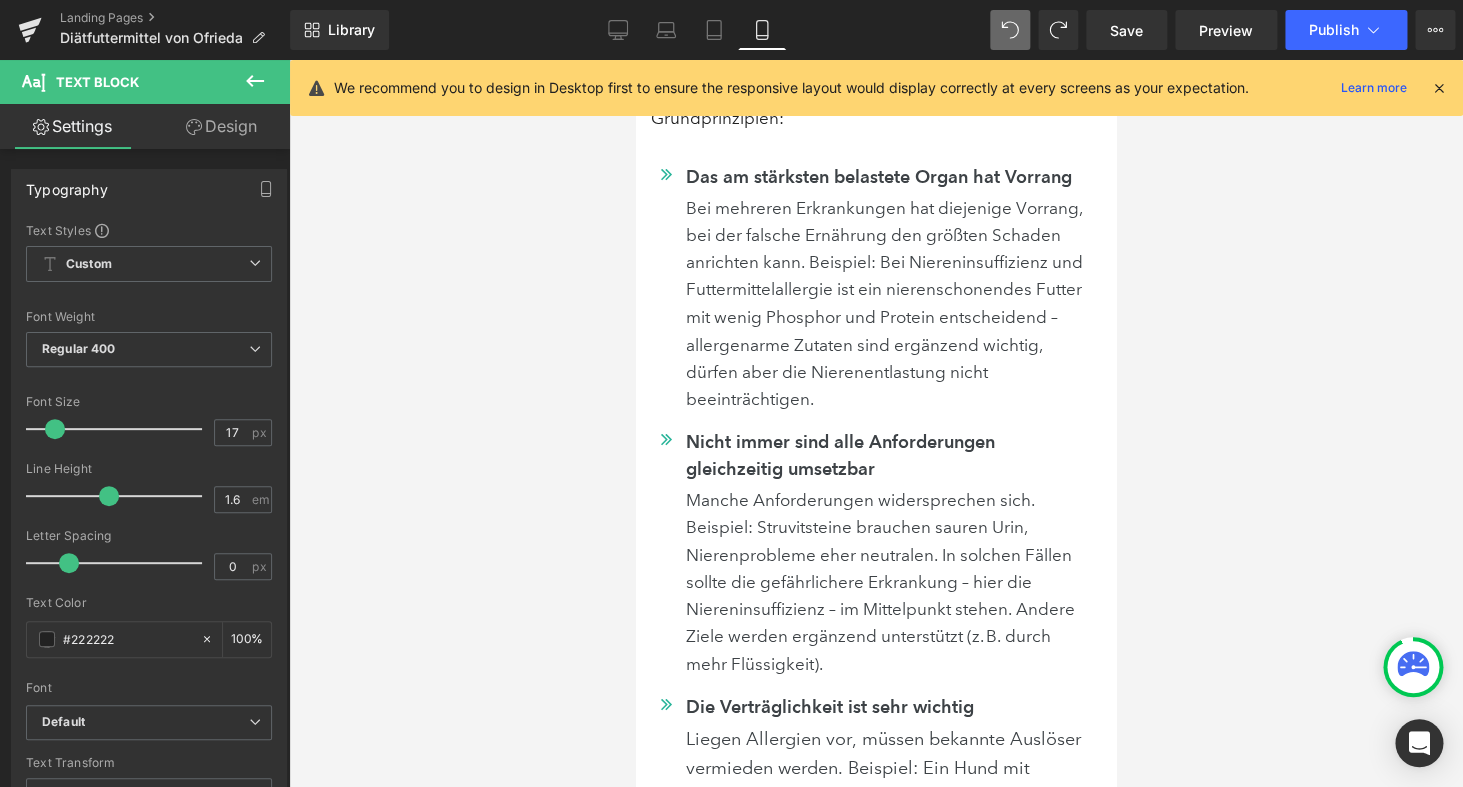 scroll, scrollTop: 7074, scrollLeft: 0, axis: vertical 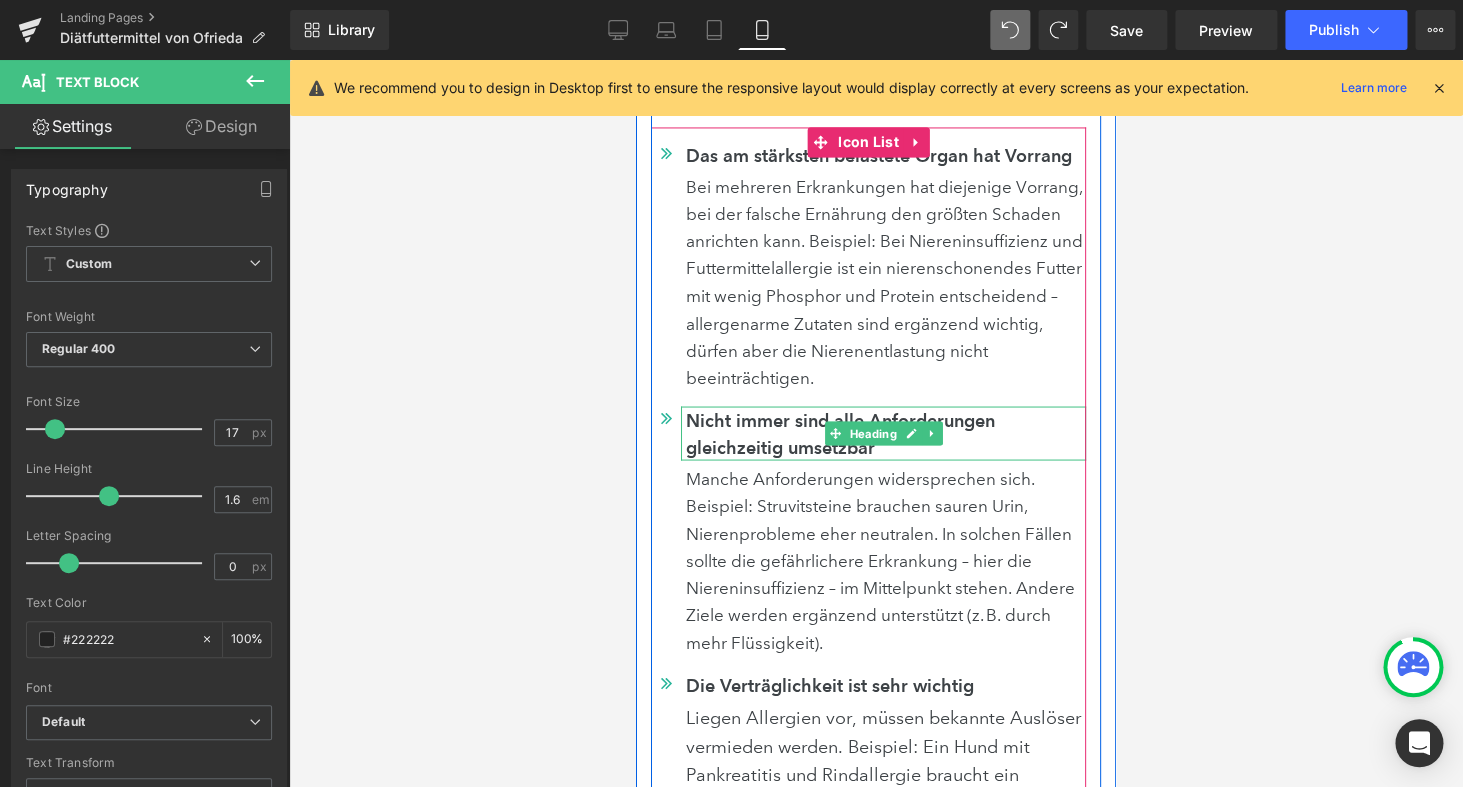 click on "Nicht immer sind alle Anforderungen gleichzeitig umsetzbar" at bounding box center [886, 433] 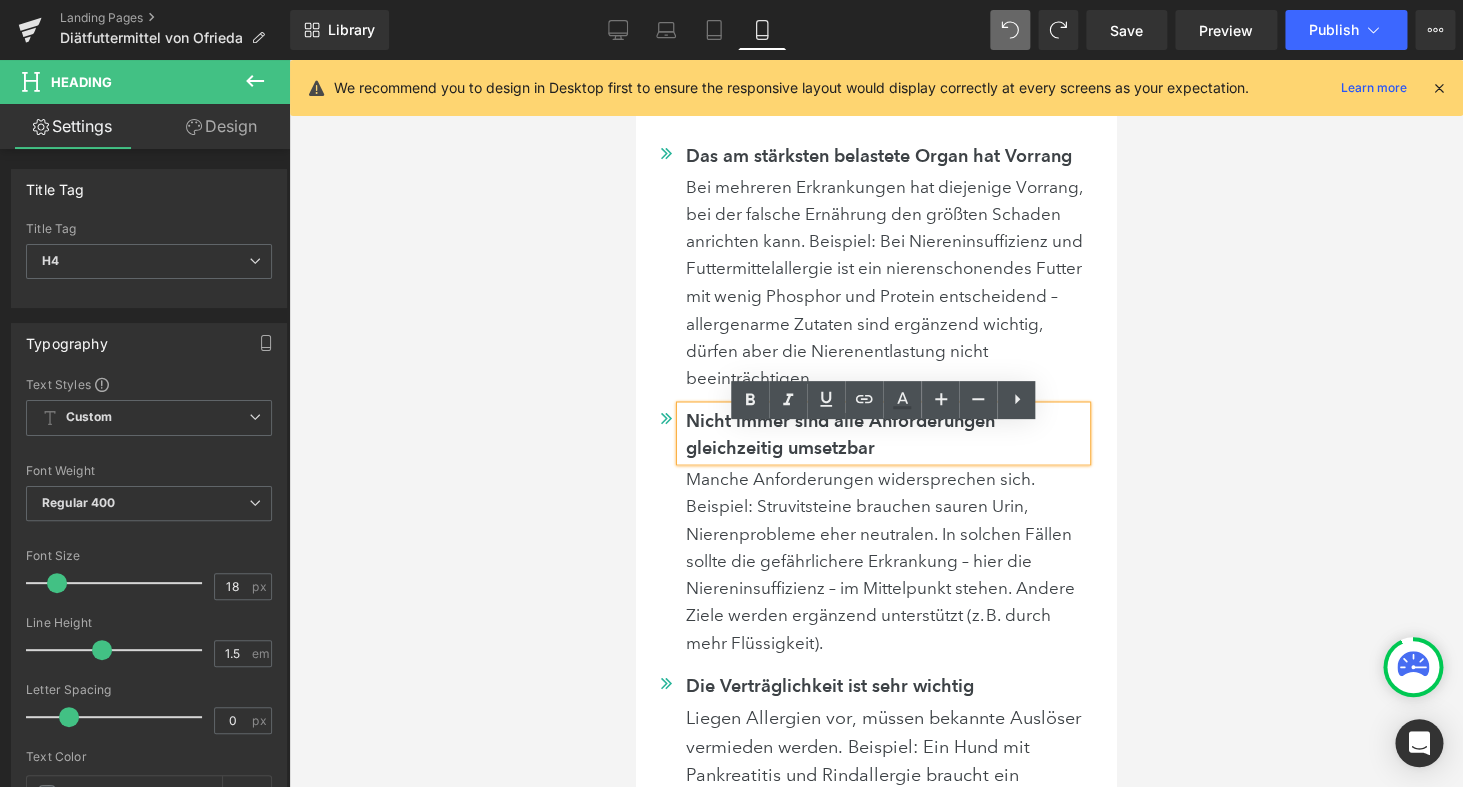 click on "Das am stärksten belastete Organ hat Vorrang" at bounding box center (886, 155) 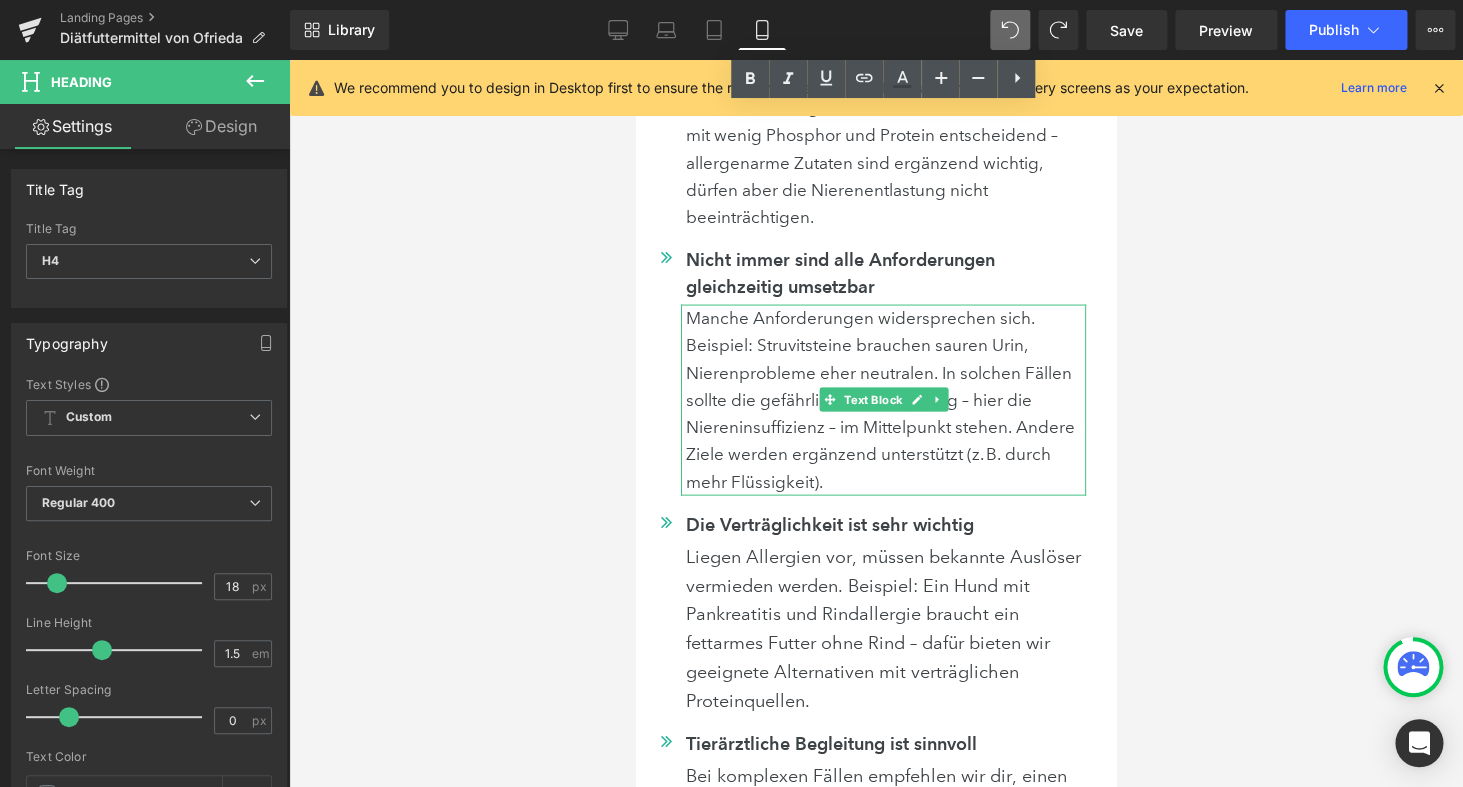 scroll, scrollTop: 7225, scrollLeft: 0, axis: vertical 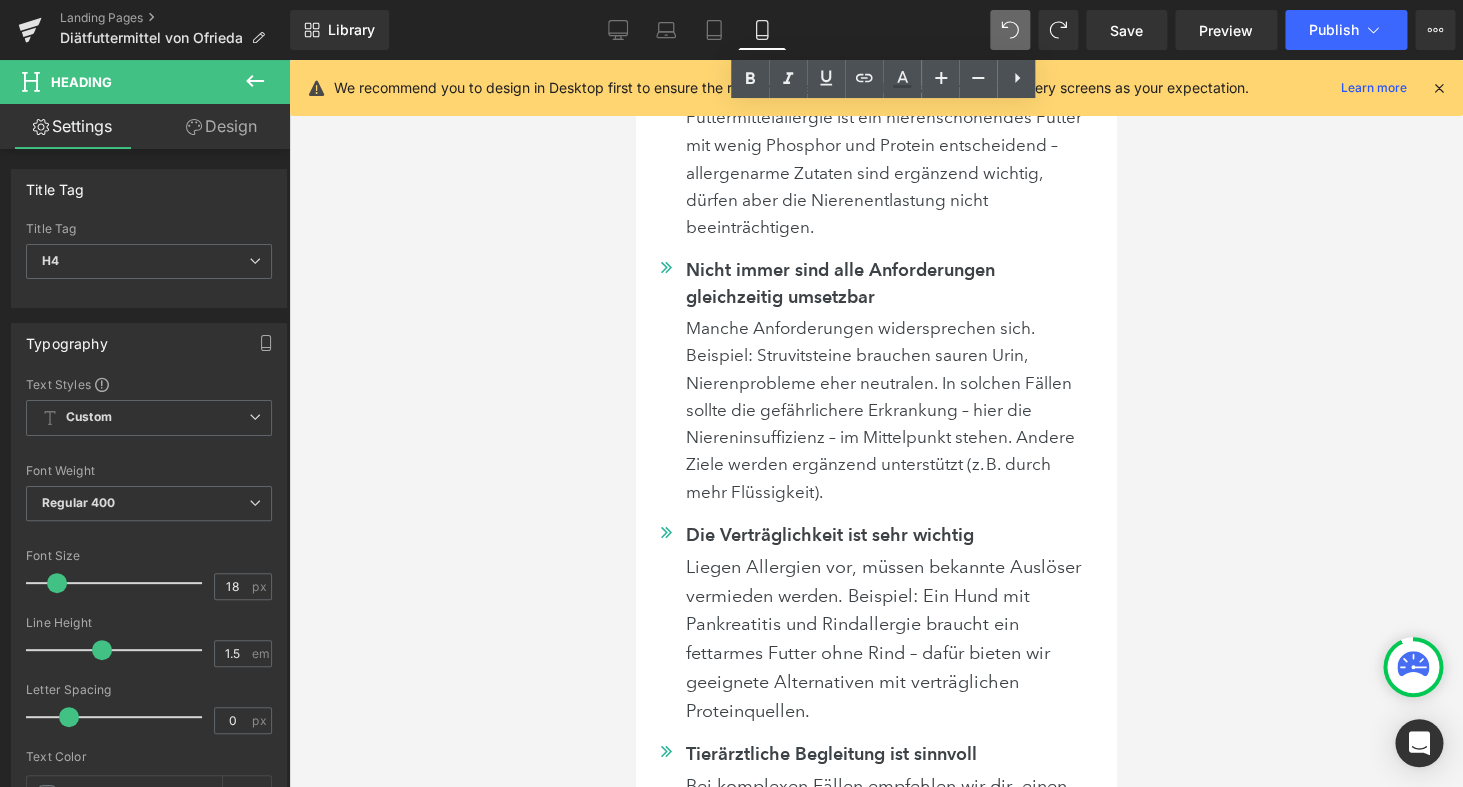 click on "Die Verträglichkeit ist sehr wichtig" at bounding box center [886, 533] 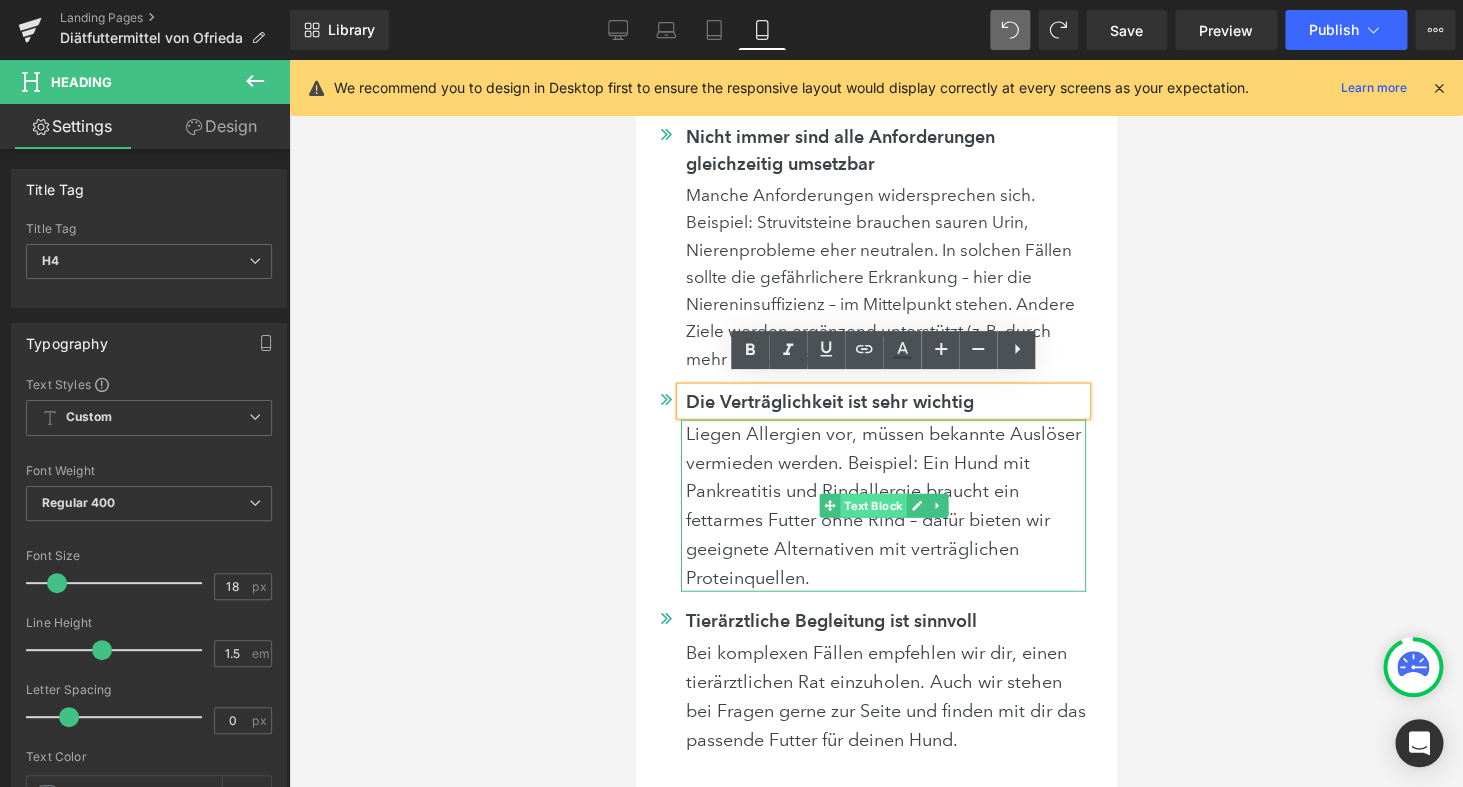 scroll, scrollTop: 7389, scrollLeft: 0, axis: vertical 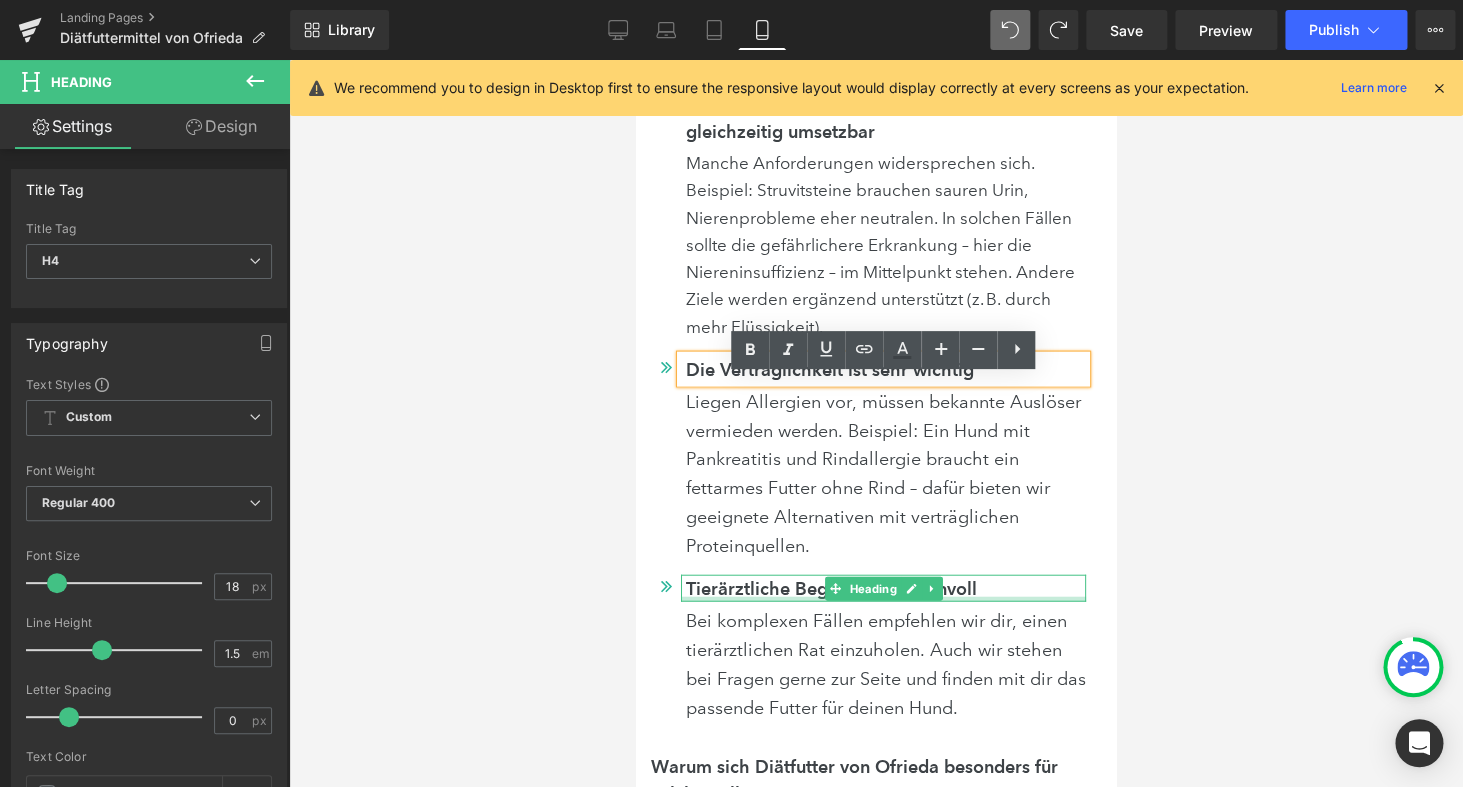 click on "Tierärztliche Begleitung ist sinnvoll" at bounding box center (886, 588) 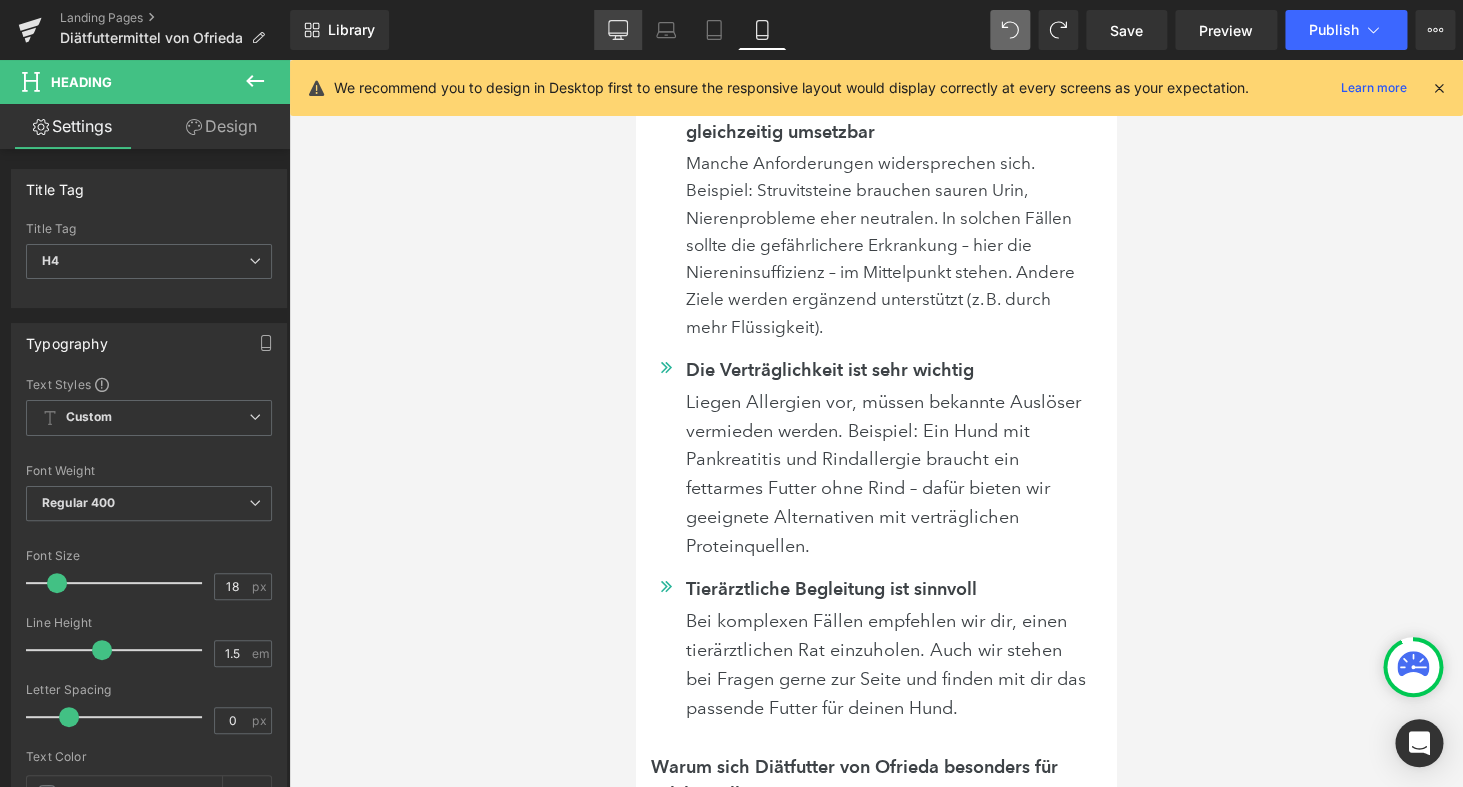 click 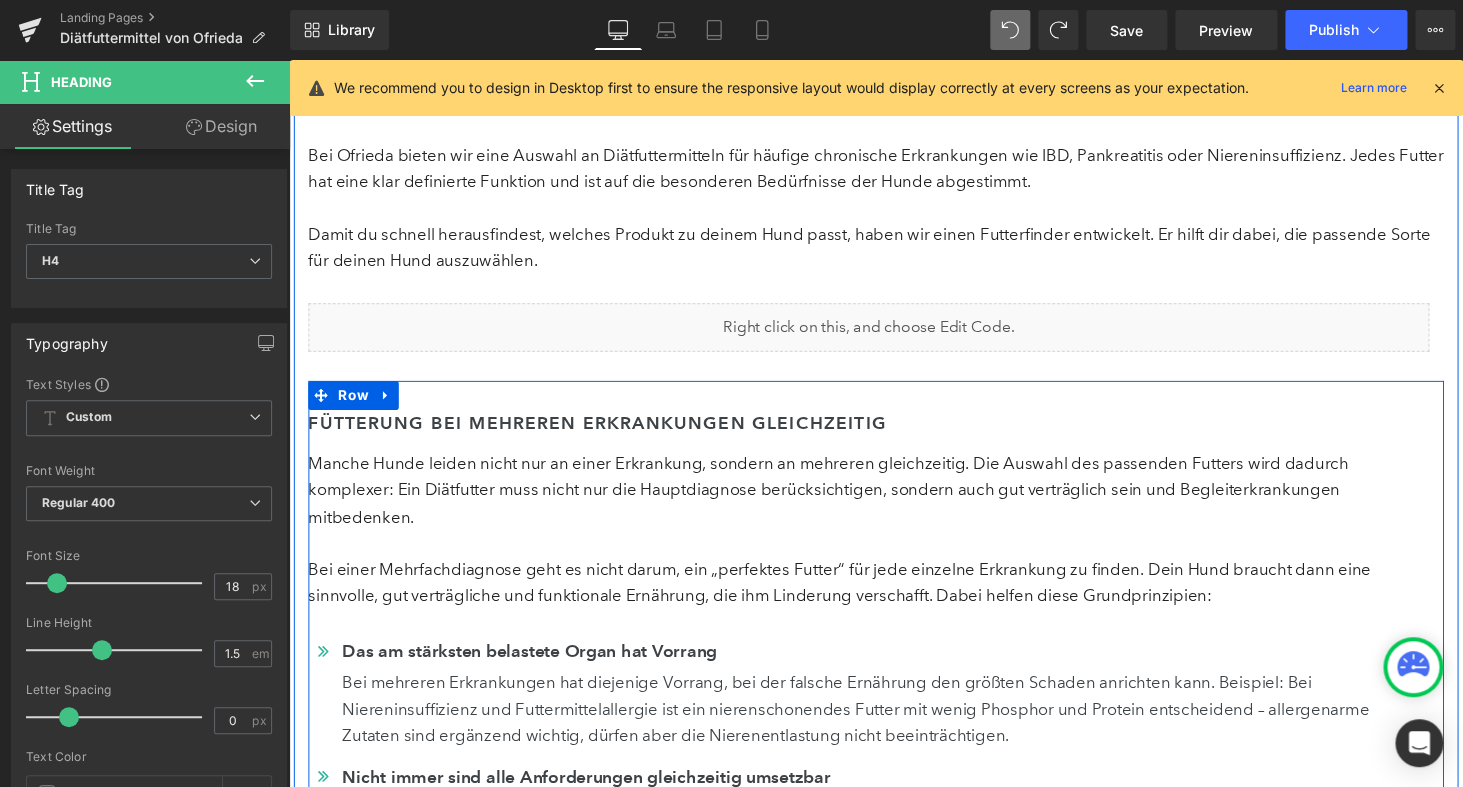 scroll, scrollTop: 3741, scrollLeft: 0, axis: vertical 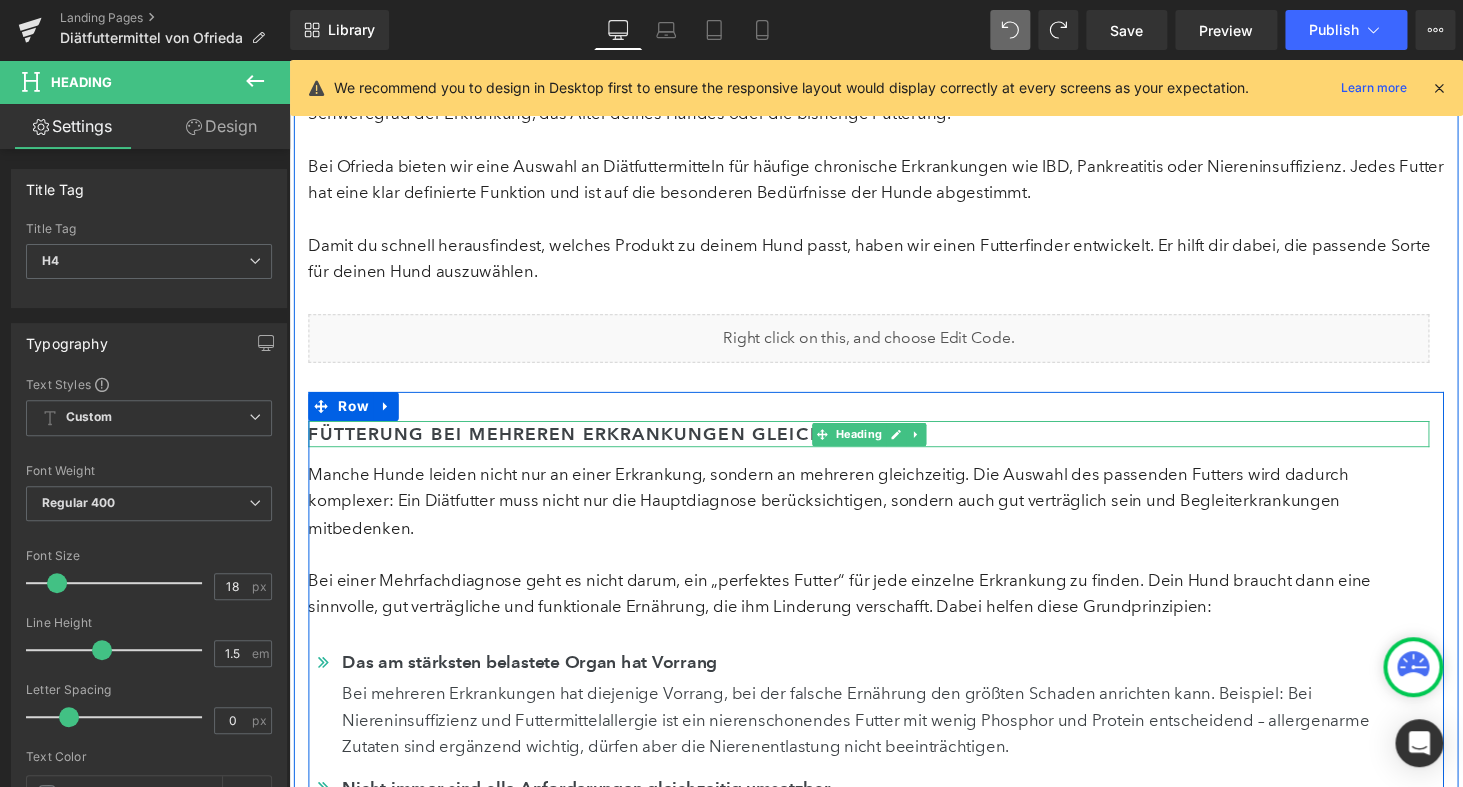 click on "Fütterung bei mehreren Erkrankungen gleichzeitig" at bounding box center (886, 445) 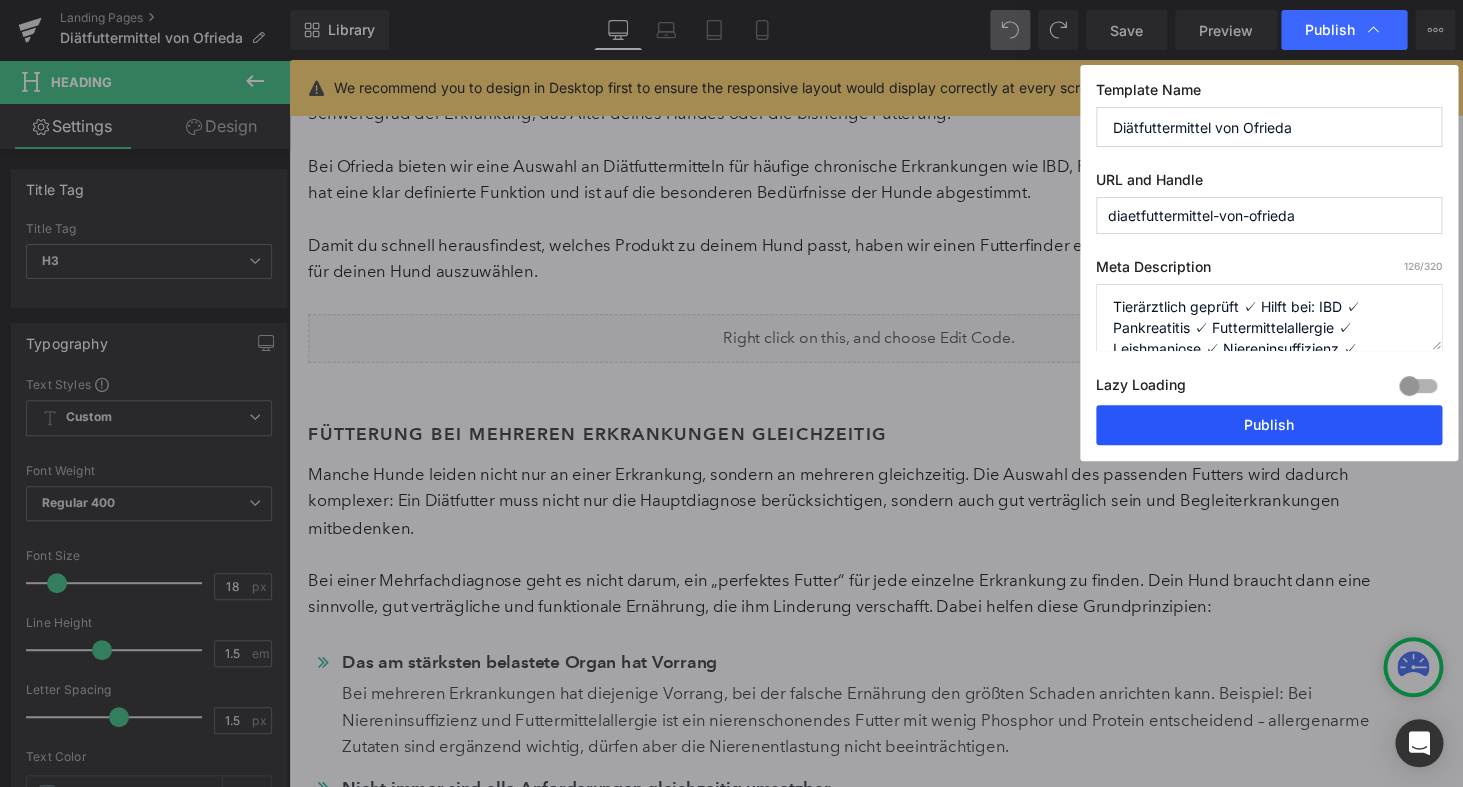 click on "Publish" at bounding box center (1269, 425) 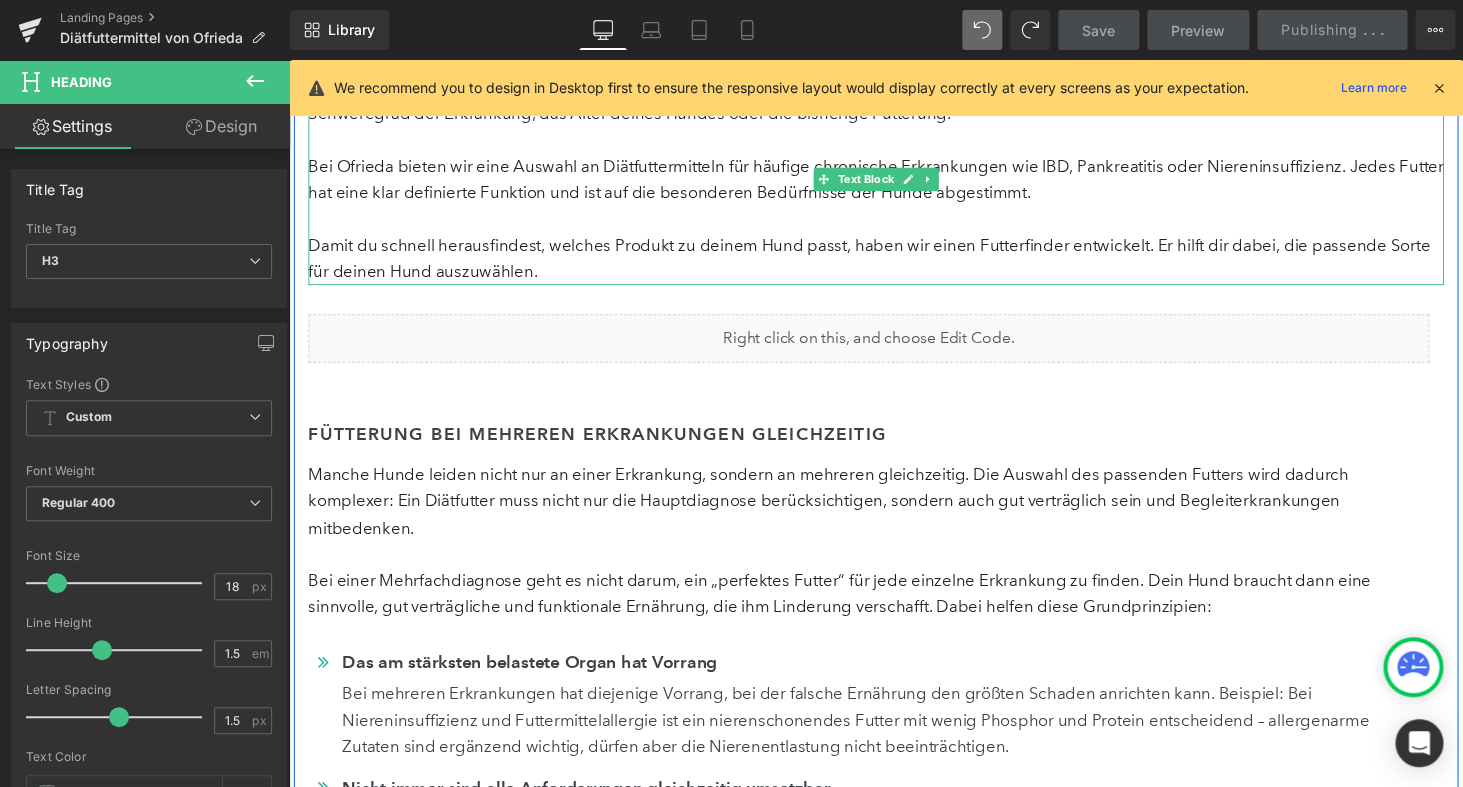 click on "Nicht jedes Diätfutter passt zu jedem Hund. Denn die richtige Ernährung hängt immer von der individuellen Diagnose ab. Dazu kommen noch der Schweregrad der Erkrankung, das Alter deines Hundes oder die bisherige Fütterung. Bei Ofrieda bieten wir eine Auswahl an Diätfuttermitteln für häufige chronische Erkrankungen wie IBD, Pankreatitis oder Niereninsuffizienz. Jedes Futter hat eine klar definierte Funktion und ist auf die besonderen Bedürfnisse der Hunde abgestimmt. Damit du schnell herausfindest, welches Produkt zu deinem Hund passt, haben wir einen Futterfinder entwickelt. Er hilft dir dabei, die passende Sorte für deinen Hund auszuwählen." at bounding box center (894, 183) 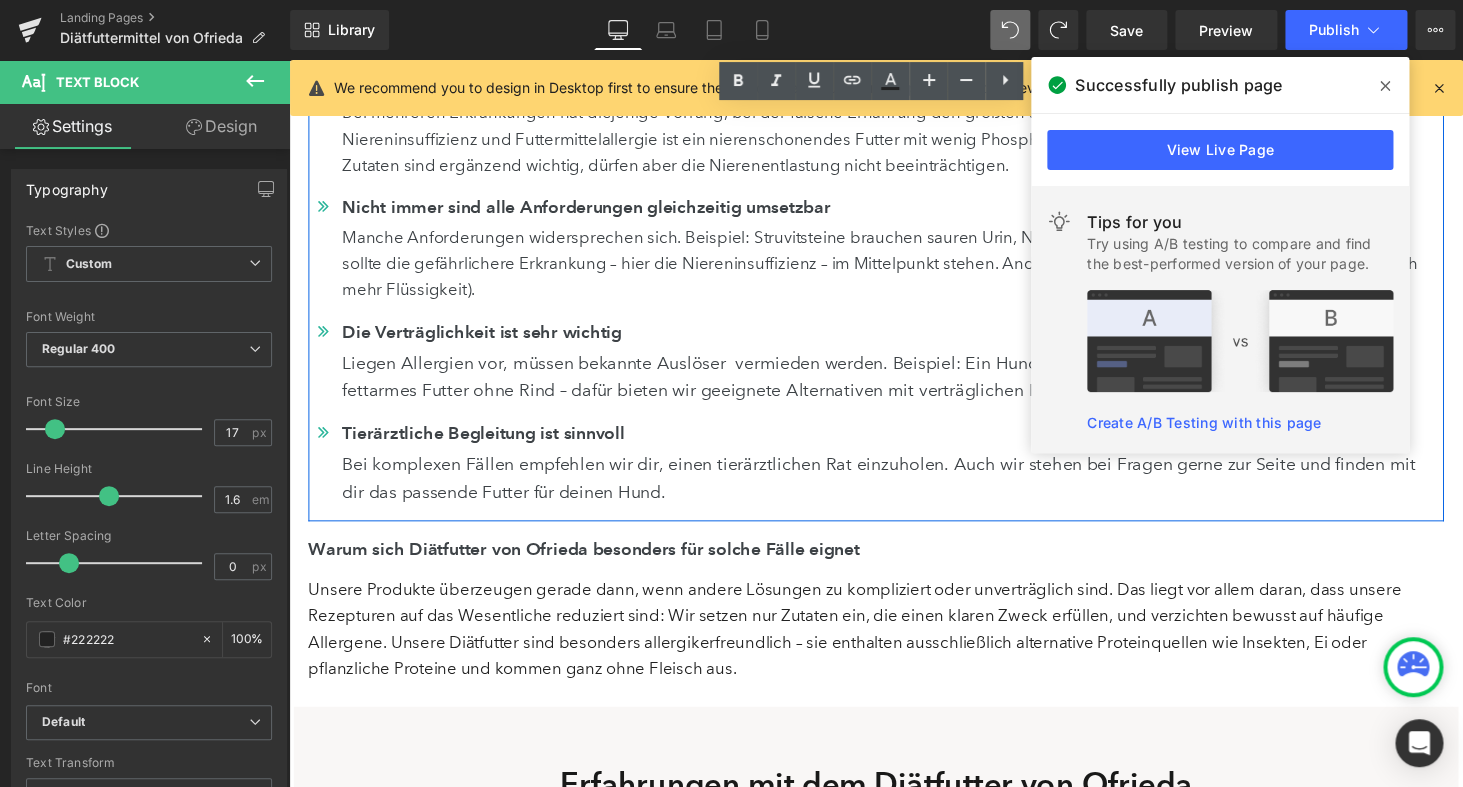 scroll, scrollTop: 4452, scrollLeft: 0, axis: vertical 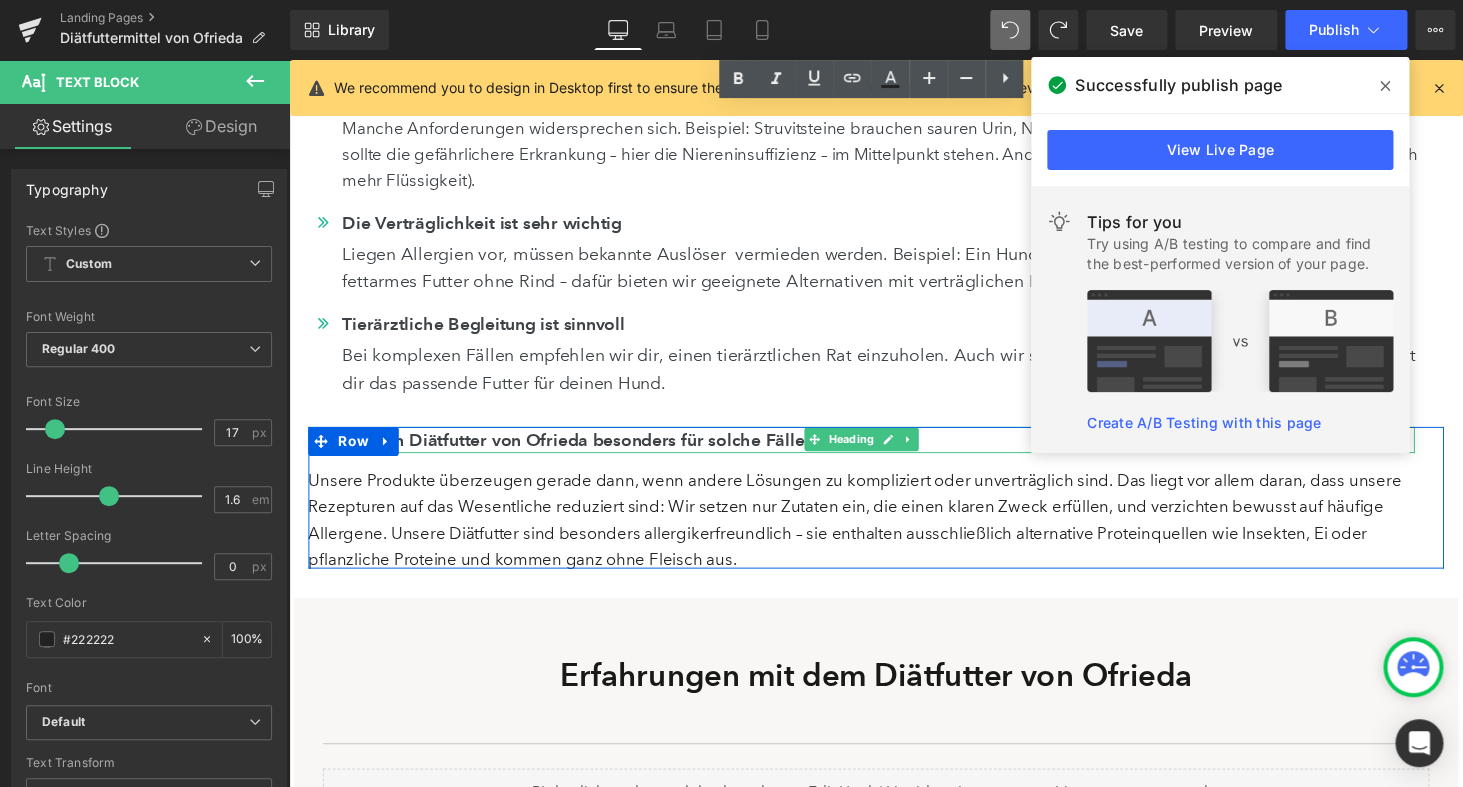 click on "Warum sich Diätfutter von Ofrieda besonders für solche Fälle eignet" at bounding box center (879, 451) 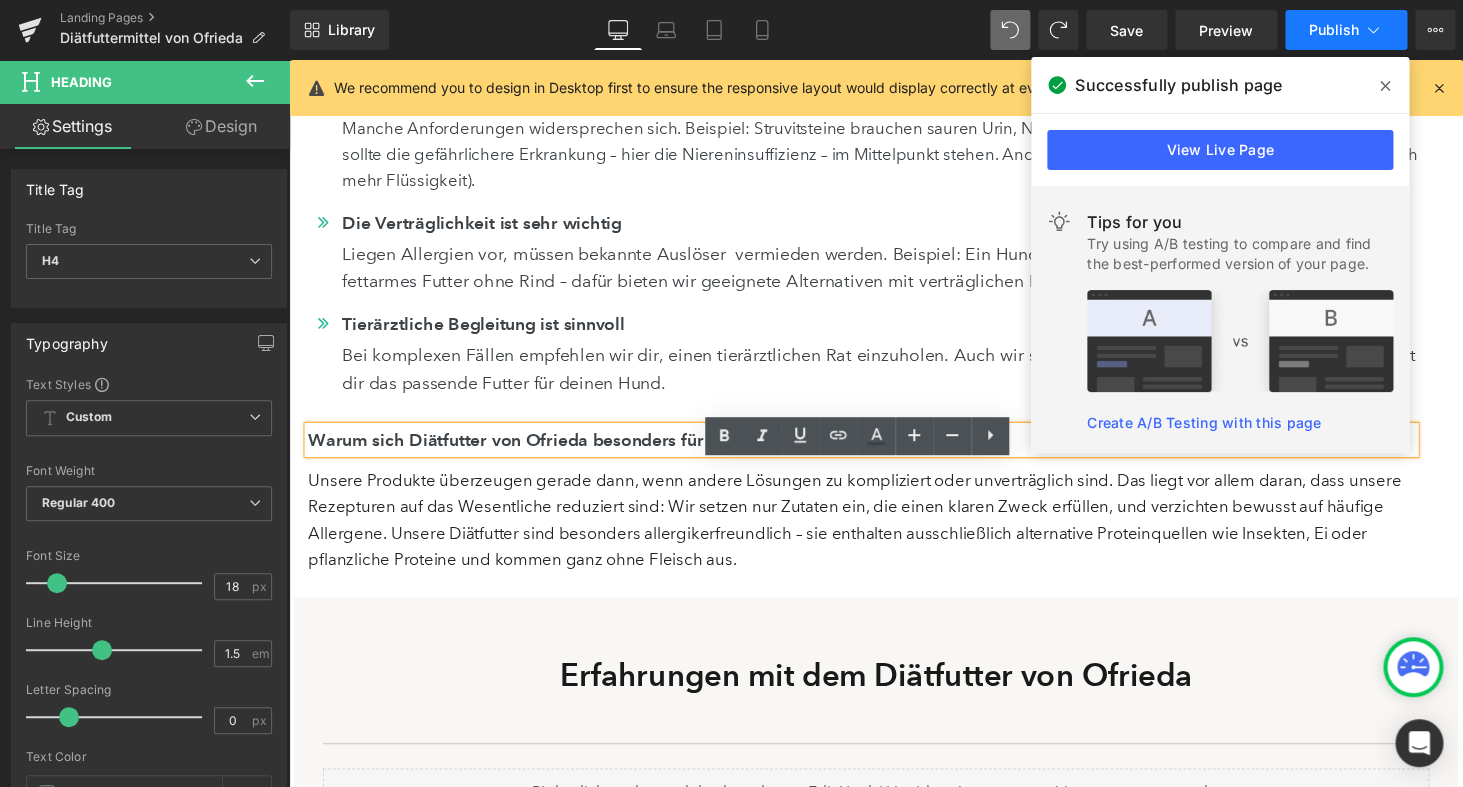 click on "Publish" at bounding box center (1346, 30) 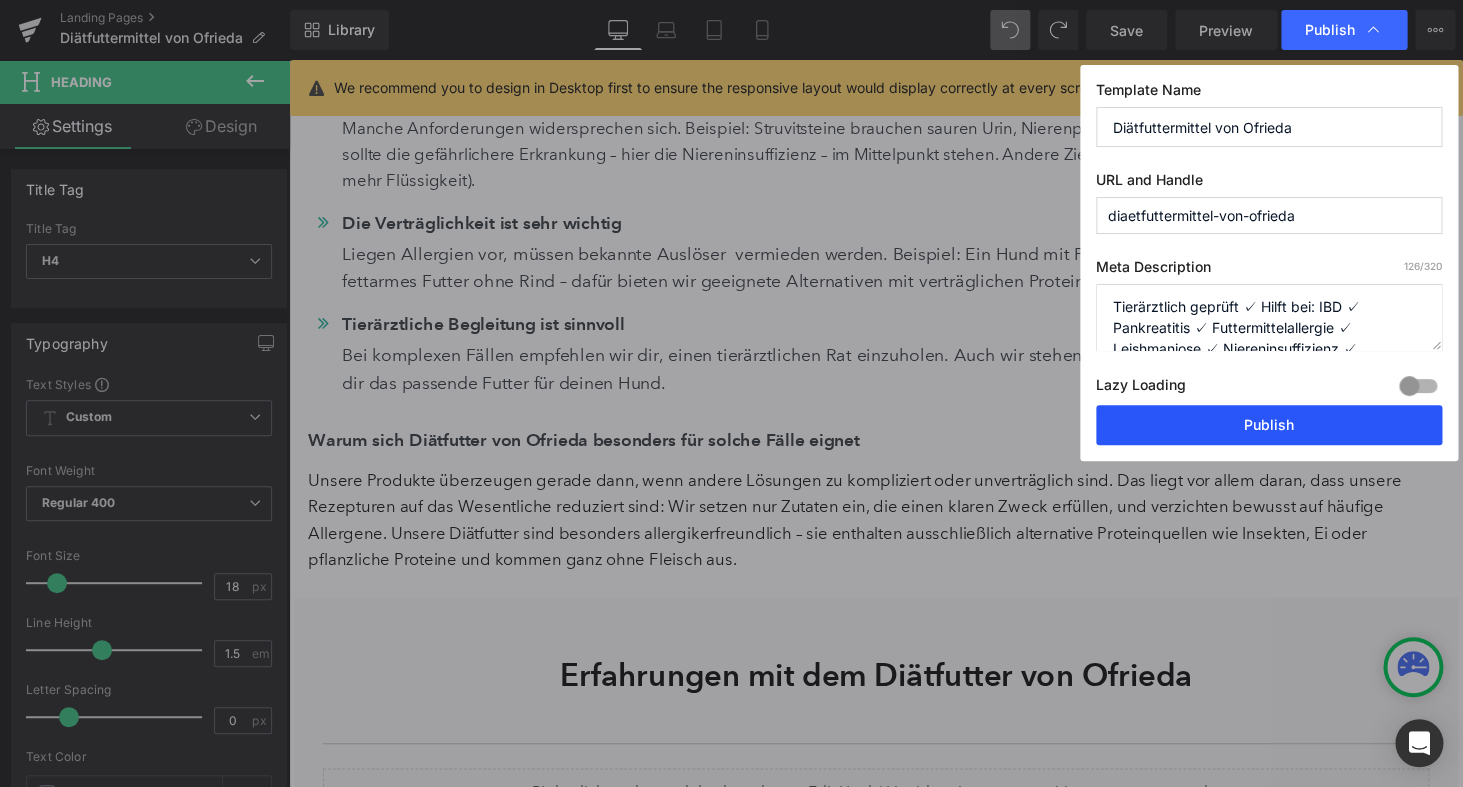 click on "Publish" at bounding box center [1269, 425] 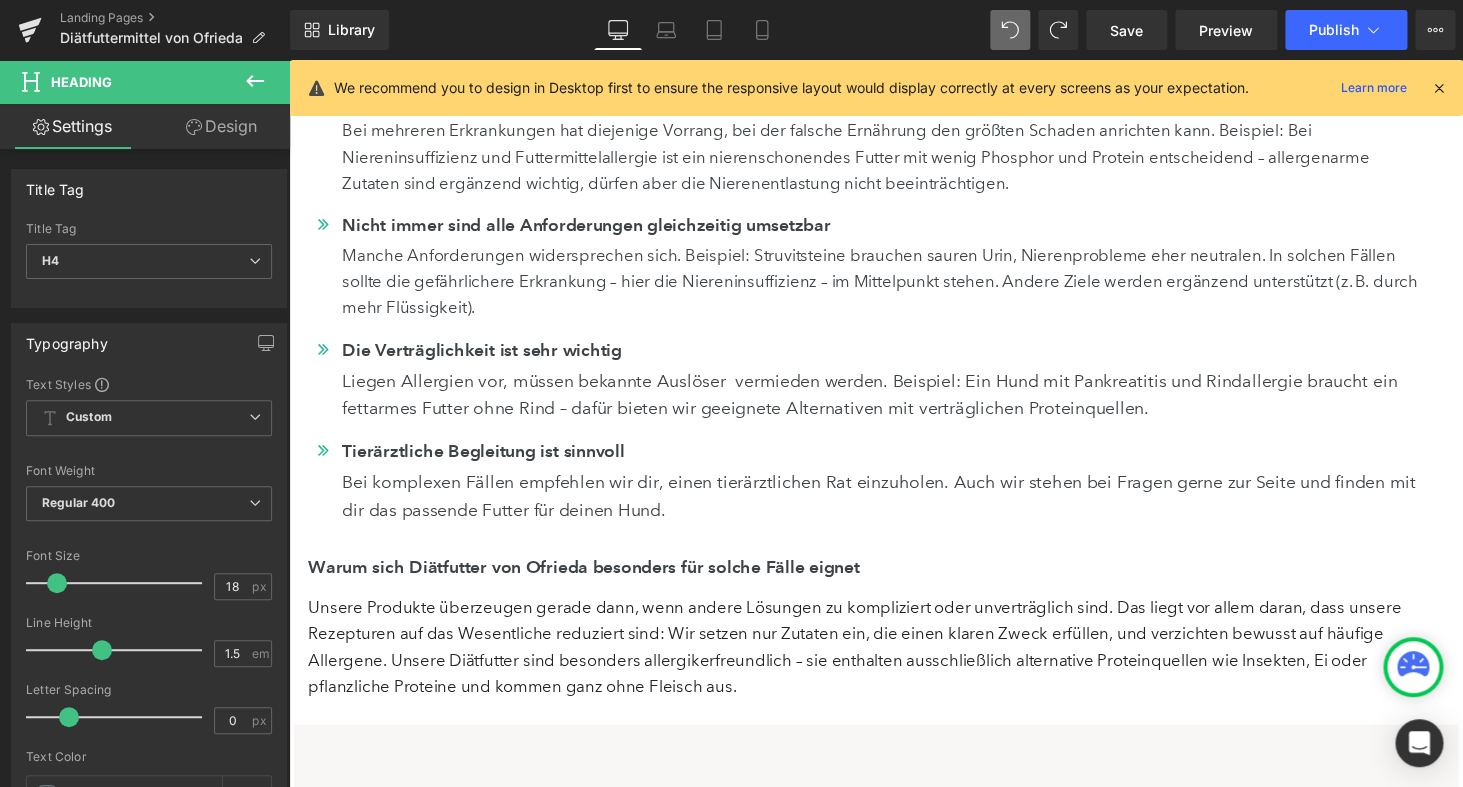 scroll, scrollTop: 4702, scrollLeft: 0, axis: vertical 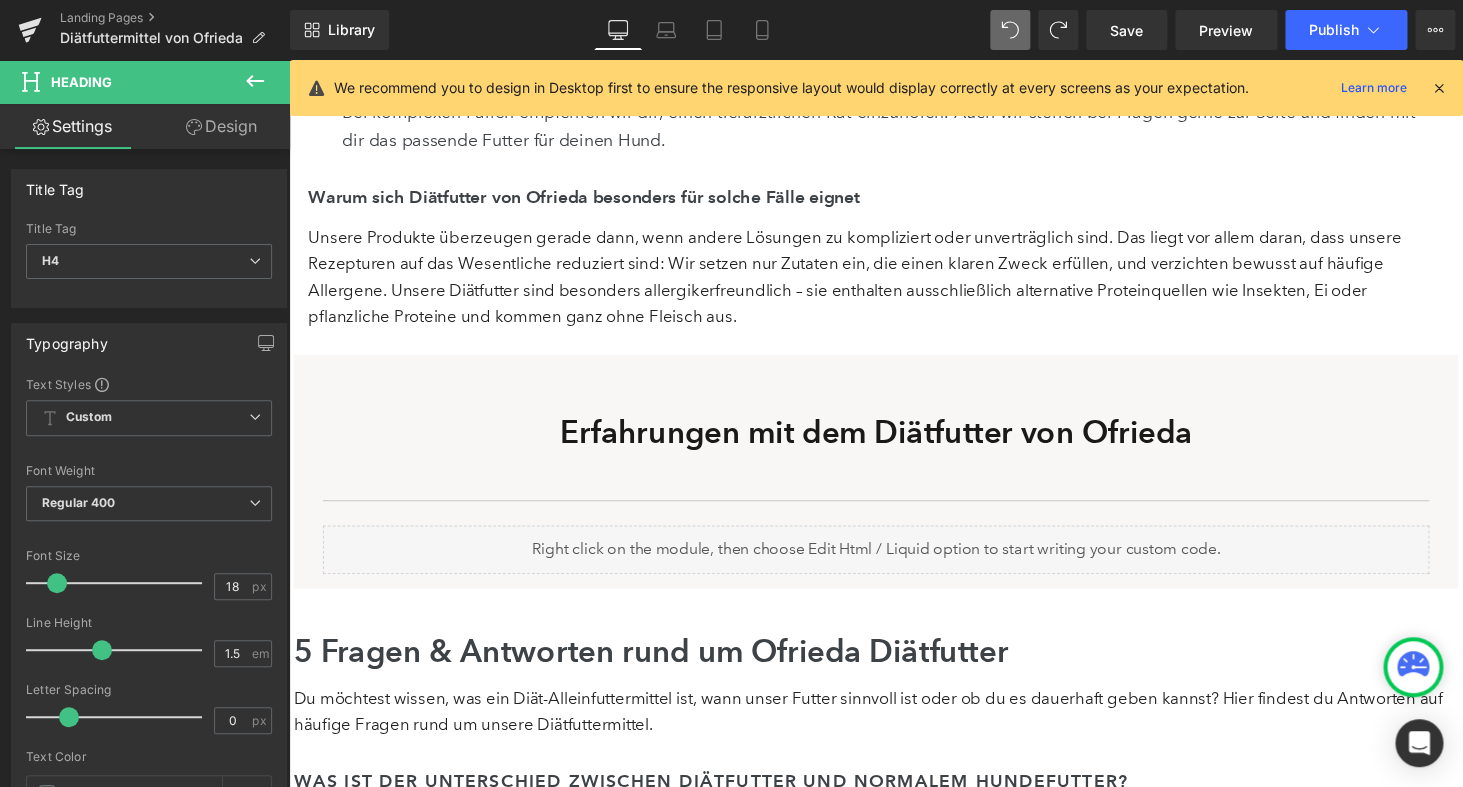 click on "Unsere Produkte überzeugen gerade dann, wenn andere Lösungen zu kompliziert oder unverträglich sind. Das liegt vor allem daran, dass unsere Rezepturen auf das Wesentliche reduziert sind: Wir setzen nur Zutaten ein, die einen klaren Zweck erfüllen, und verzichten bewusst auf häufige Allergene. Unsere Diätfutter sind besonders allergikerfreundlich – sie enthalten ausschließlich alternative Proteinquellen wie Insekten, Ei oder pflanzliche Proteine und kommen ganz ohne Fleisch aus." at bounding box center [886, 284] 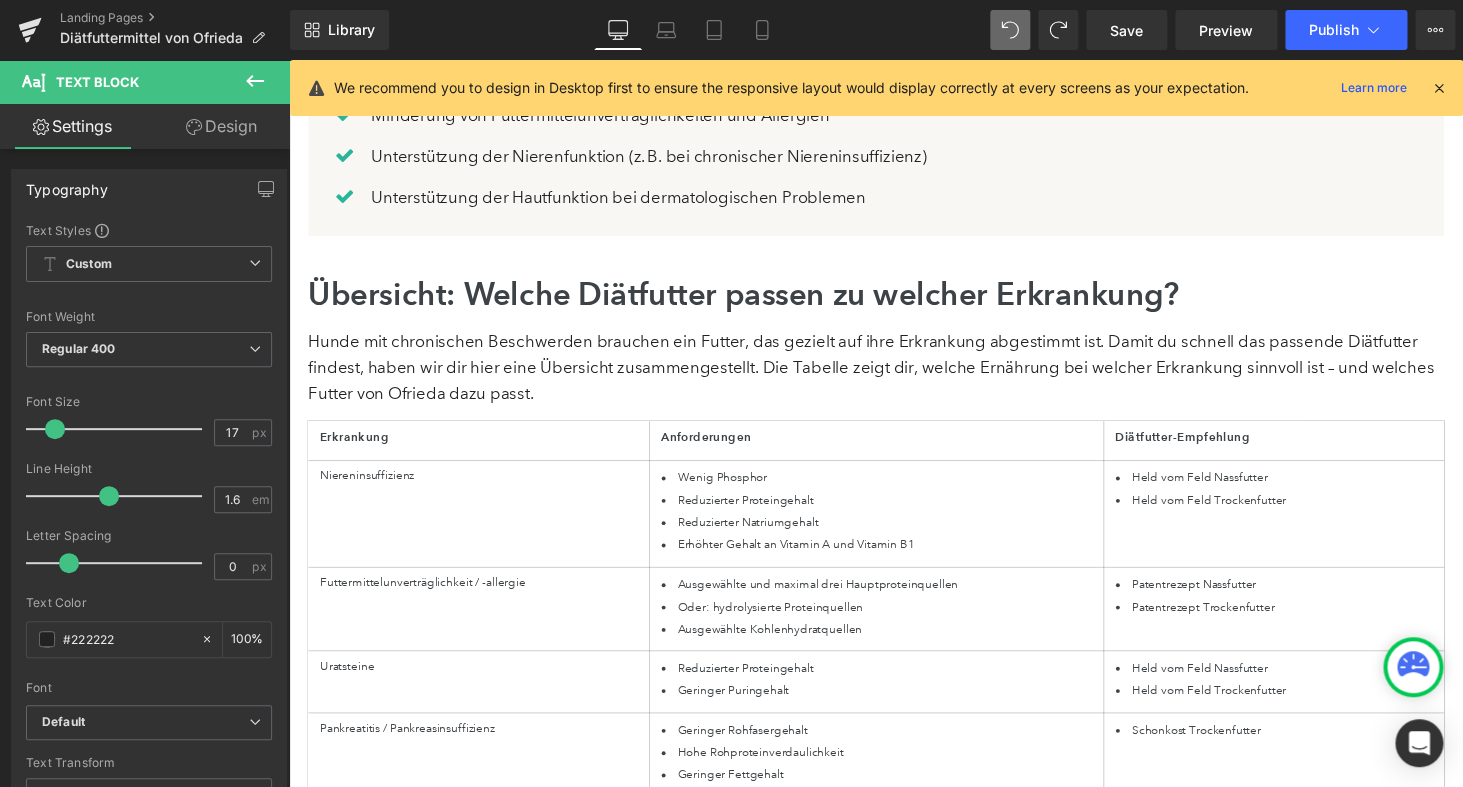 scroll, scrollTop: 1476, scrollLeft: 0, axis: vertical 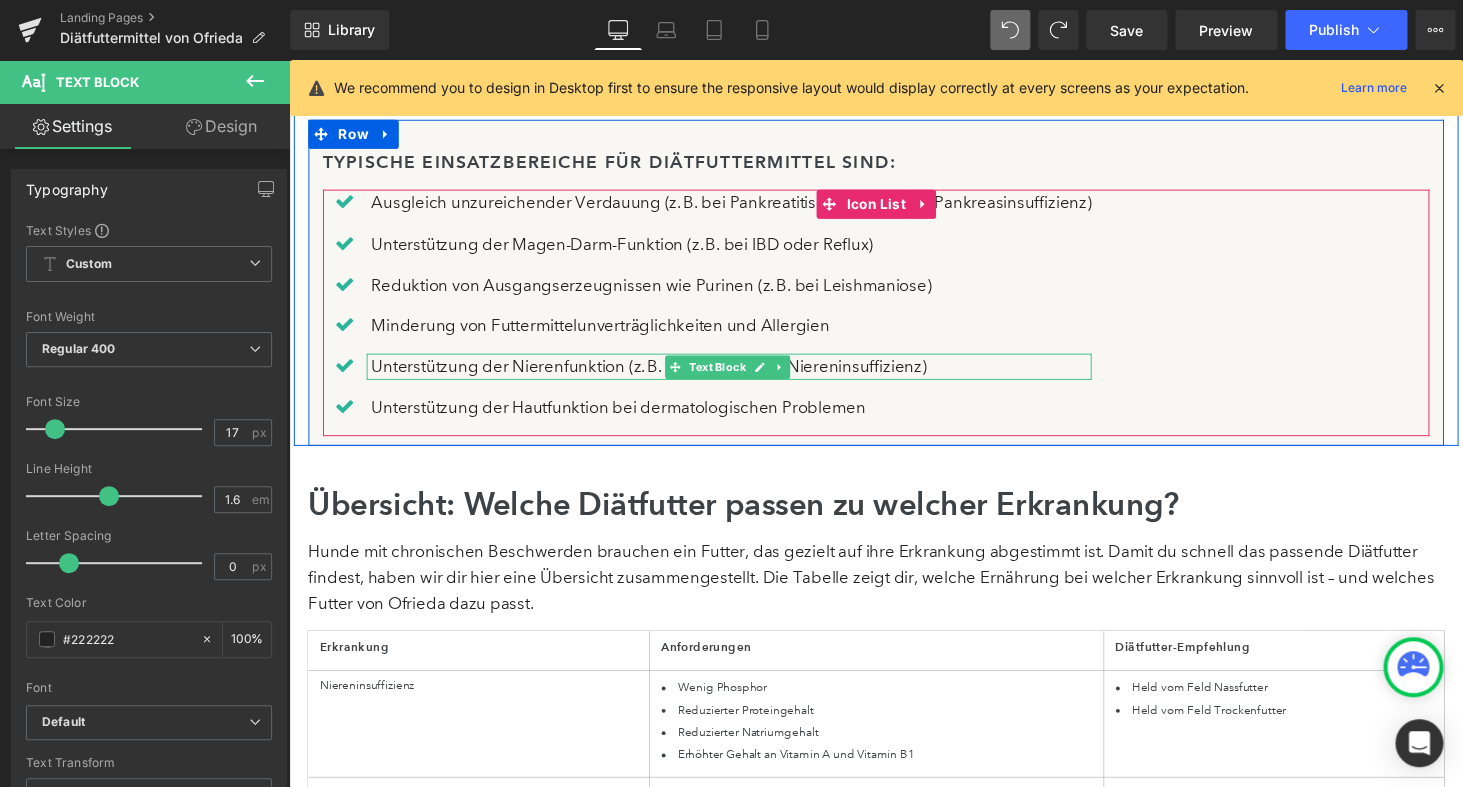 click on "Unterstützung der Nierenfunktion (z. B. bei chronischer Niereninsuffizienz)" at bounding box center (745, 376) 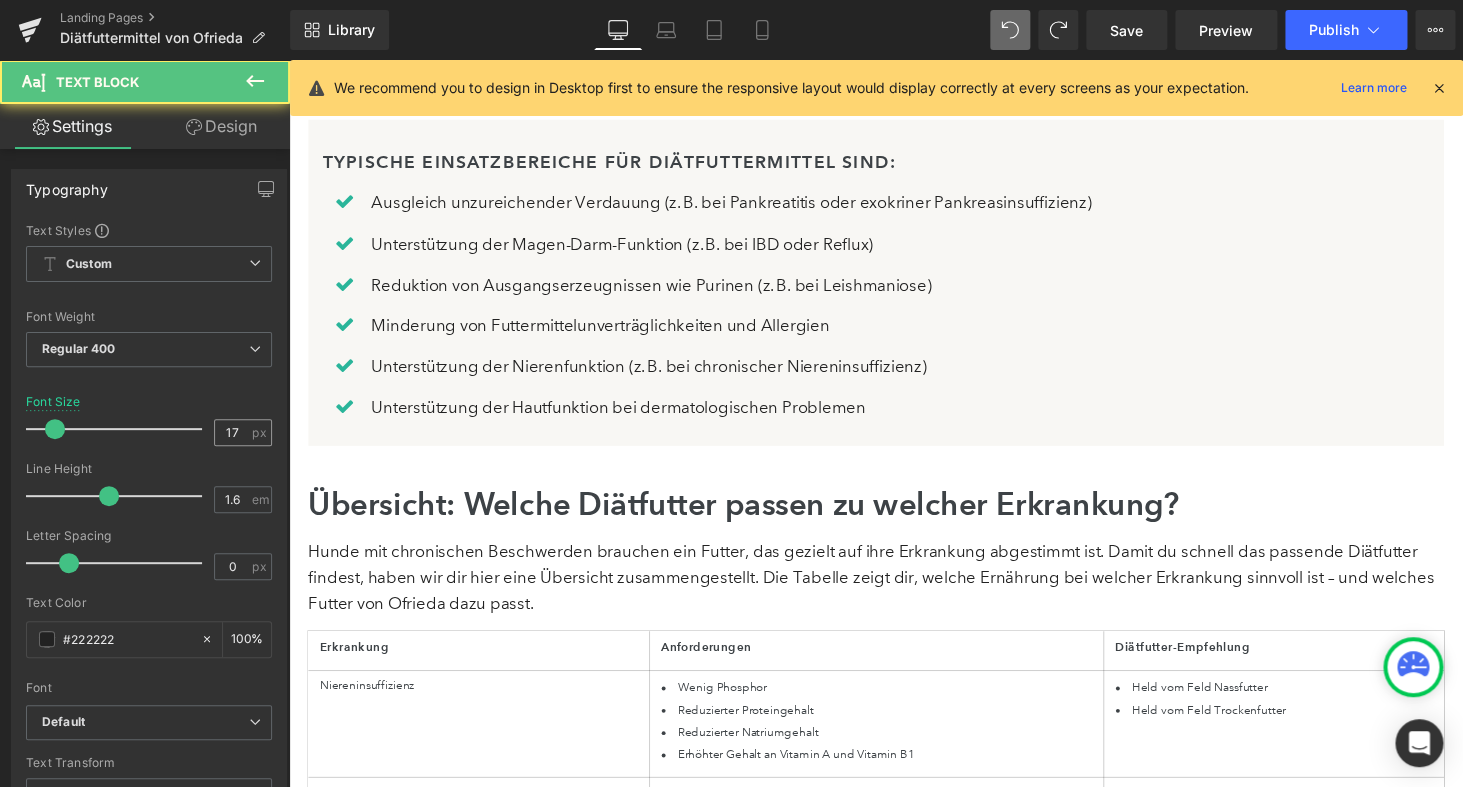 click on "17" at bounding box center (232, 432) 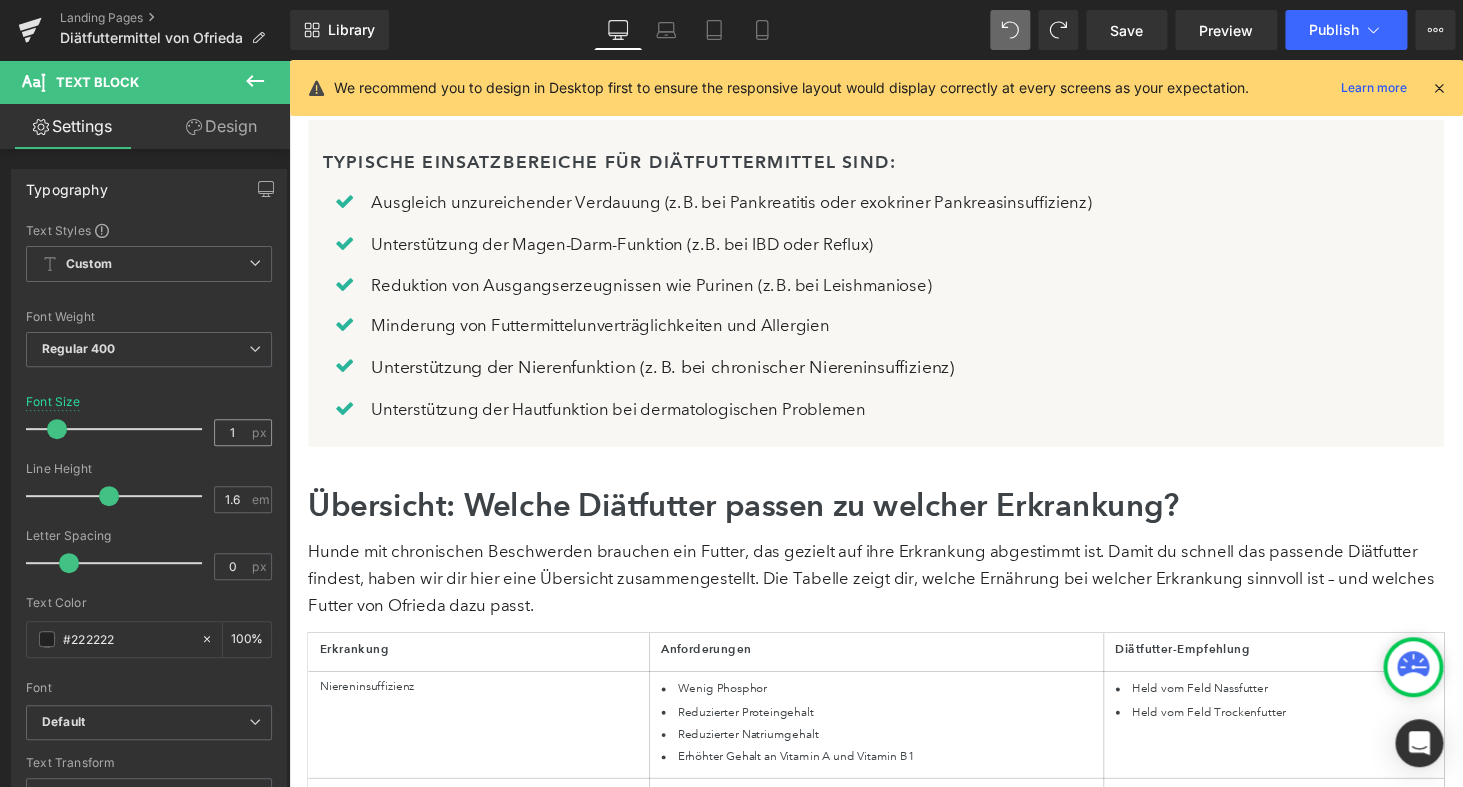 type on "17" 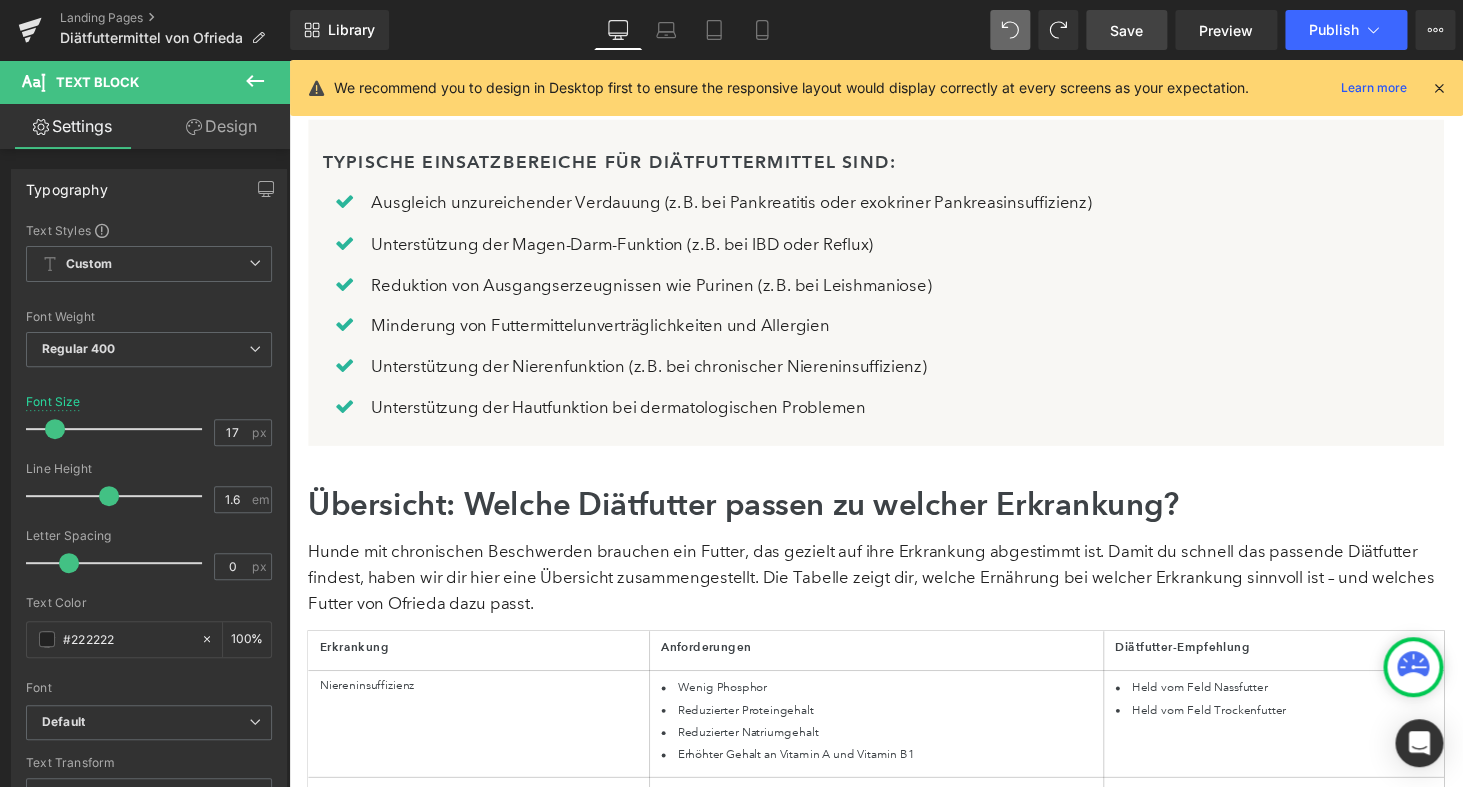 click on "Save" at bounding box center [1126, 30] 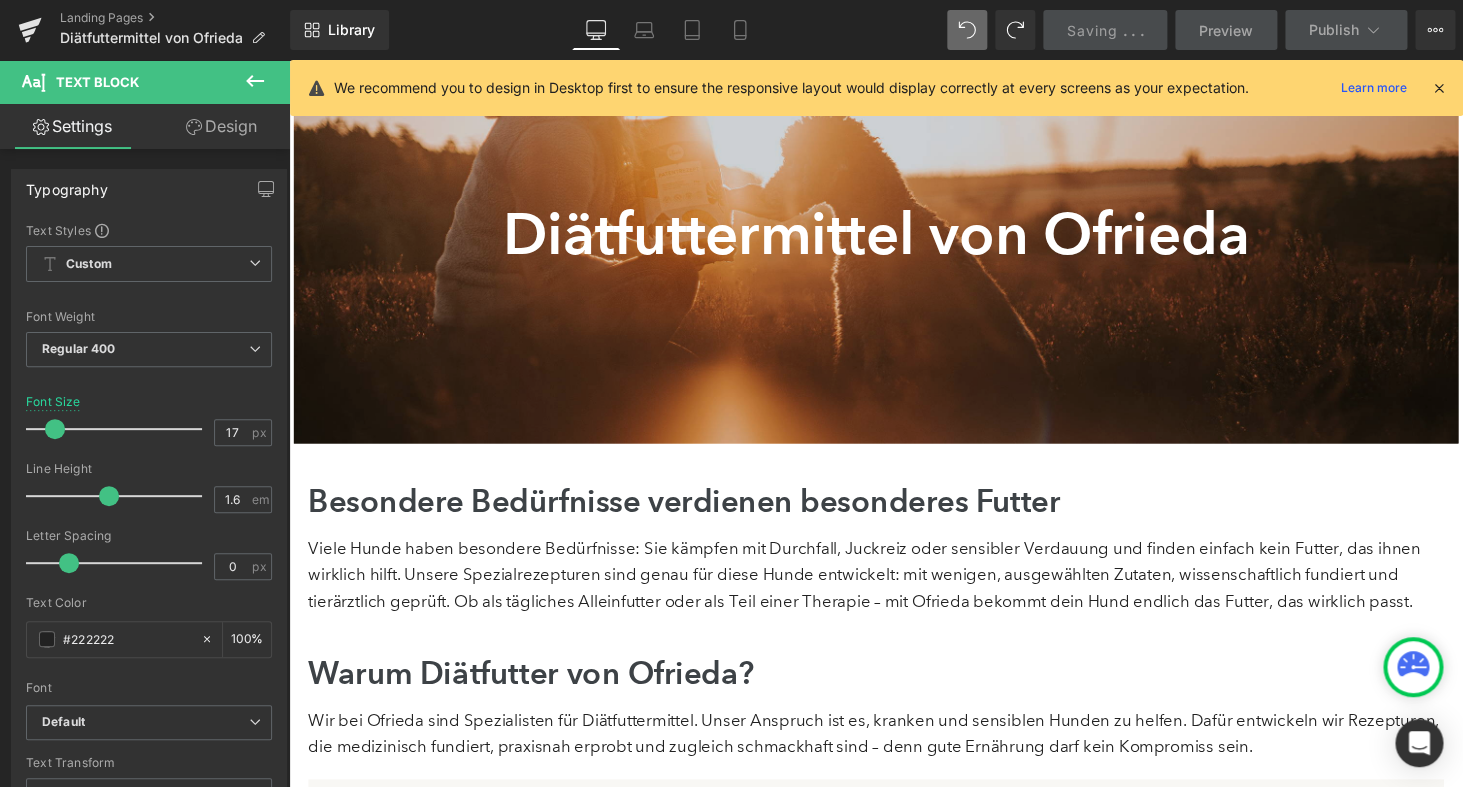 scroll, scrollTop: 0, scrollLeft: 0, axis: both 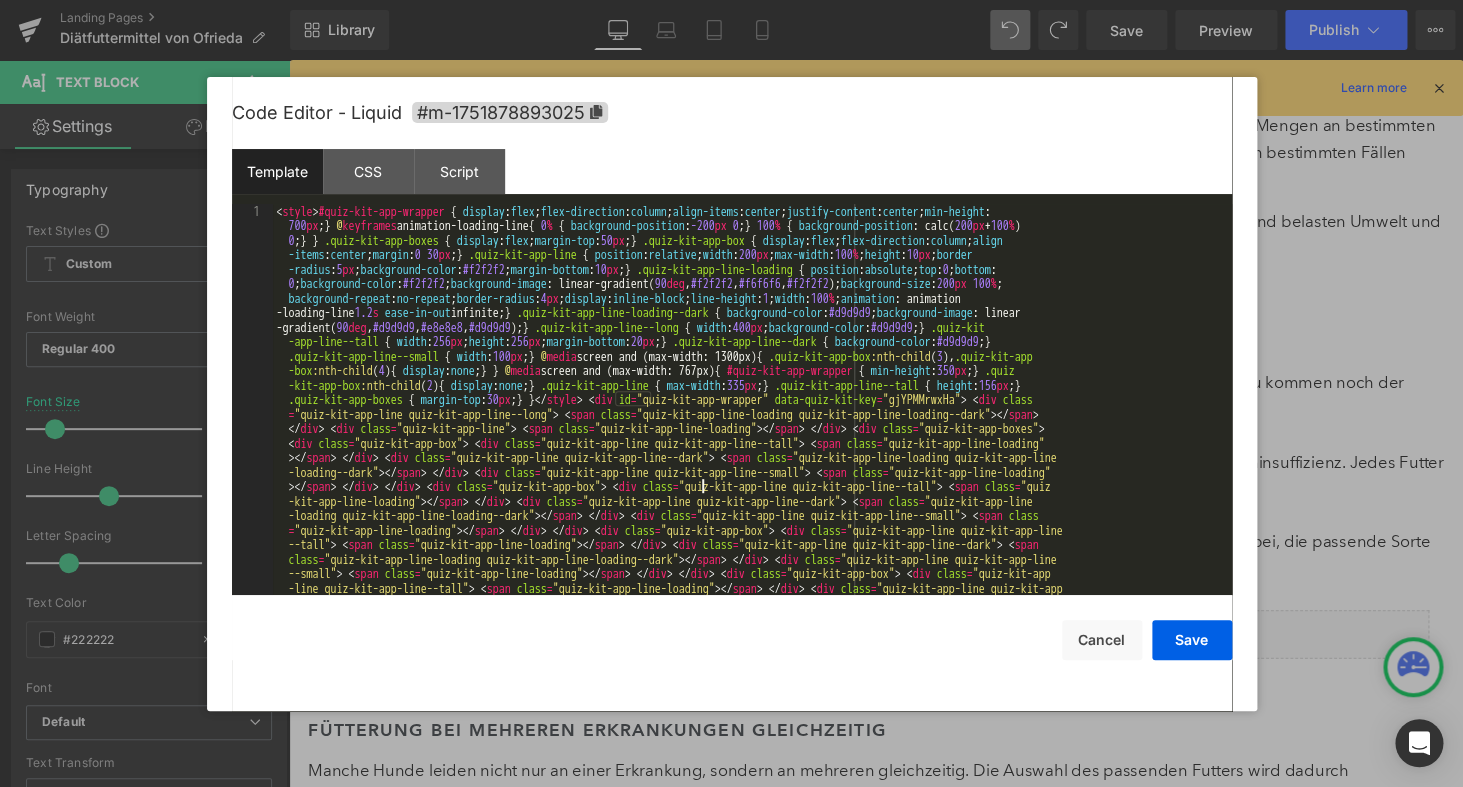 click on "< style > #quiz-kit-app-wrapper   {   display :  flex ;  flex-direction :  column ;  align-items :  center ;  justify-content :  center ;  min-height :     700 px ;  }   @ keyframes  animation-loading-line  {   0 %   {   background-position :  -200 px   0 ;  }   100 %   {   background-position : calc( 200 px  +  100 % )     0 ;  }   }   .quiz-kit-app-boxes   {   display :  flex ;  margin-top :  50 px ;  }   .quiz-kit-app-box   {   display :  flex ;  flex-direction :  column ;  align    -items :  center ;  margin :  0   30 px ;  }   .quiz-kit-app-line   {   position :  relative ;  width :  200 px ;  max-width :  100 % ;  height :  10 px ;  border    -radius :  5 px ;  background-color :  #f2f2f2 ;  margin-bottom :  10 px ;  }   .quiz-kit-app-line-loading   {   position :  absolute ;  top :  0 ;  bottom :     0 ;  background-color :  #f2f2f2 ;  background-image : linear-gradient( 90 deg ,  #f2f2f2 ,  #f6f6f6 ,  #f2f2f2  );  background-size :  200 px   100 % ;     background-repeat :  no-repeat ;  :" at bounding box center (752, 893) 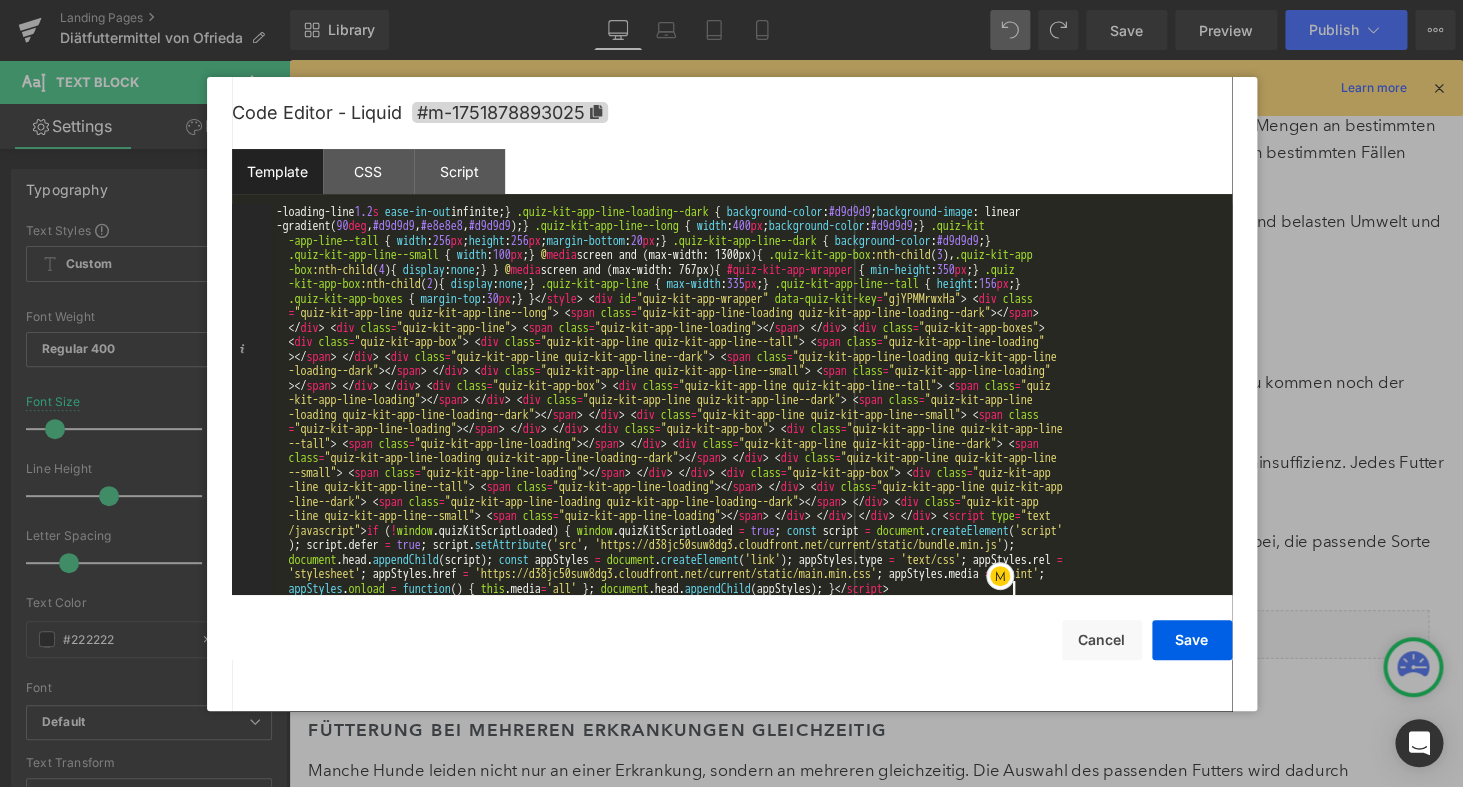 scroll, scrollTop: 101, scrollLeft: 0, axis: vertical 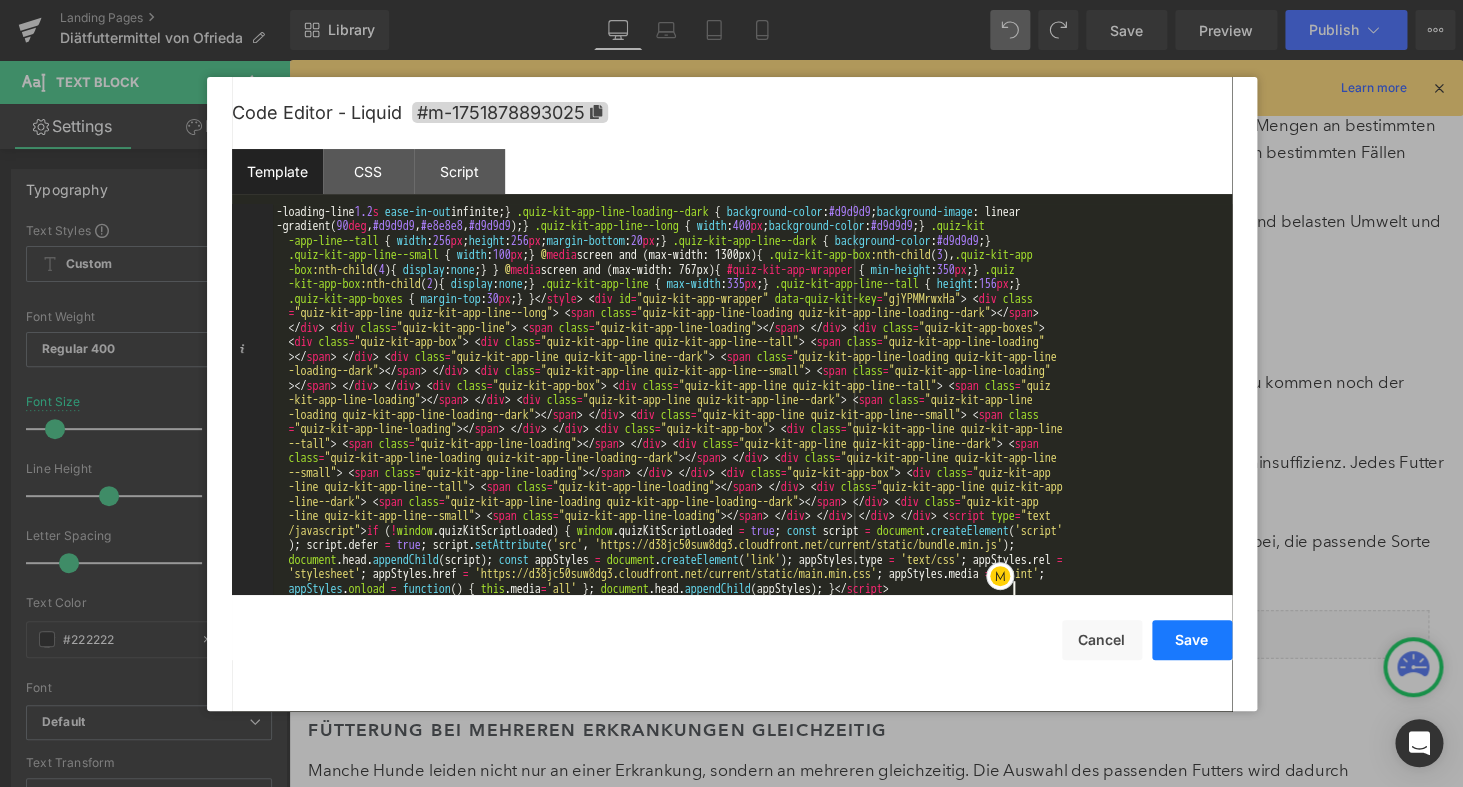 click on "Save" at bounding box center [1192, 640] 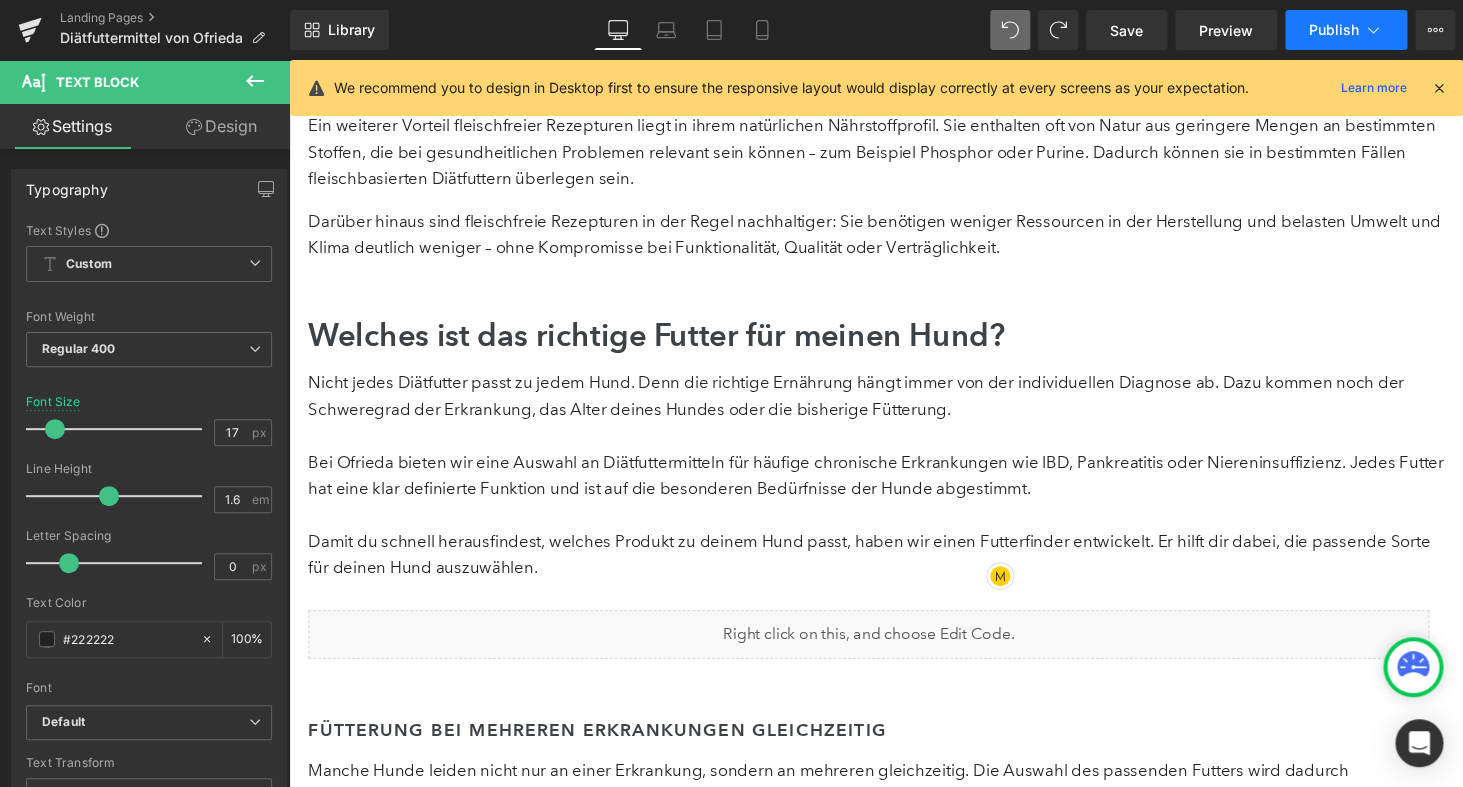 click 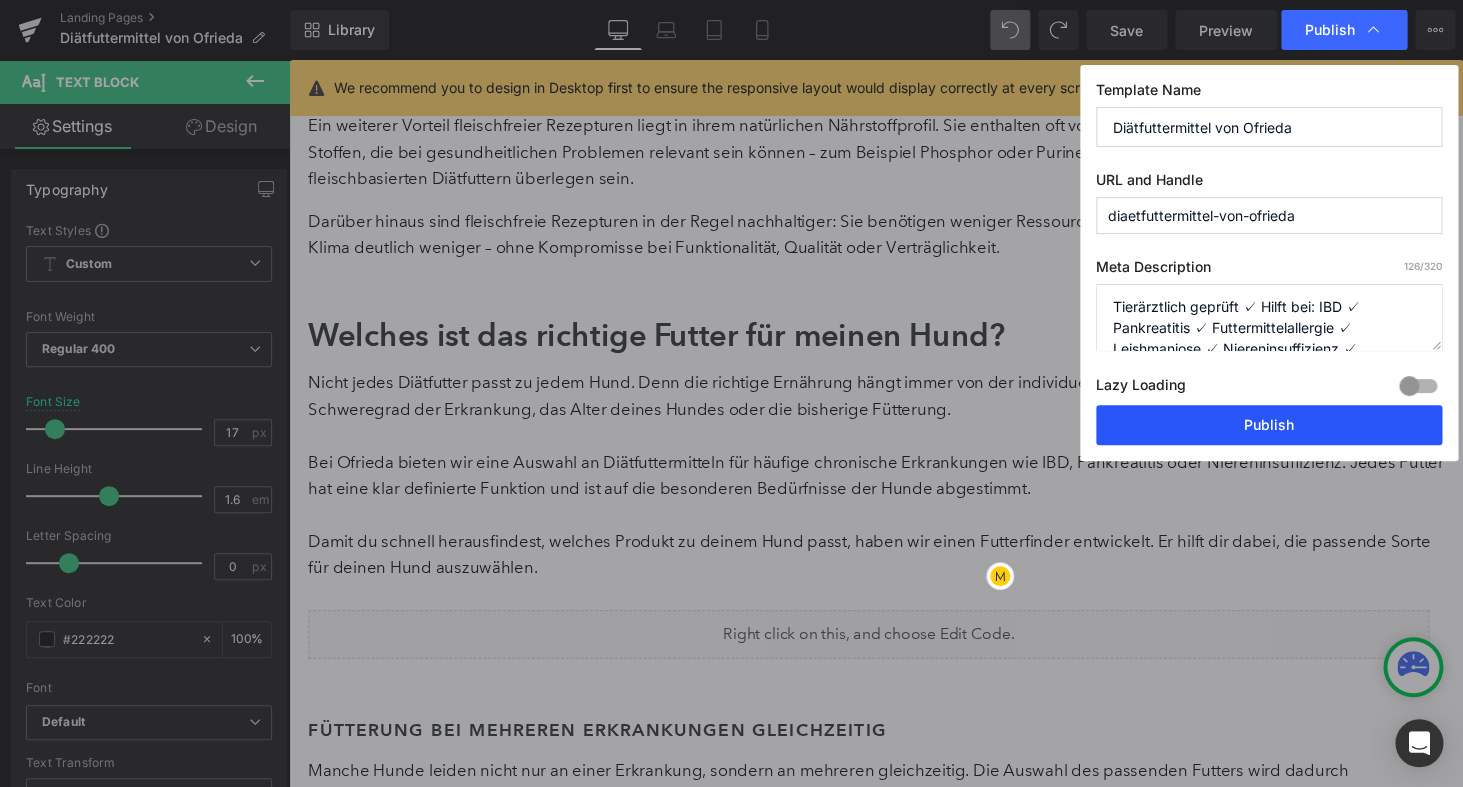 click on "Publish" at bounding box center [1269, 425] 